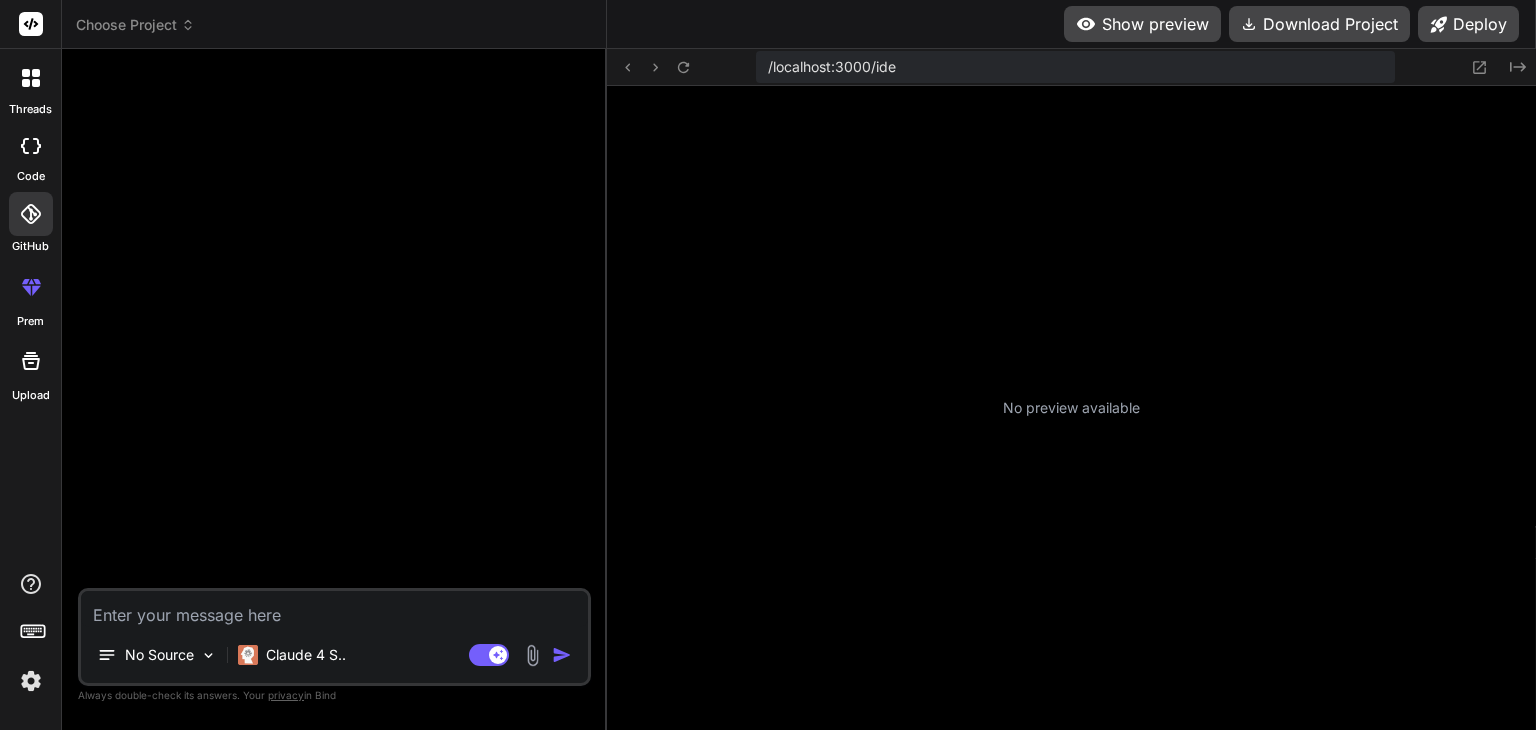 scroll, scrollTop: 0, scrollLeft: 0, axis: both 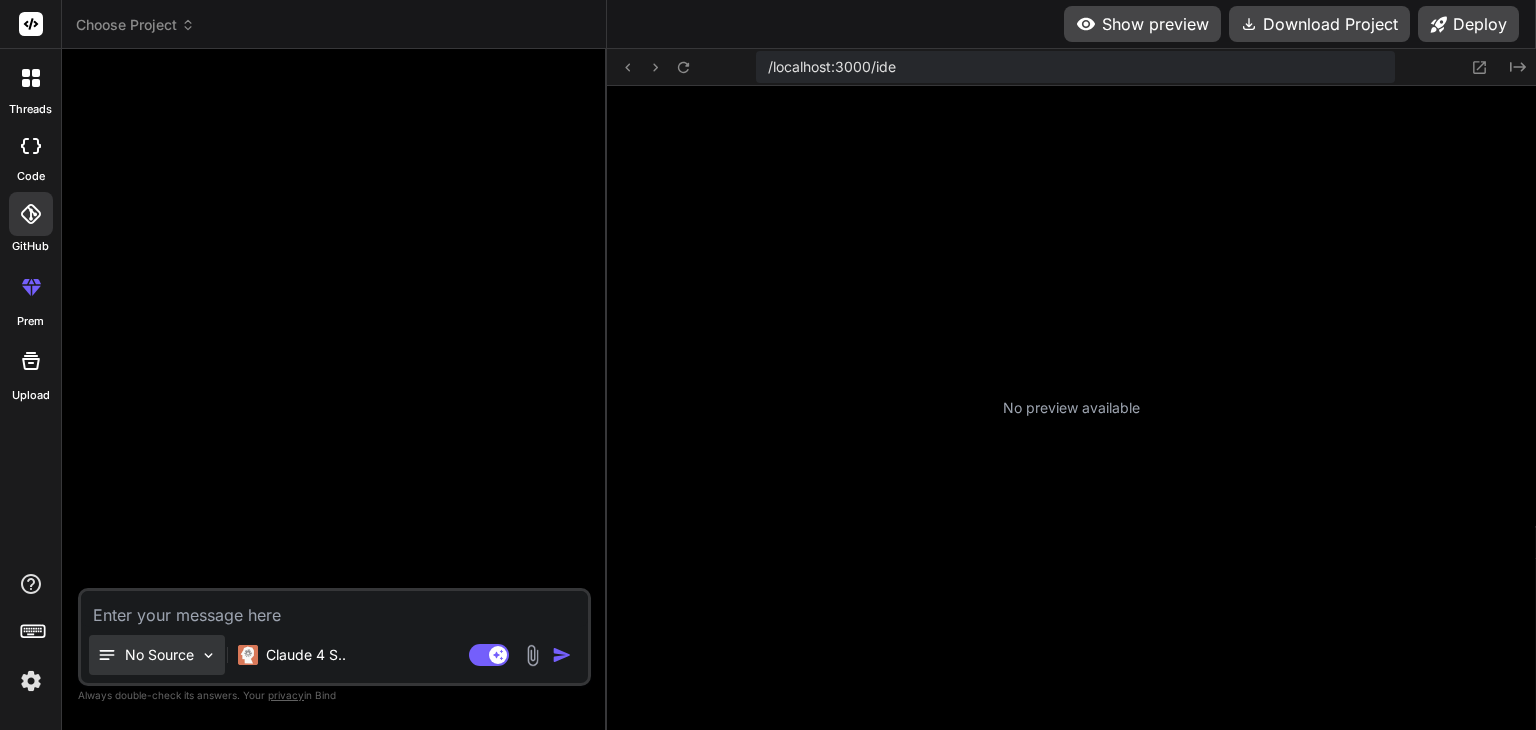 click on "No Source" at bounding box center (159, 655) 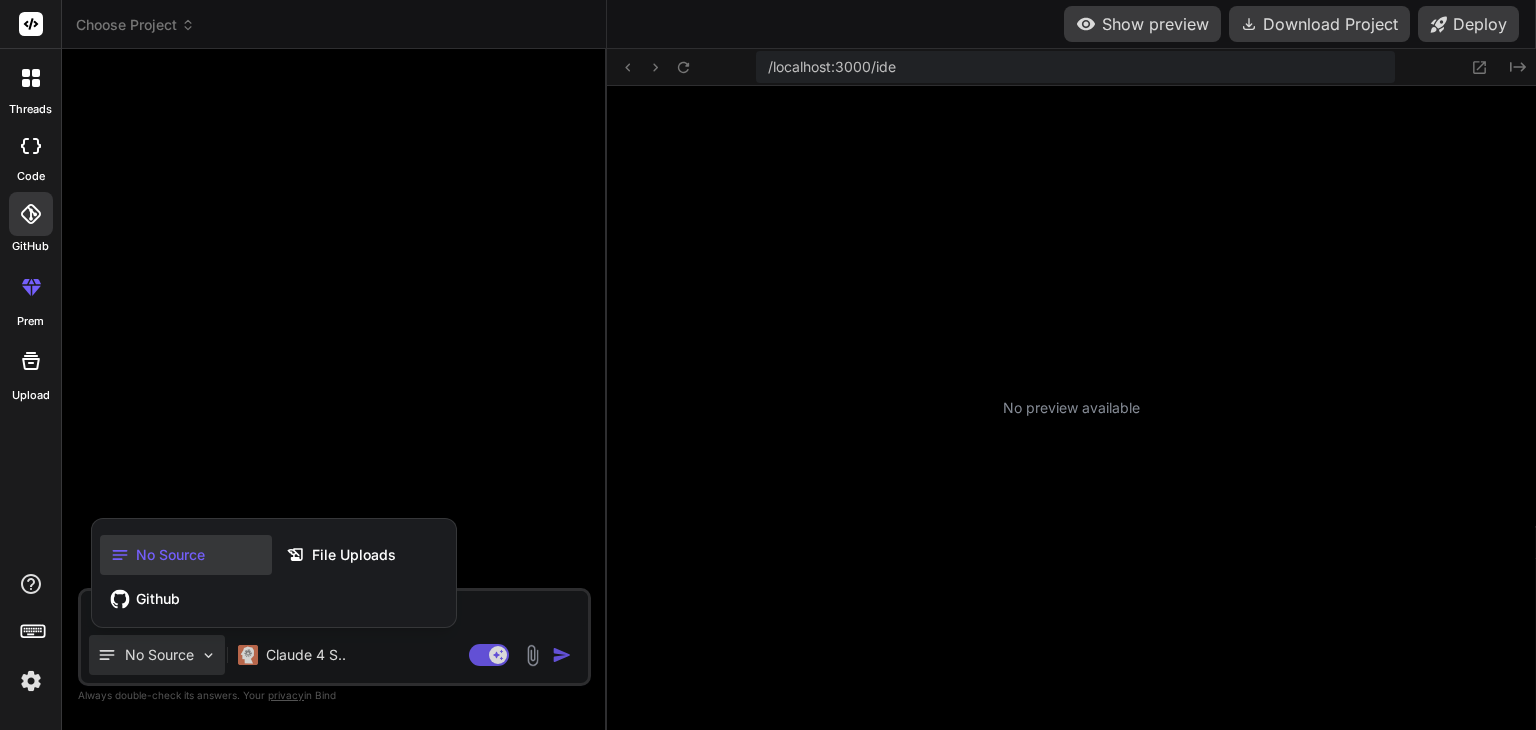 click at bounding box center (768, 365) 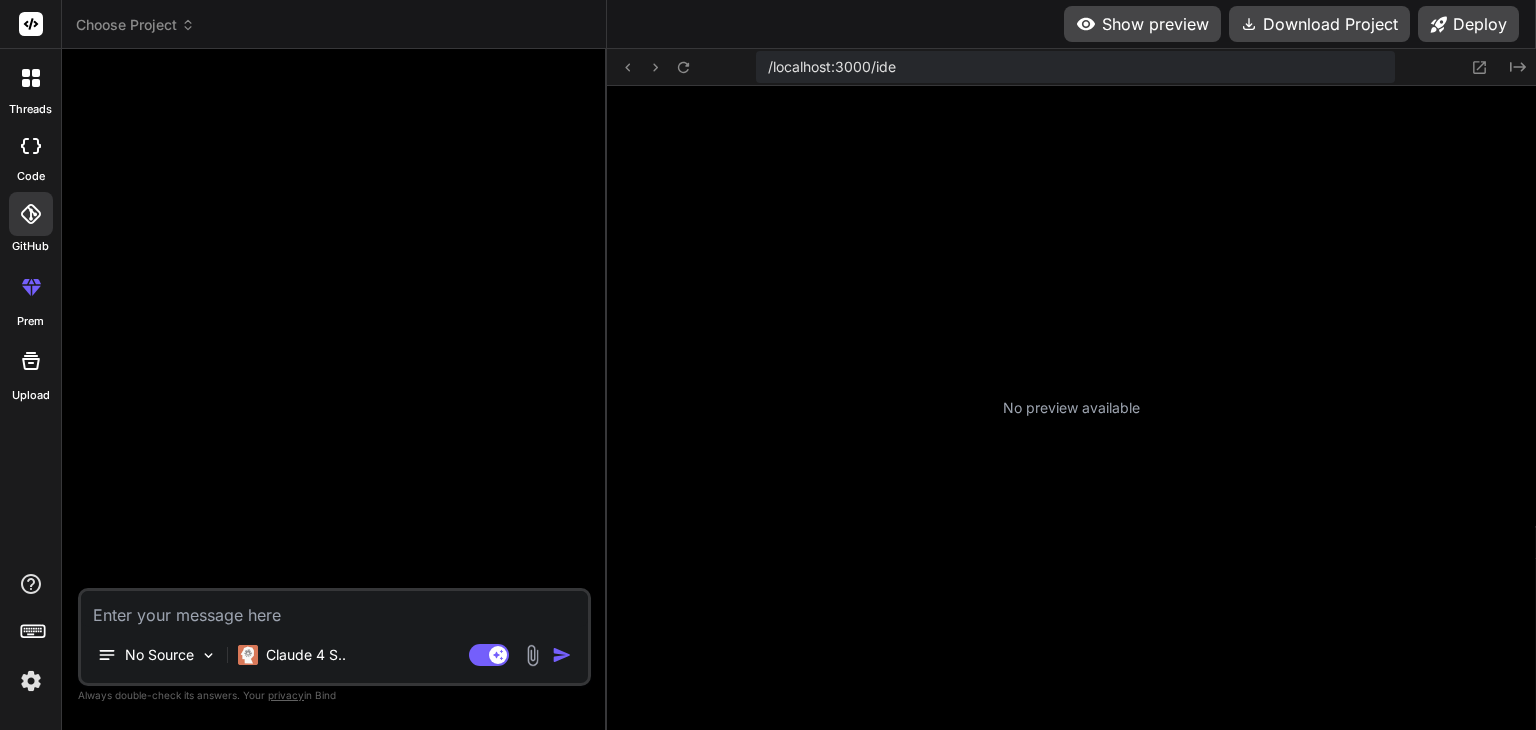 click at bounding box center [31, 681] 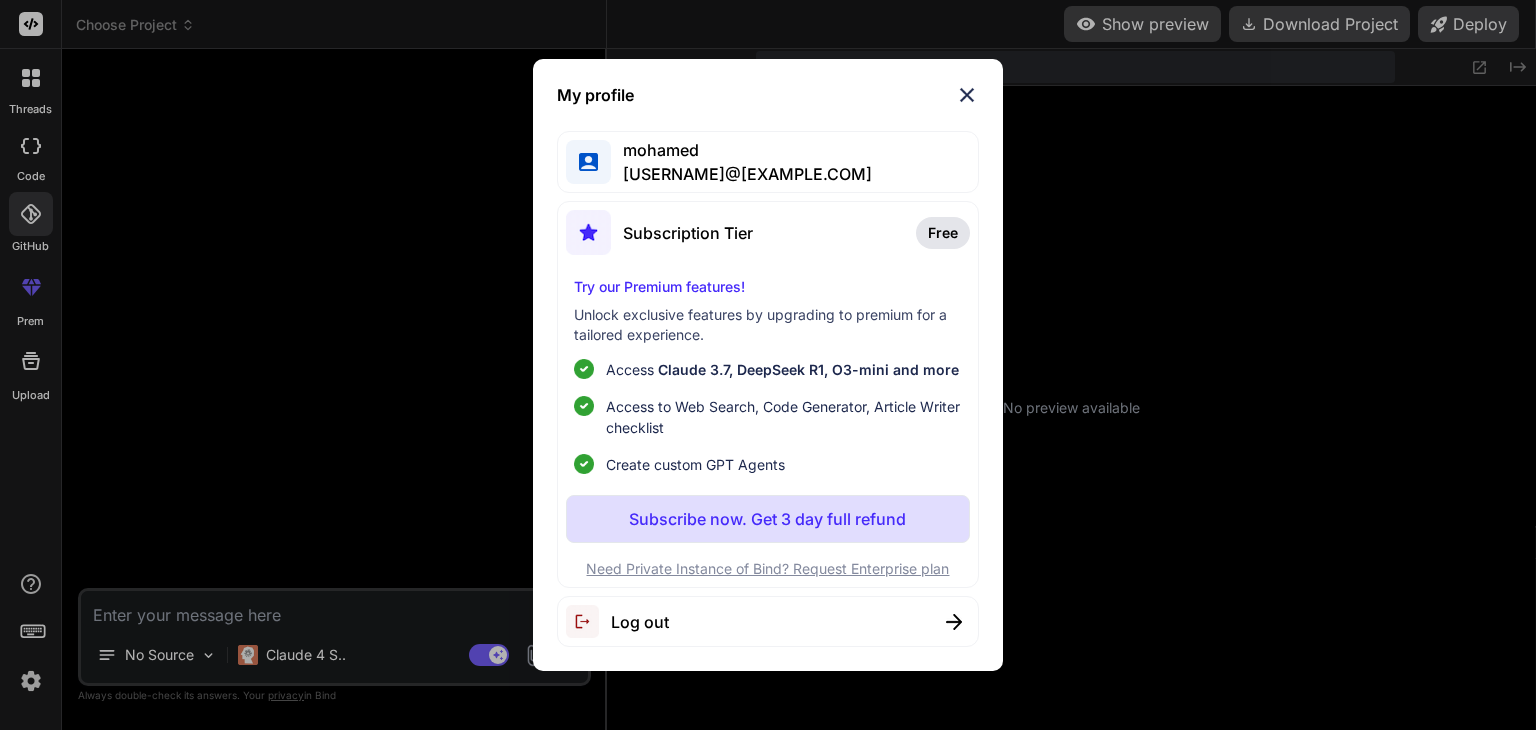 click on "Subscribe now. Get 3 day full refund" at bounding box center (767, 519) 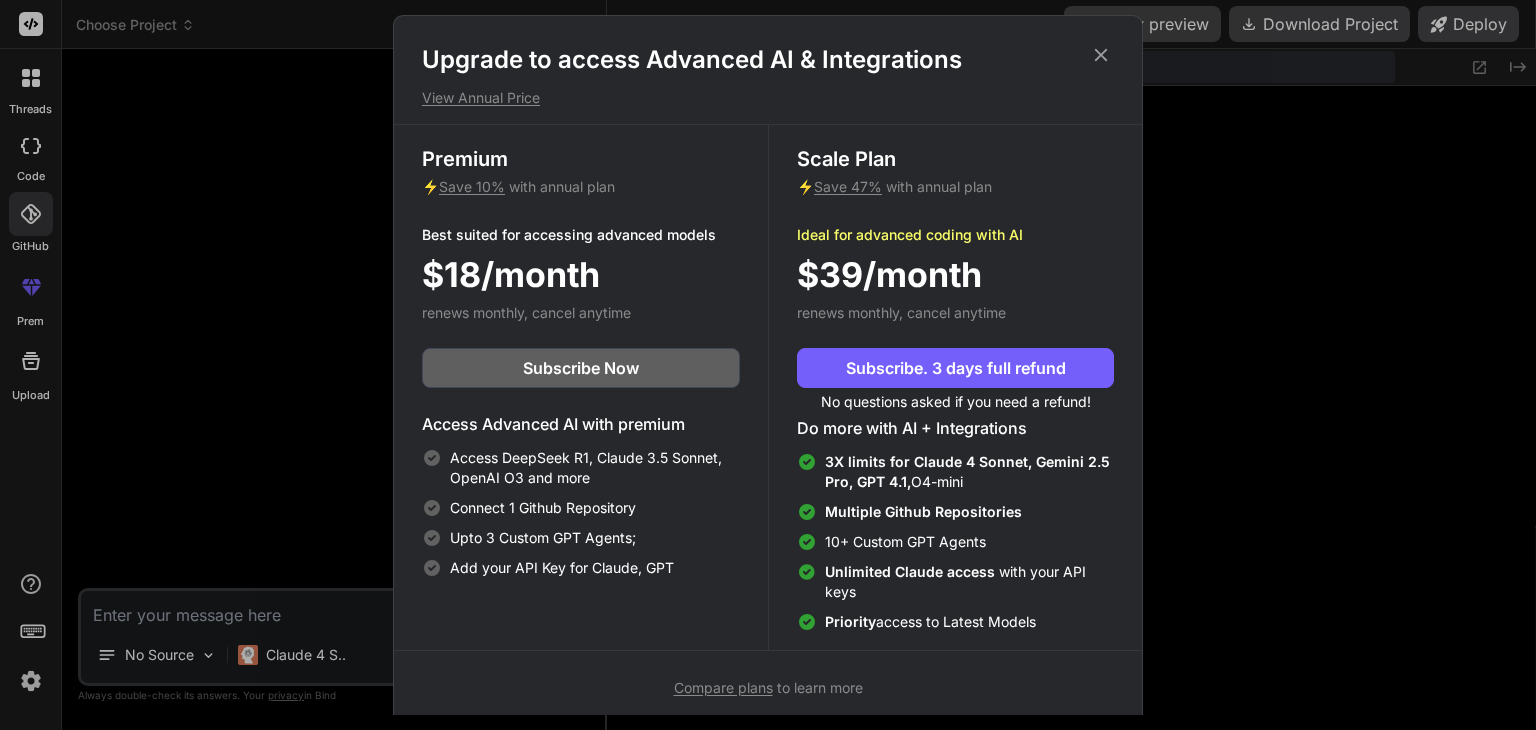 scroll, scrollTop: 12, scrollLeft: 0, axis: vertical 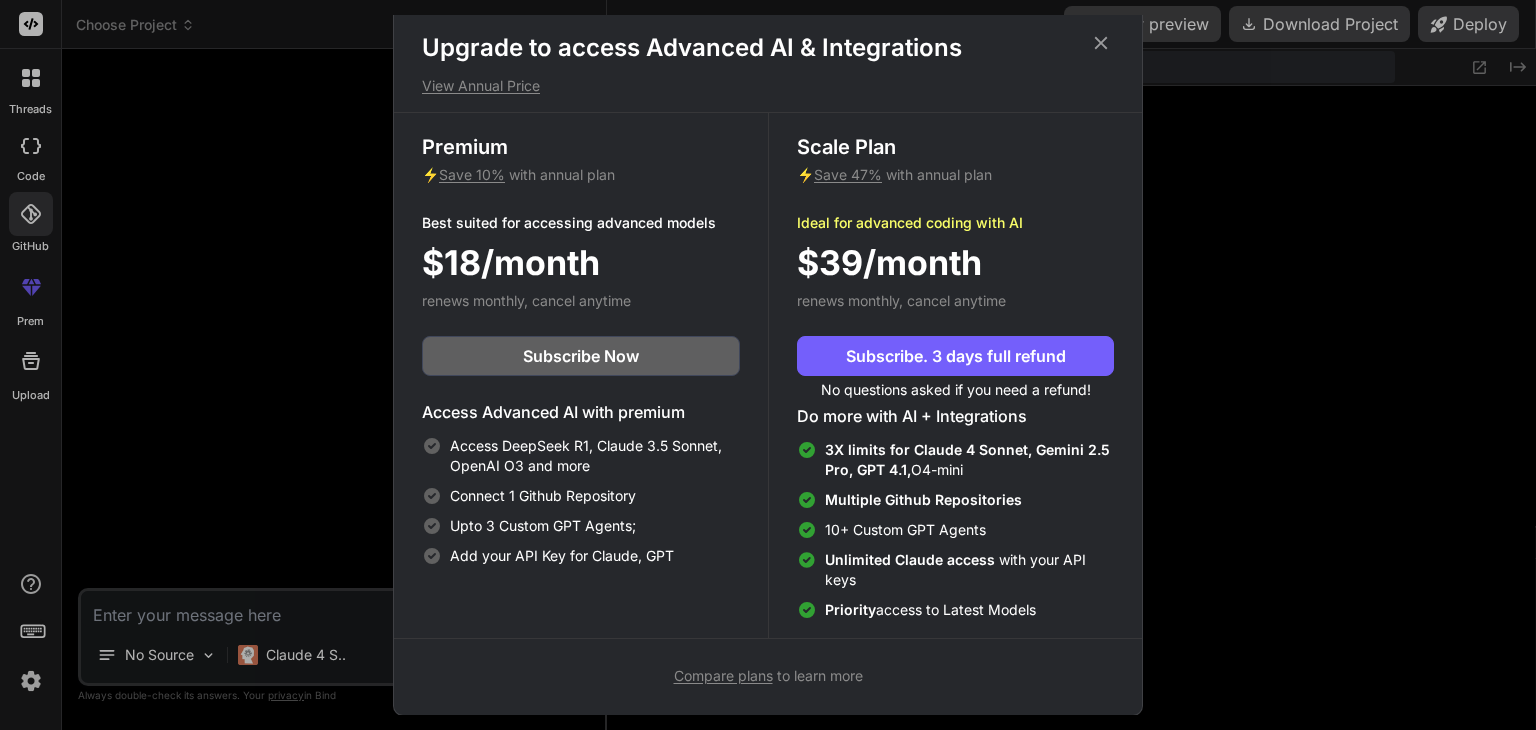 click on "3X limits for Claude 4 Sonnet, Gemini 2.5 Pro, GPT 4.1, O4-mini Multiple Github Repositories 10+ Custom GPT Agents Unlimited Claude access   with your API keys Priority  access to Latest Models" at bounding box center (955, 530) 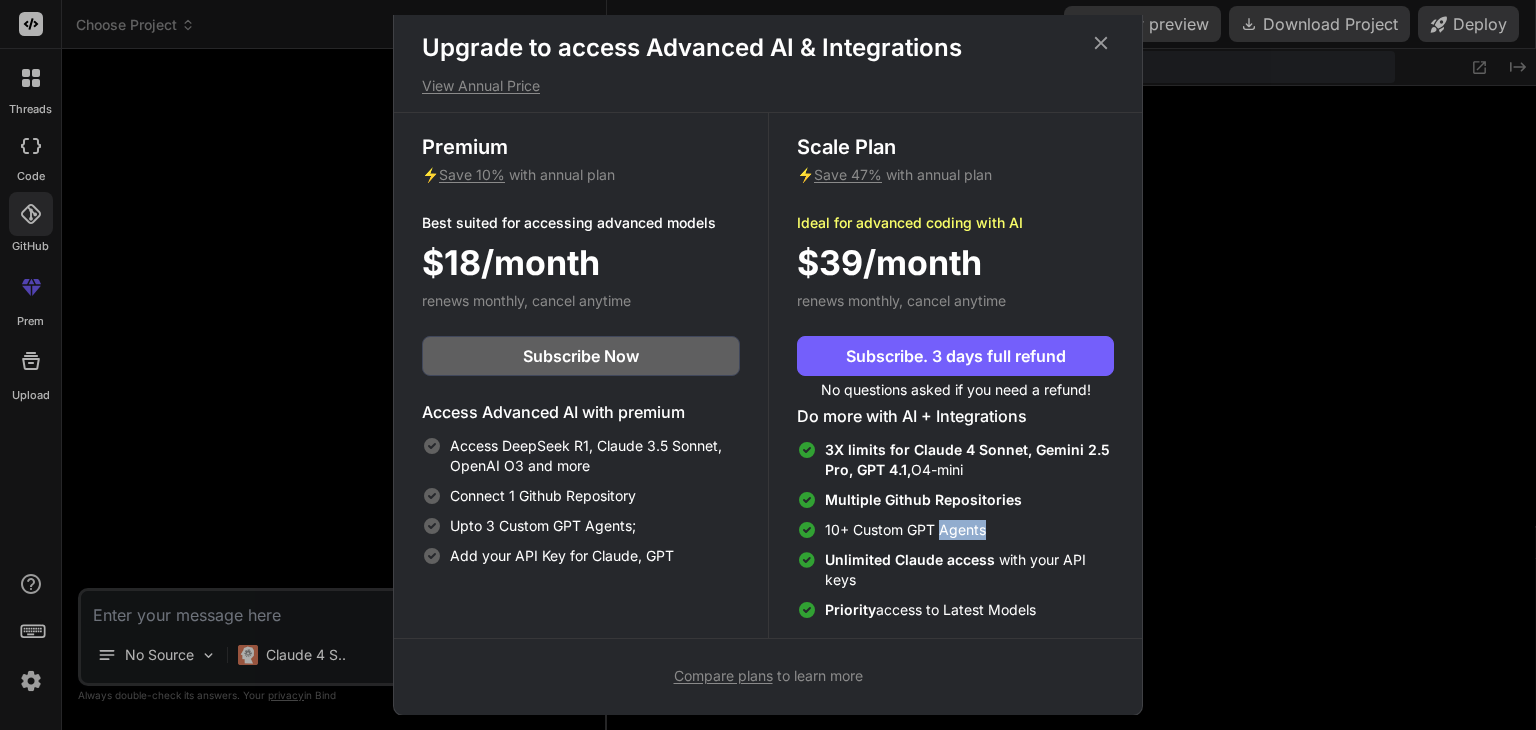 click on "3X limits for Claude 4 Sonnet, Gemini 2.5 Pro, GPT 4.1, O4-mini Multiple Github Repositories 10+ Custom GPT Agents Unlimited Claude access   with your API keys Priority  access to Latest Models" at bounding box center (955, 530) 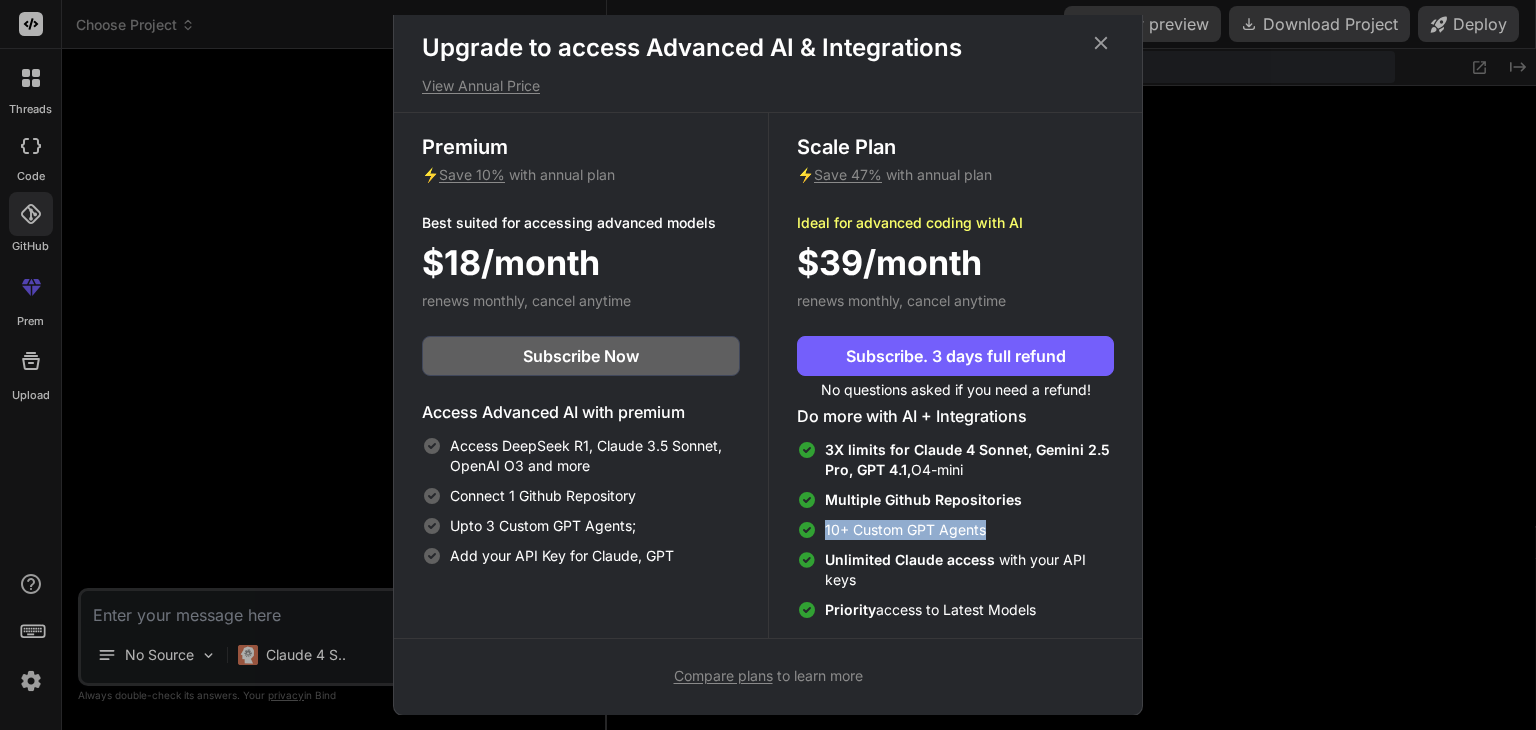 click on "3X limits for Claude 4 Sonnet, Gemini 2.5 Pro, GPT 4.1, O4-mini Multiple Github Repositories 10+ Custom GPT Agents Unlimited Claude access   with your API keys Priority  access to Latest Models" at bounding box center [955, 530] 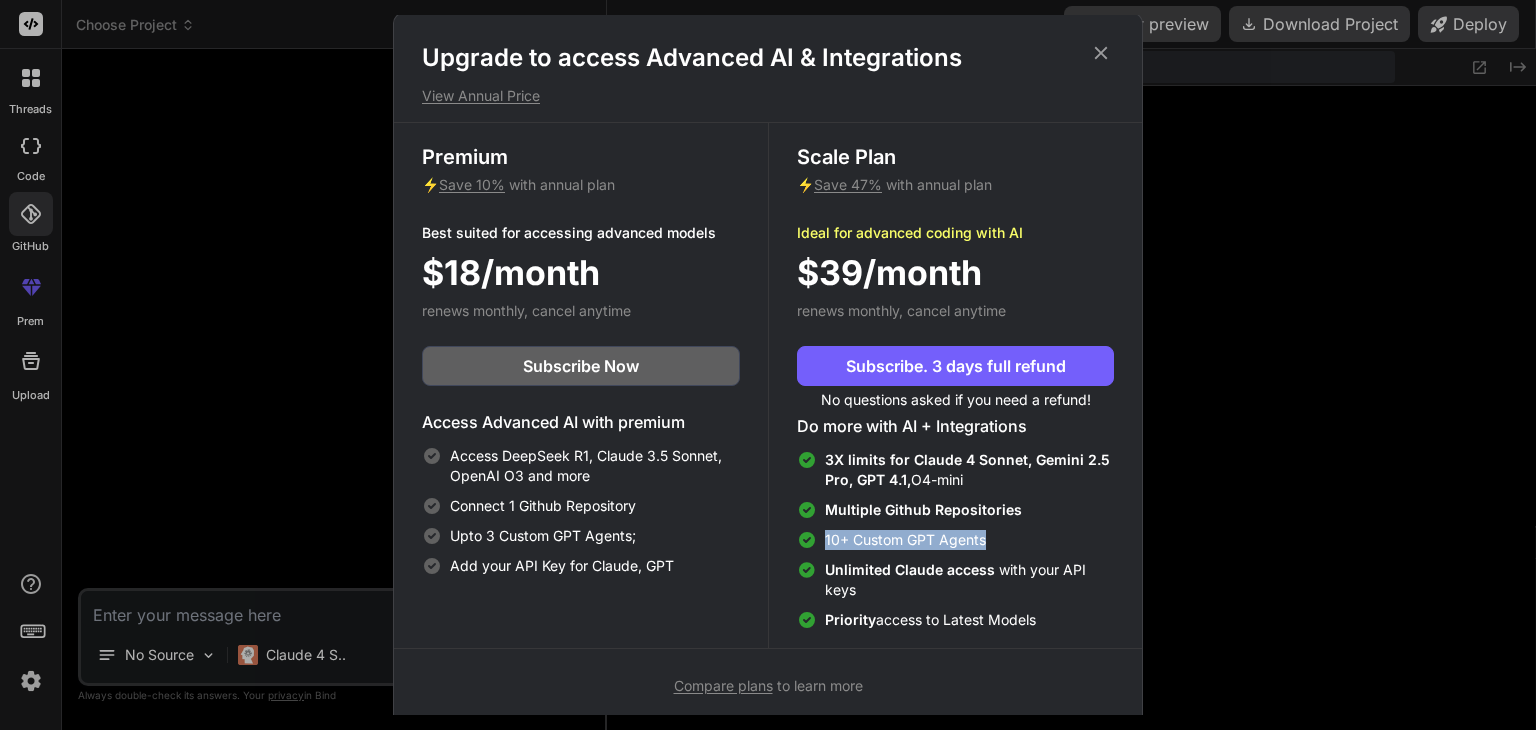 scroll, scrollTop: 0, scrollLeft: 0, axis: both 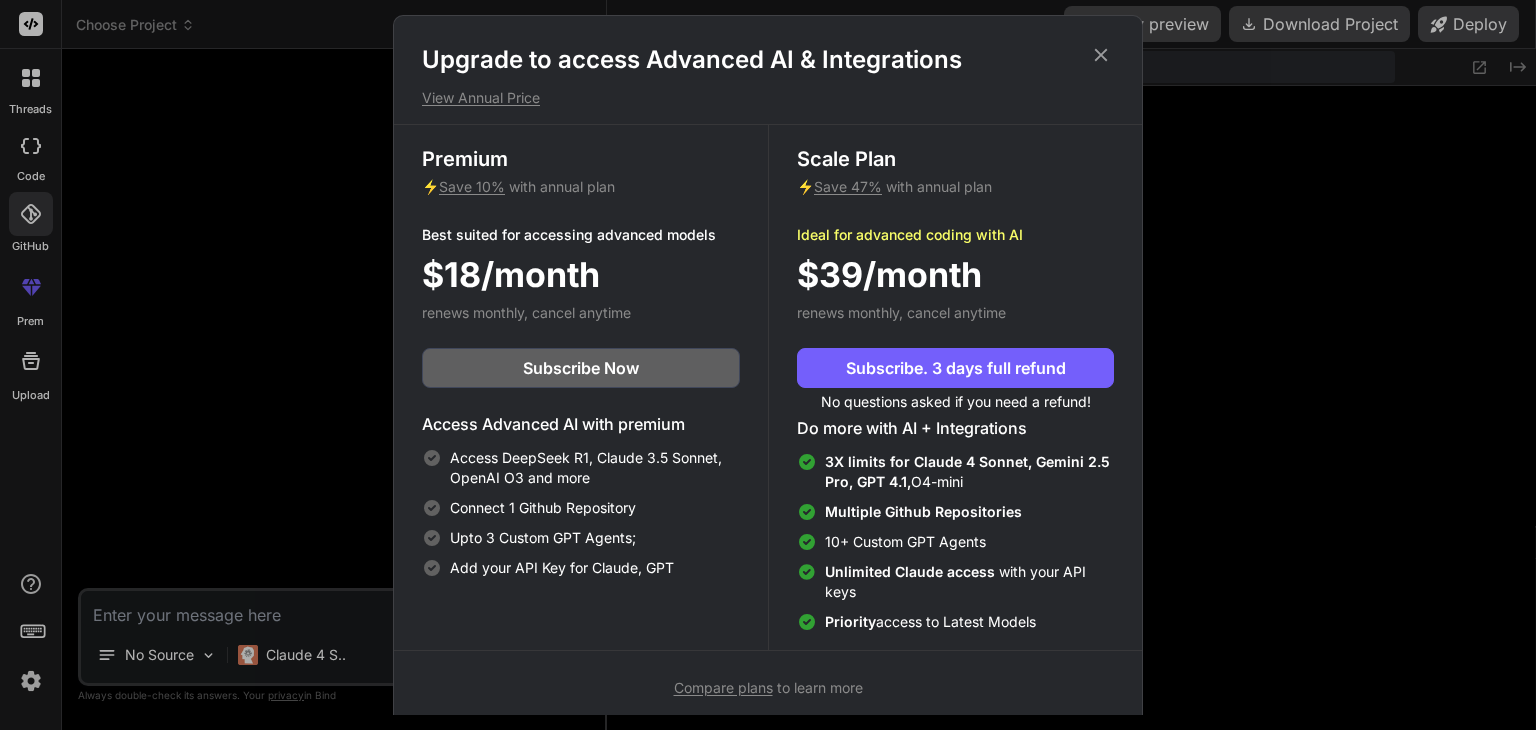 click on "Do more with AI + Integrations" at bounding box center (955, 428) 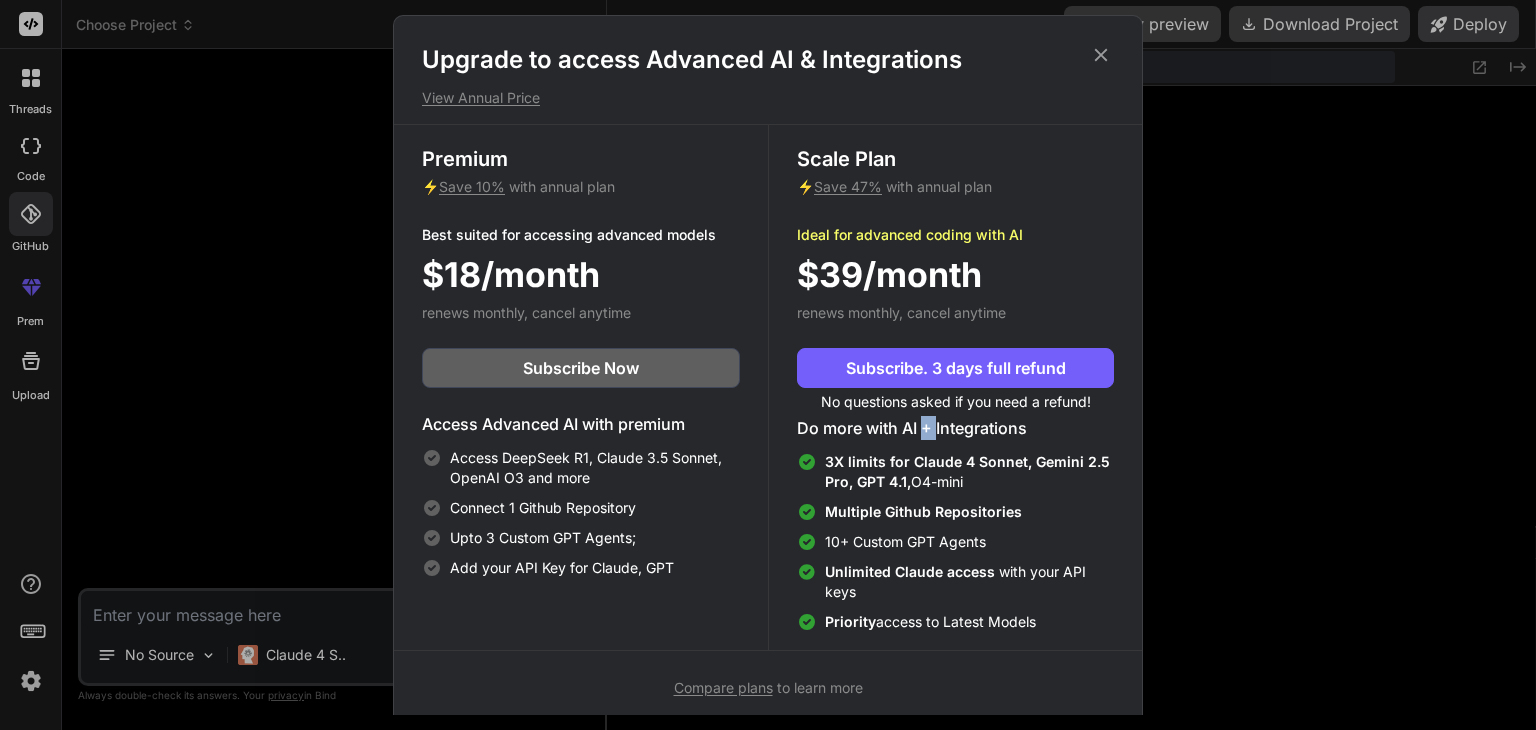 click on "Do more with AI + Integrations" at bounding box center [955, 428] 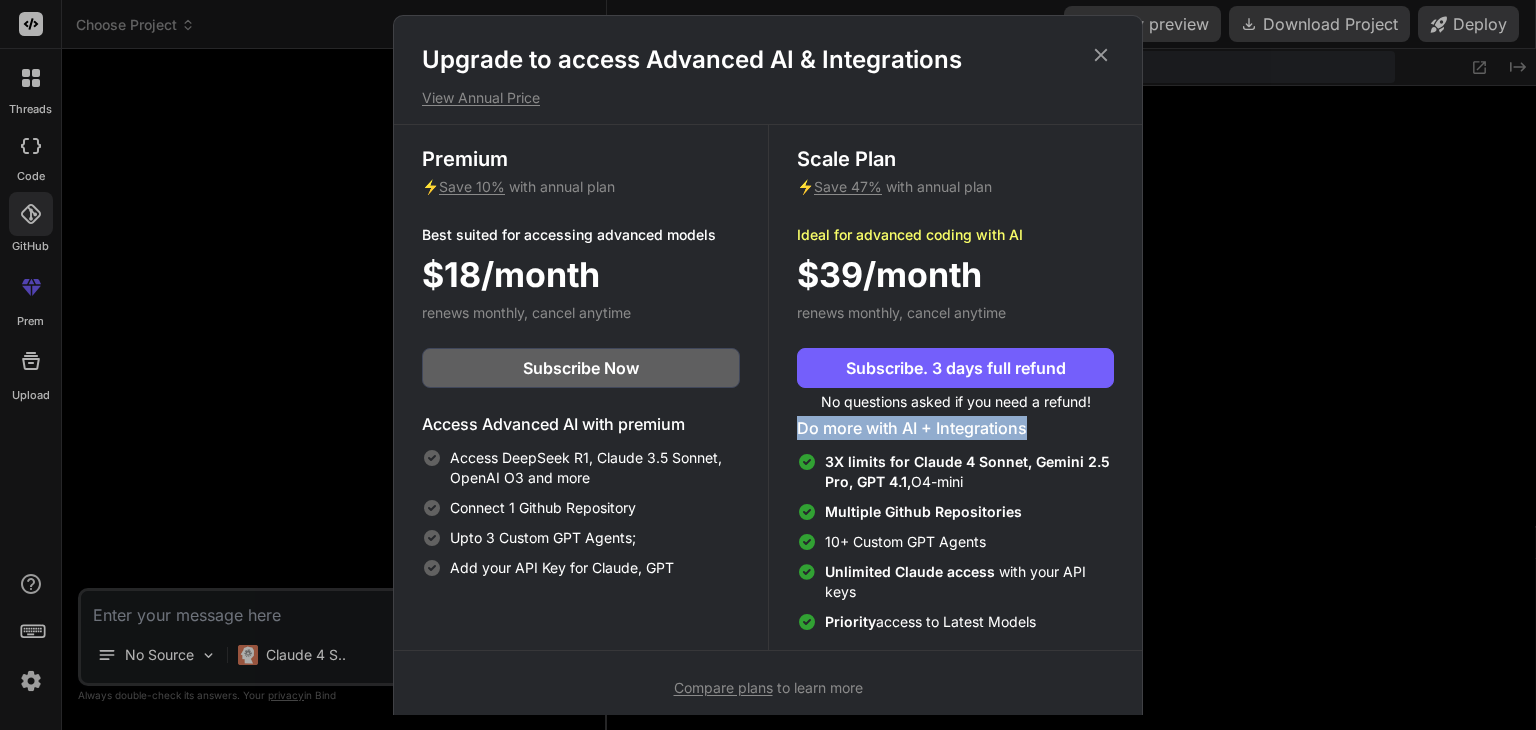 click on "Do more with AI + Integrations" at bounding box center [955, 428] 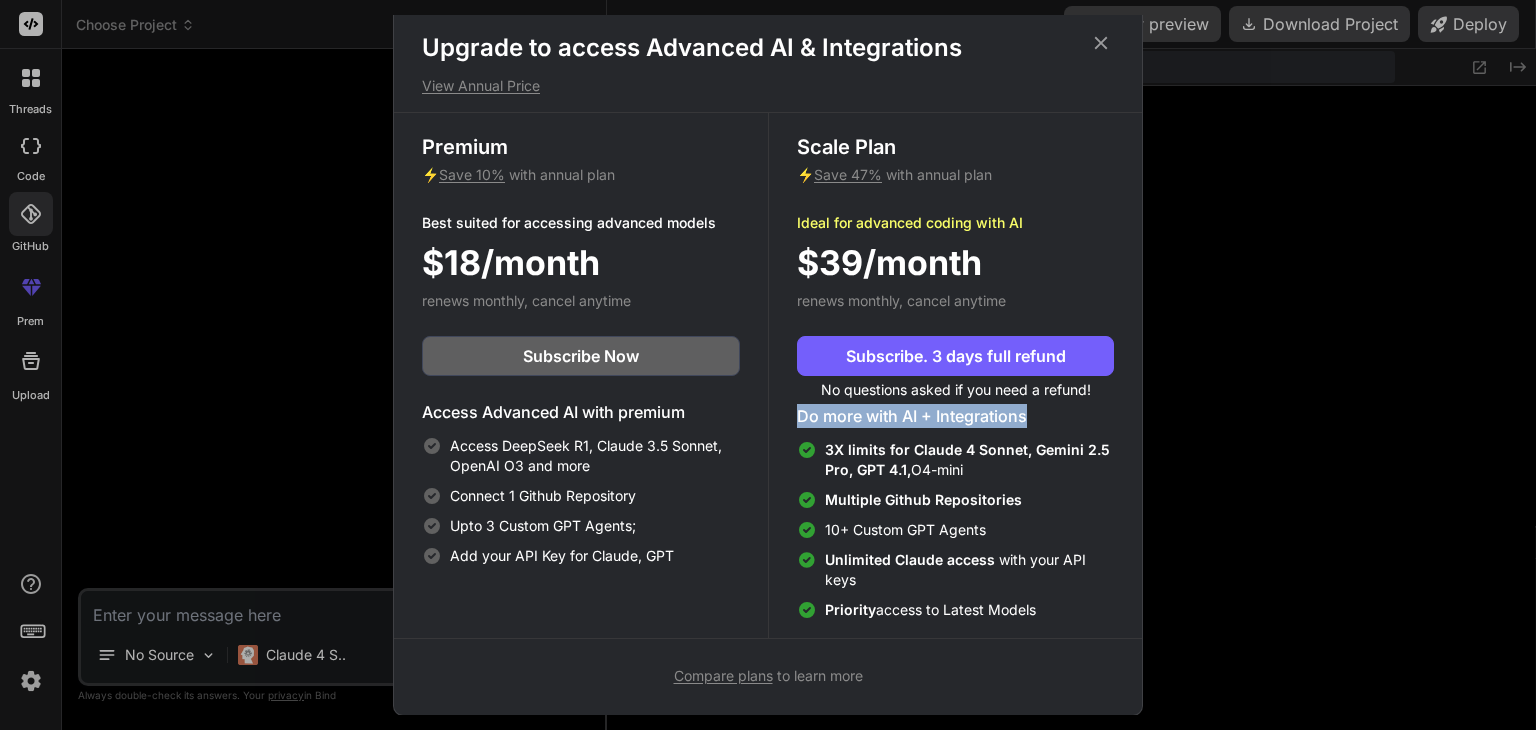 scroll, scrollTop: 0, scrollLeft: 0, axis: both 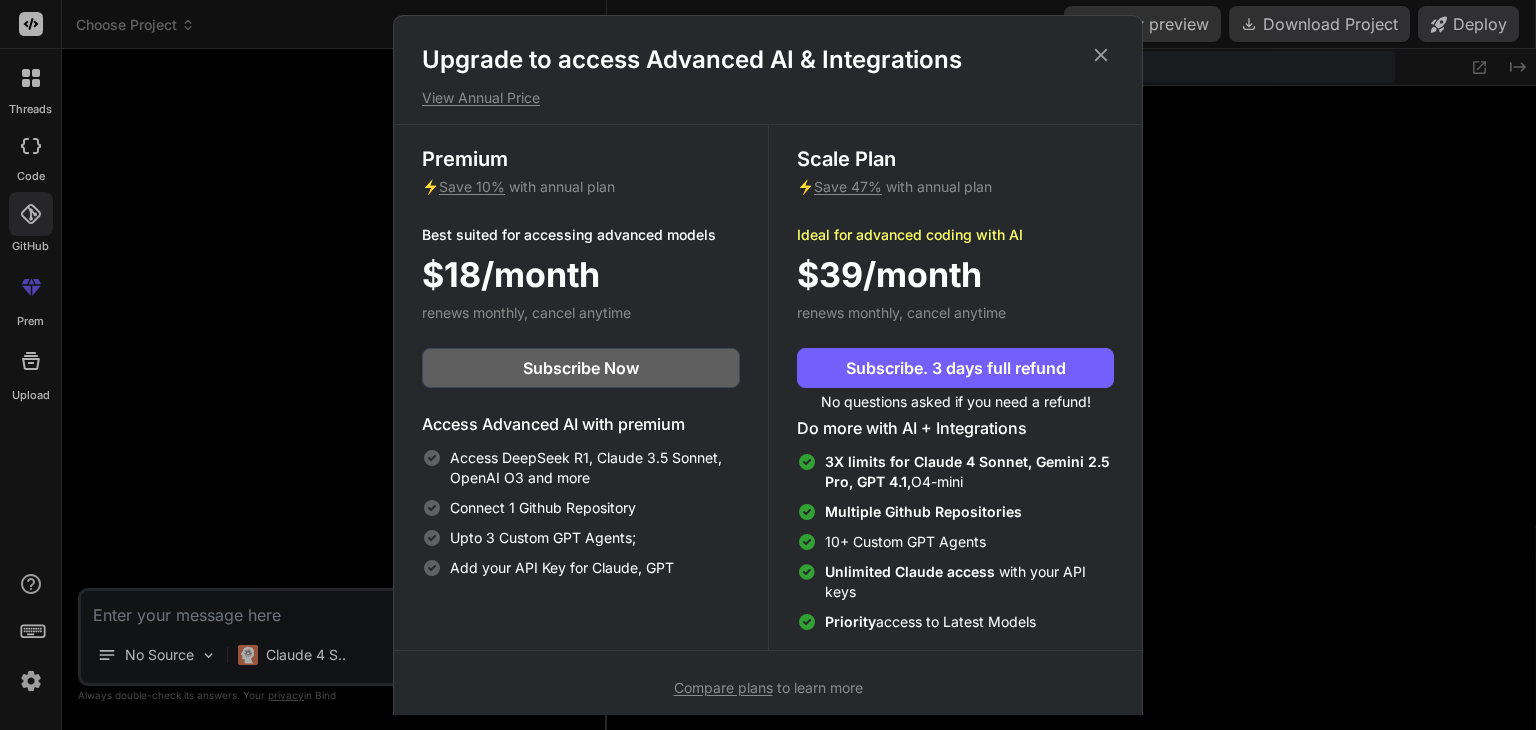 click 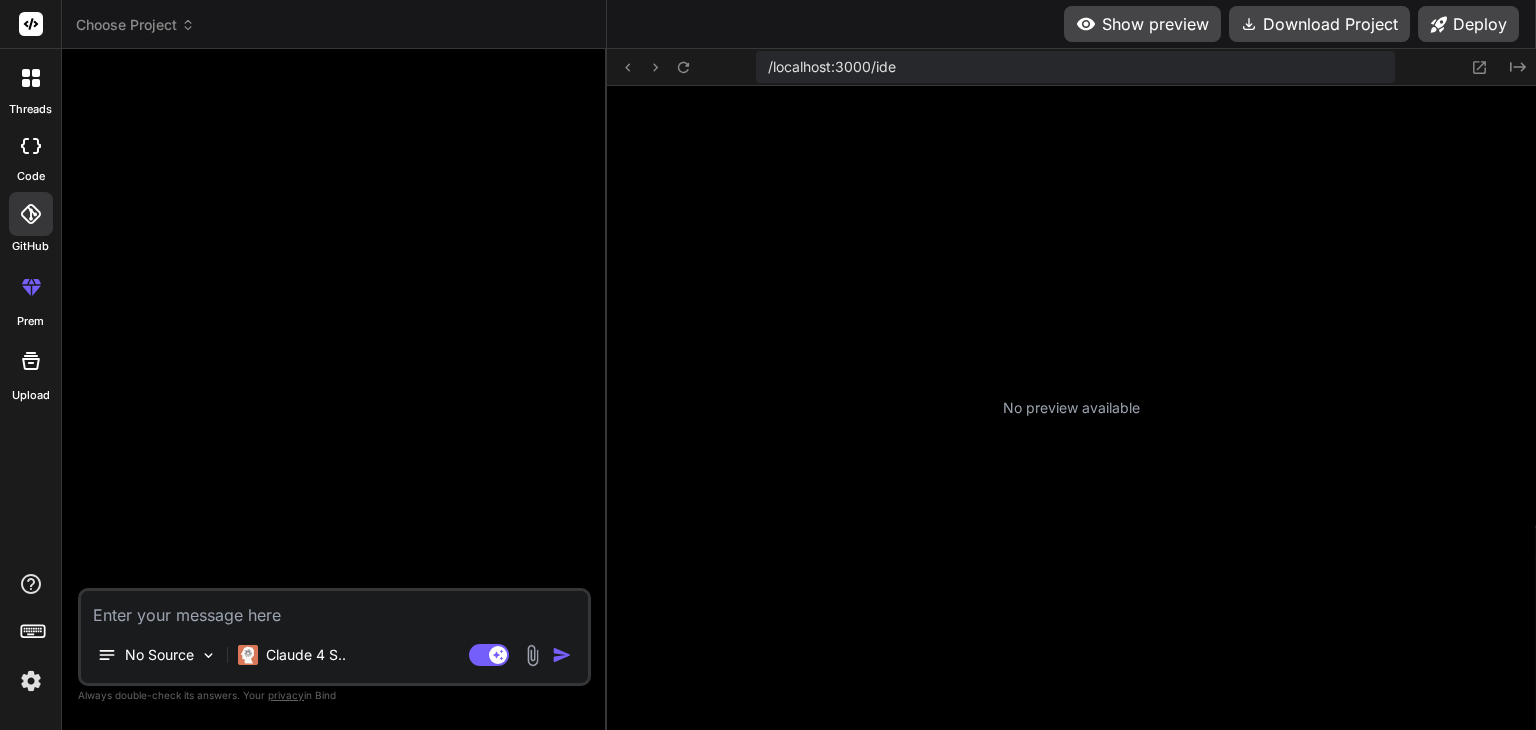 click on "No Source   Claude 4 S.. Agent Mode. When this toggle is activated, AI automatically makes decisions, reasons, creates files, and runs terminal commands. Almost full autopilot." at bounding box center (334, 637) 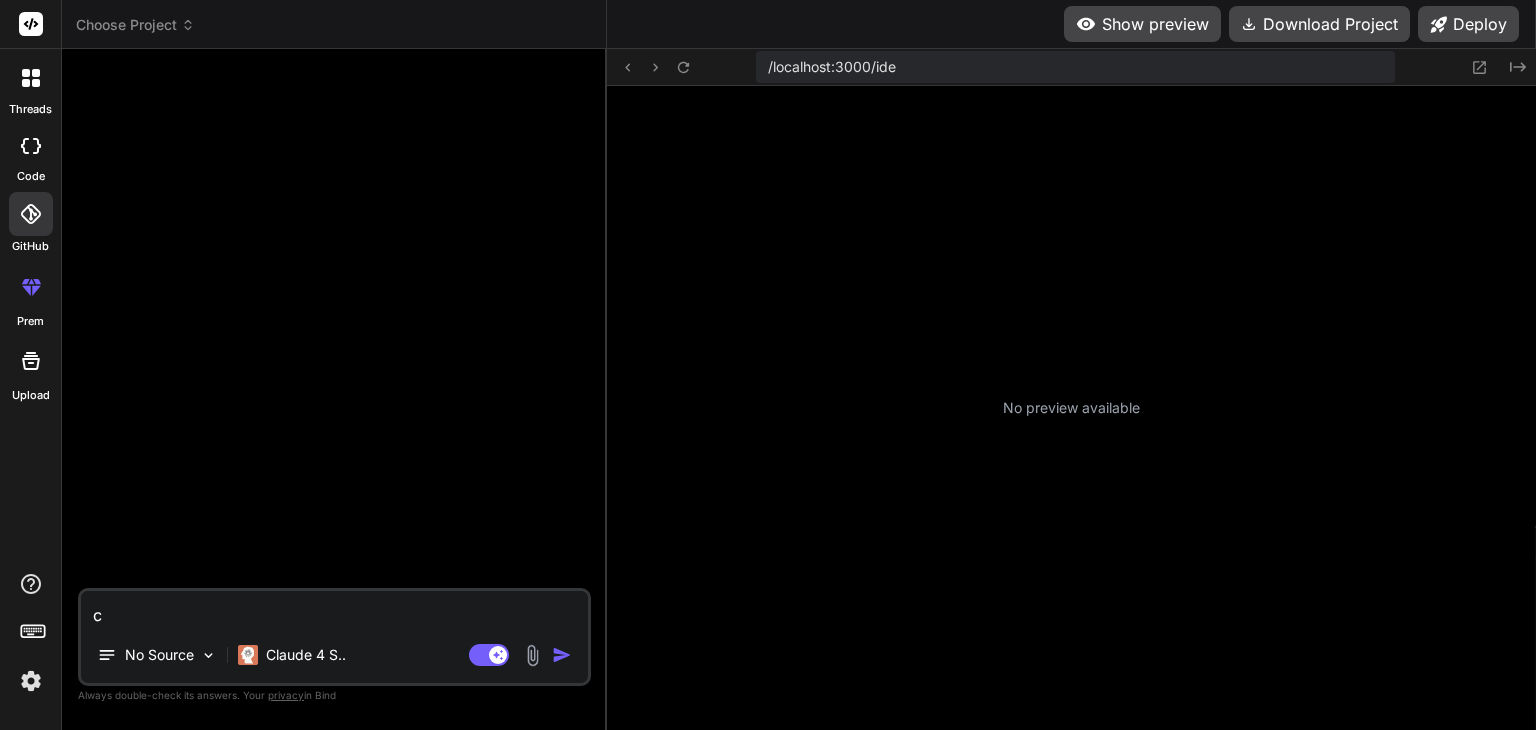 type on "x" 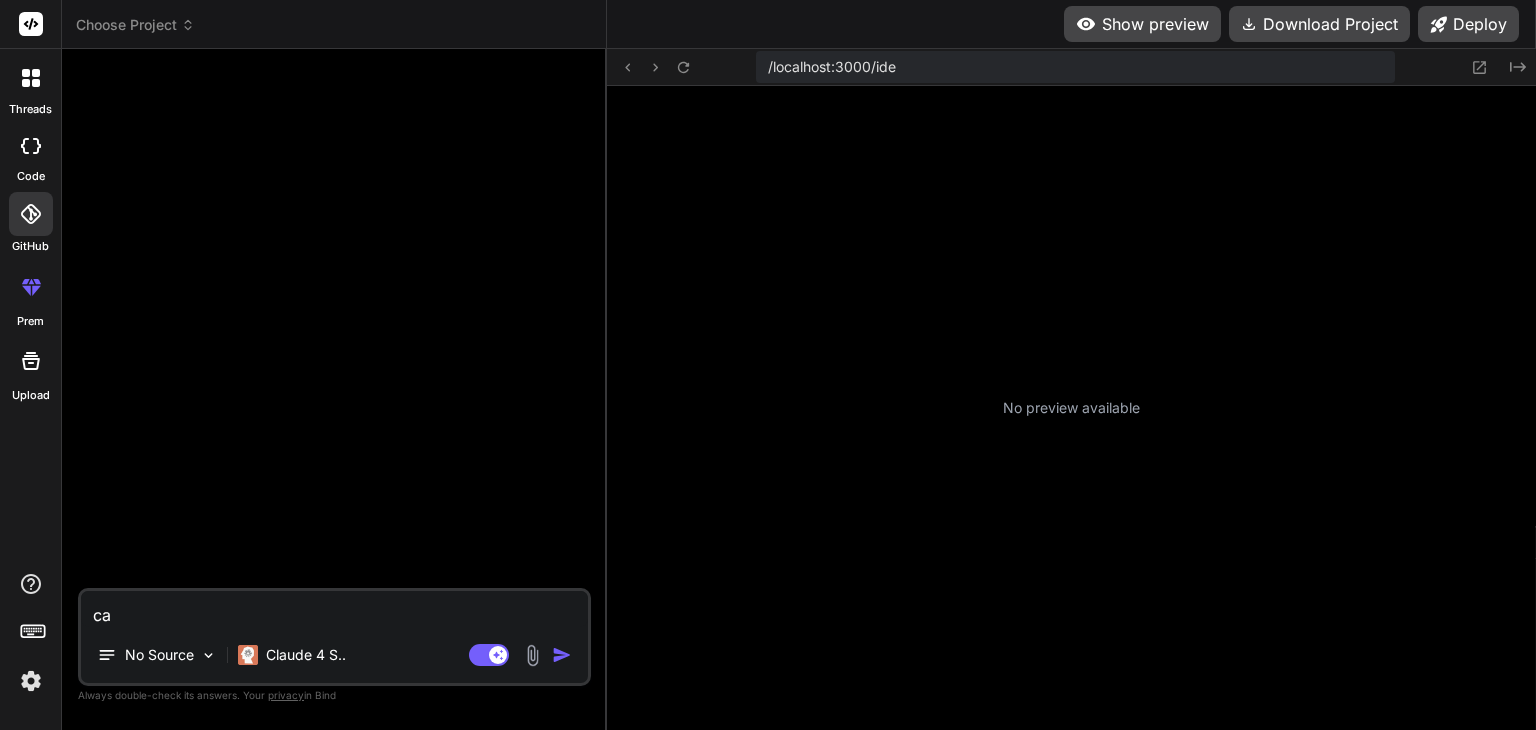type on "can" 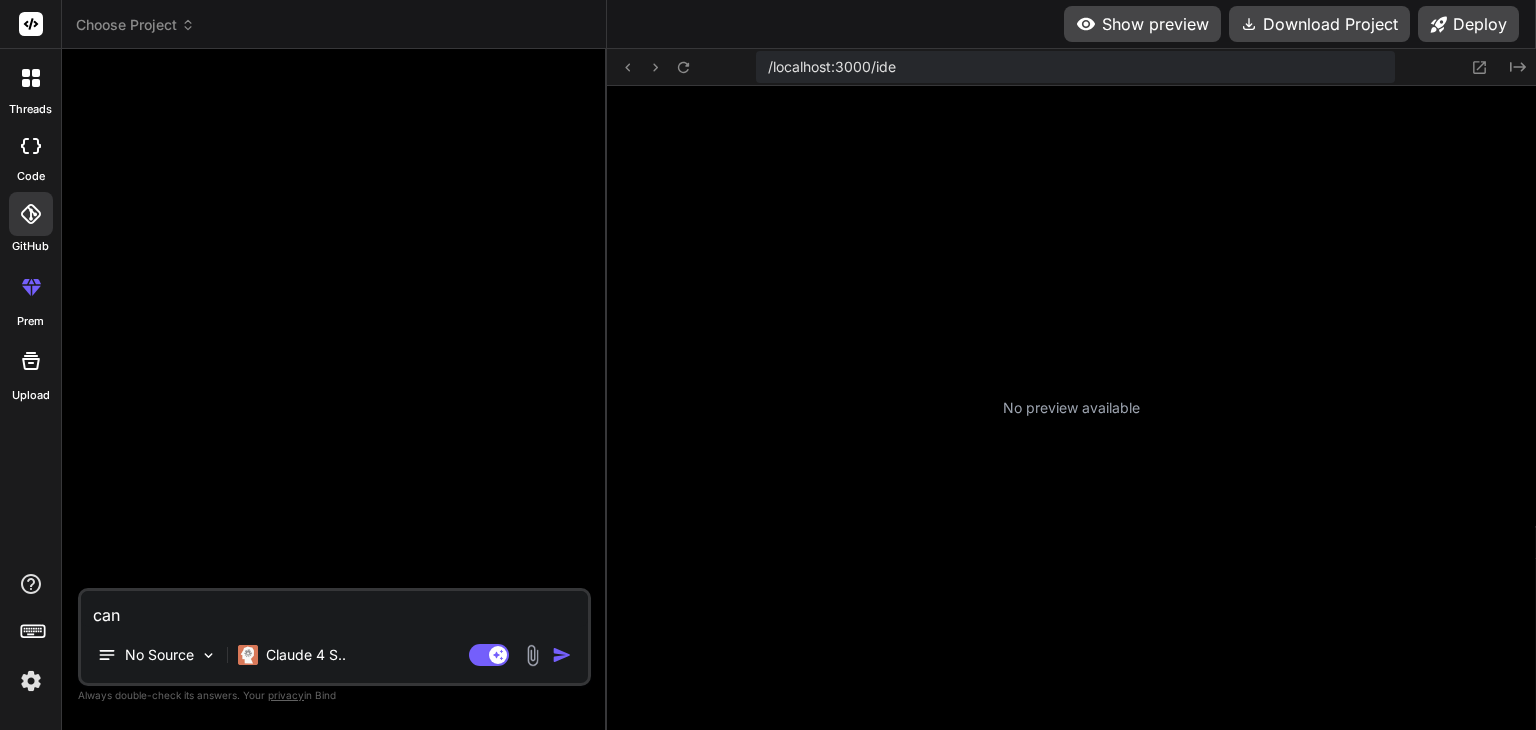type on "can" 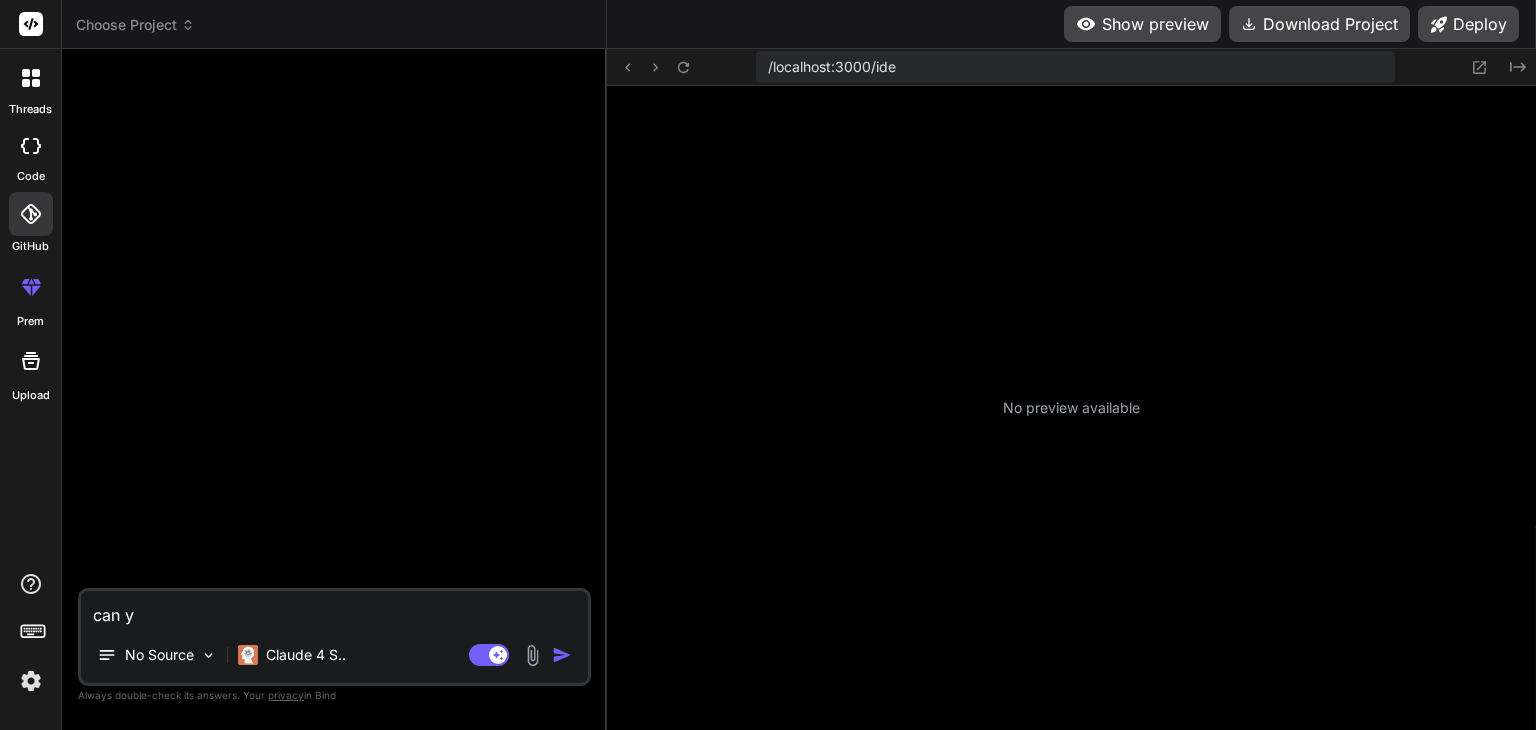 type on "can yo" 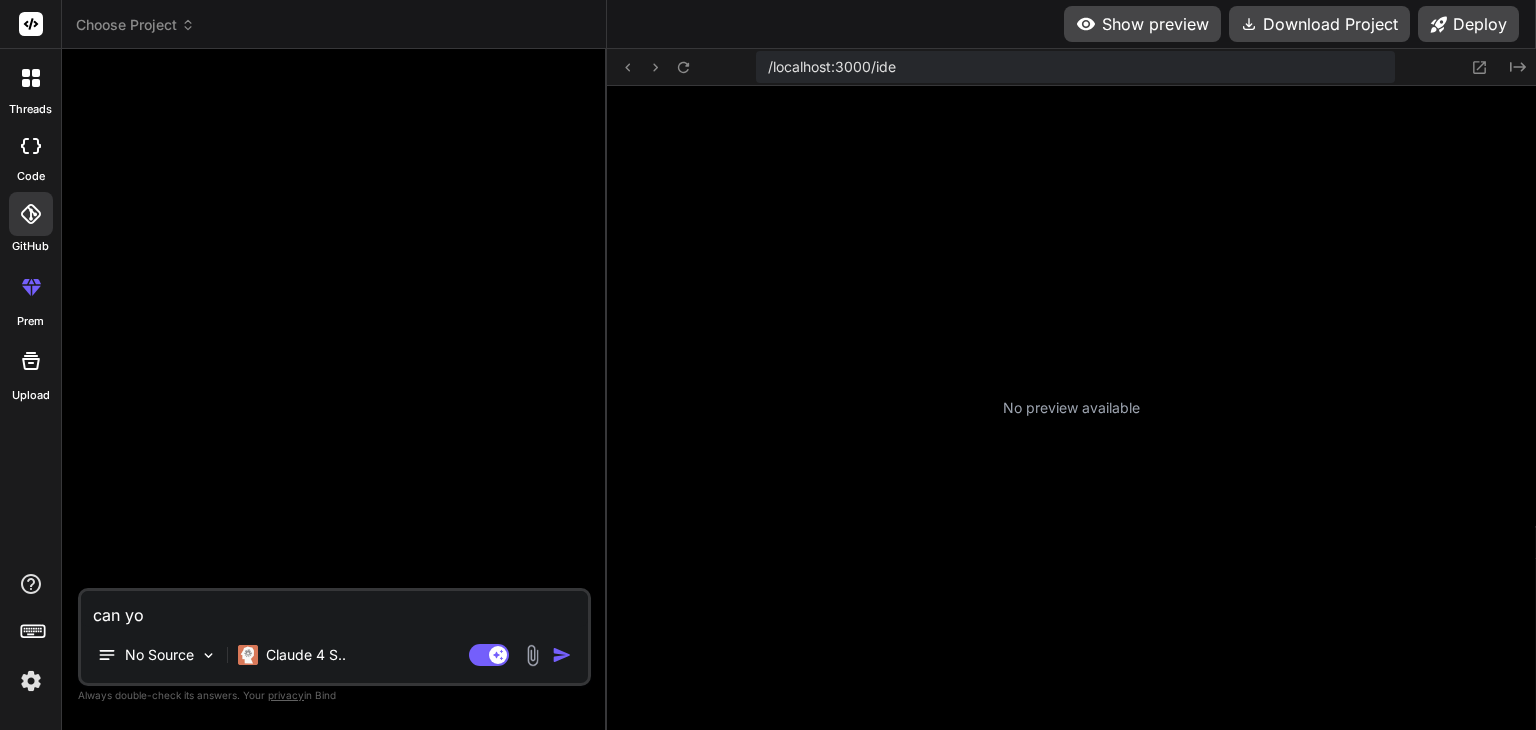 type on "can you" 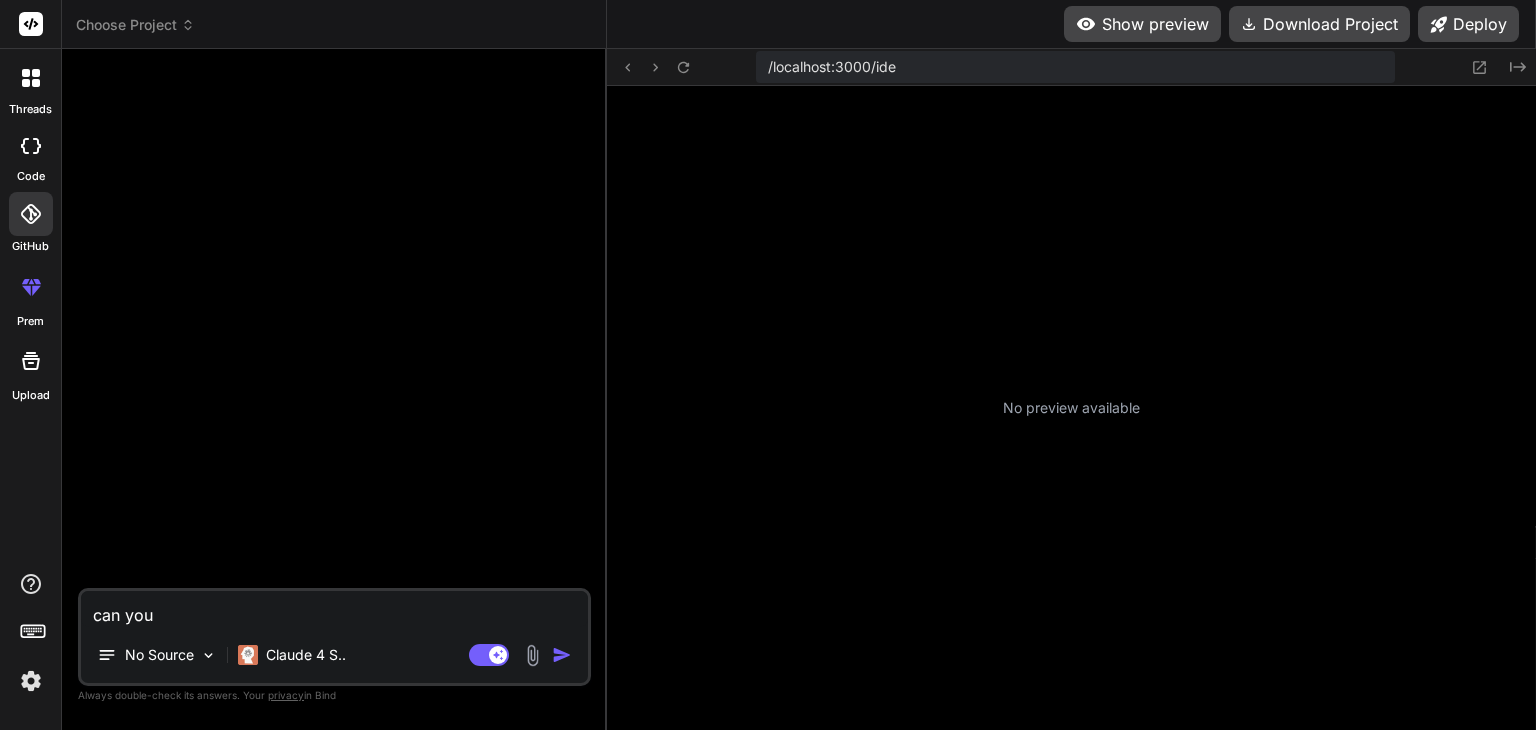 type on "x" 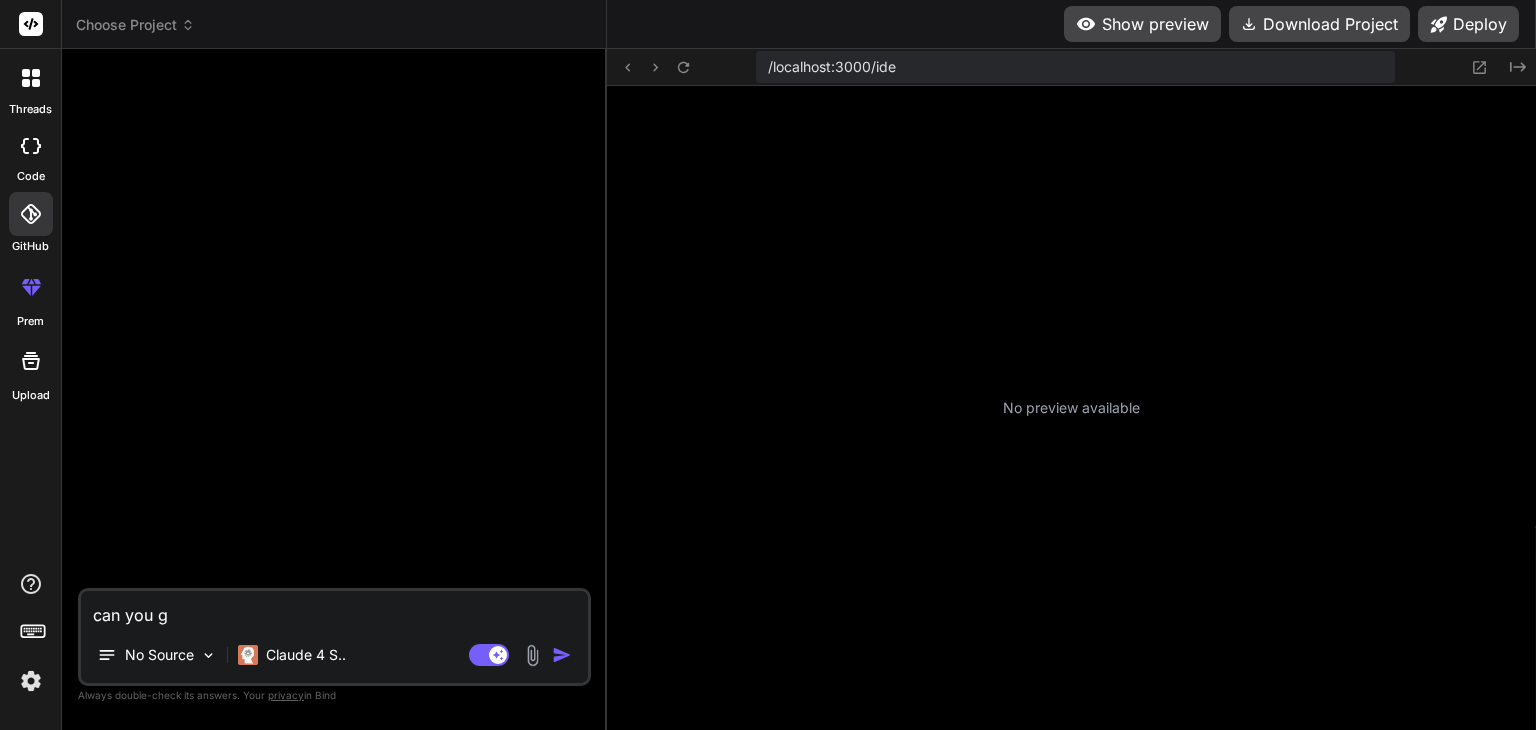 type on "can you ge" 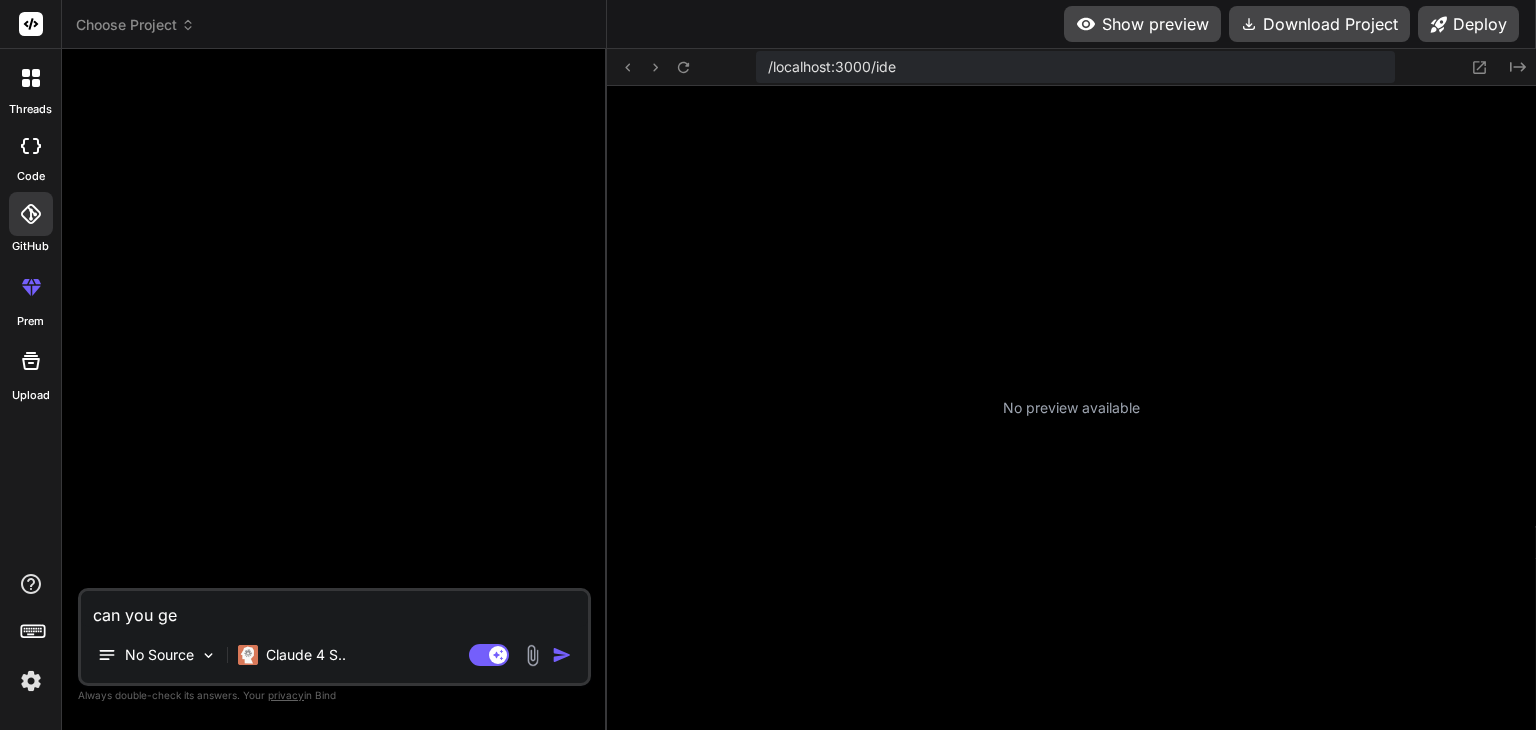 type on "can you gen" 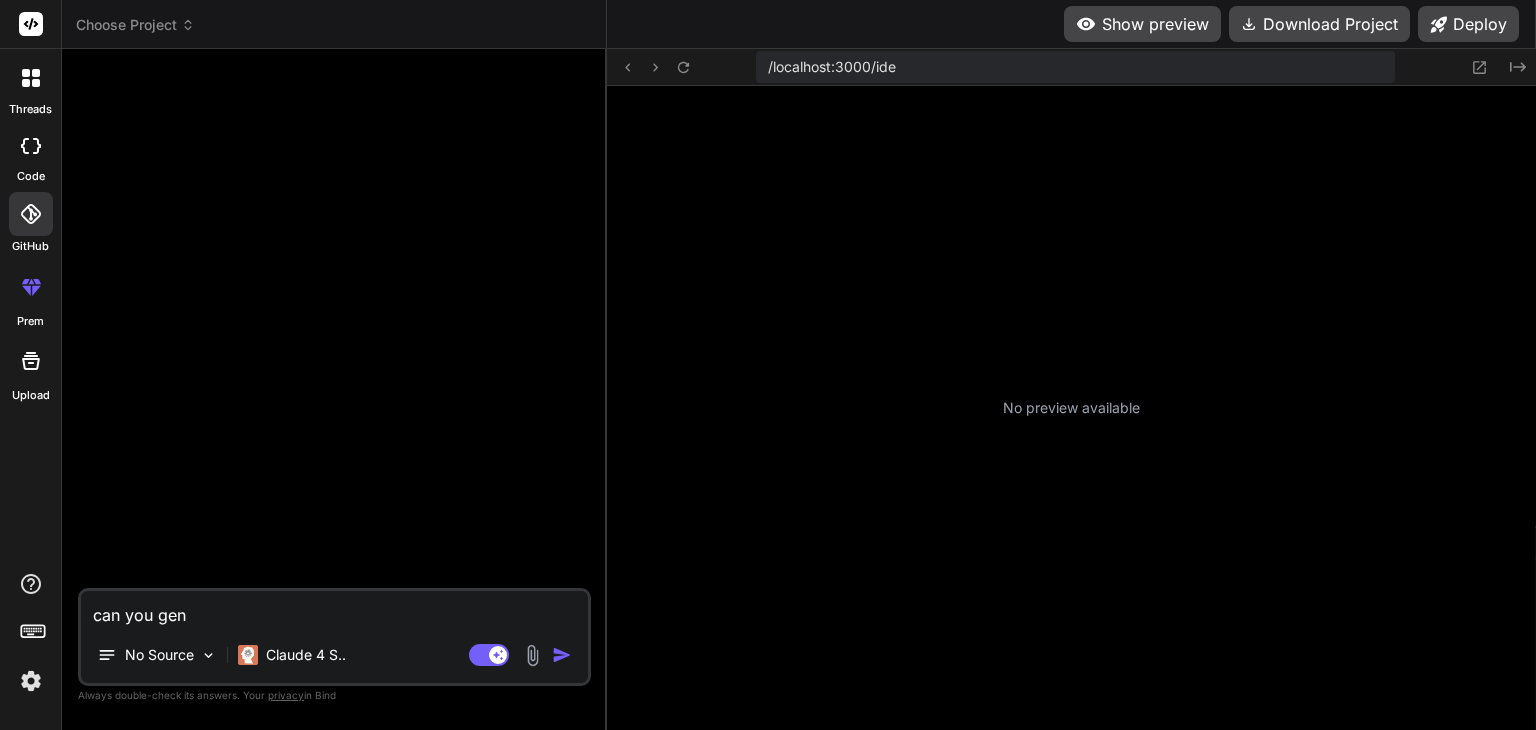 type on "can you gena" 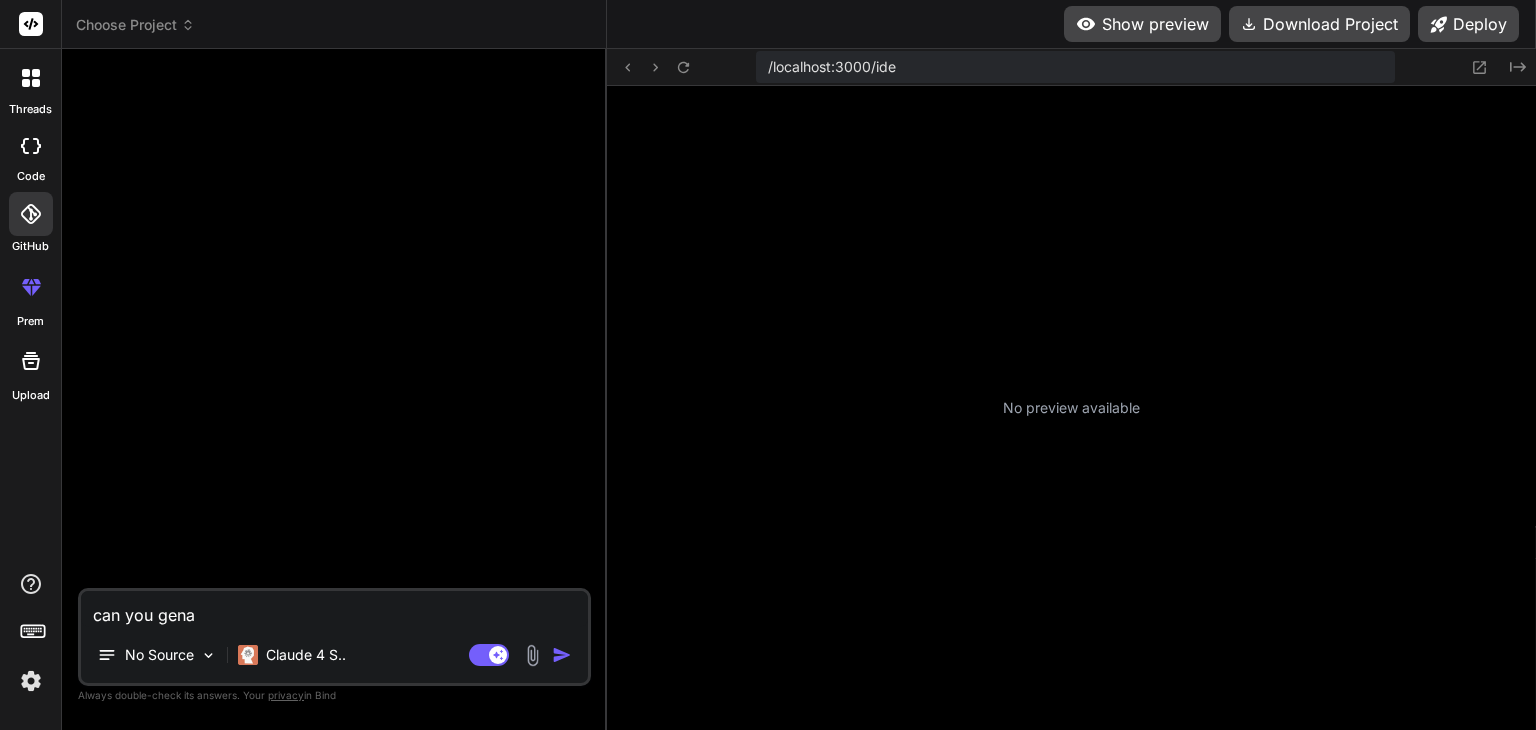 type on "can you genar" 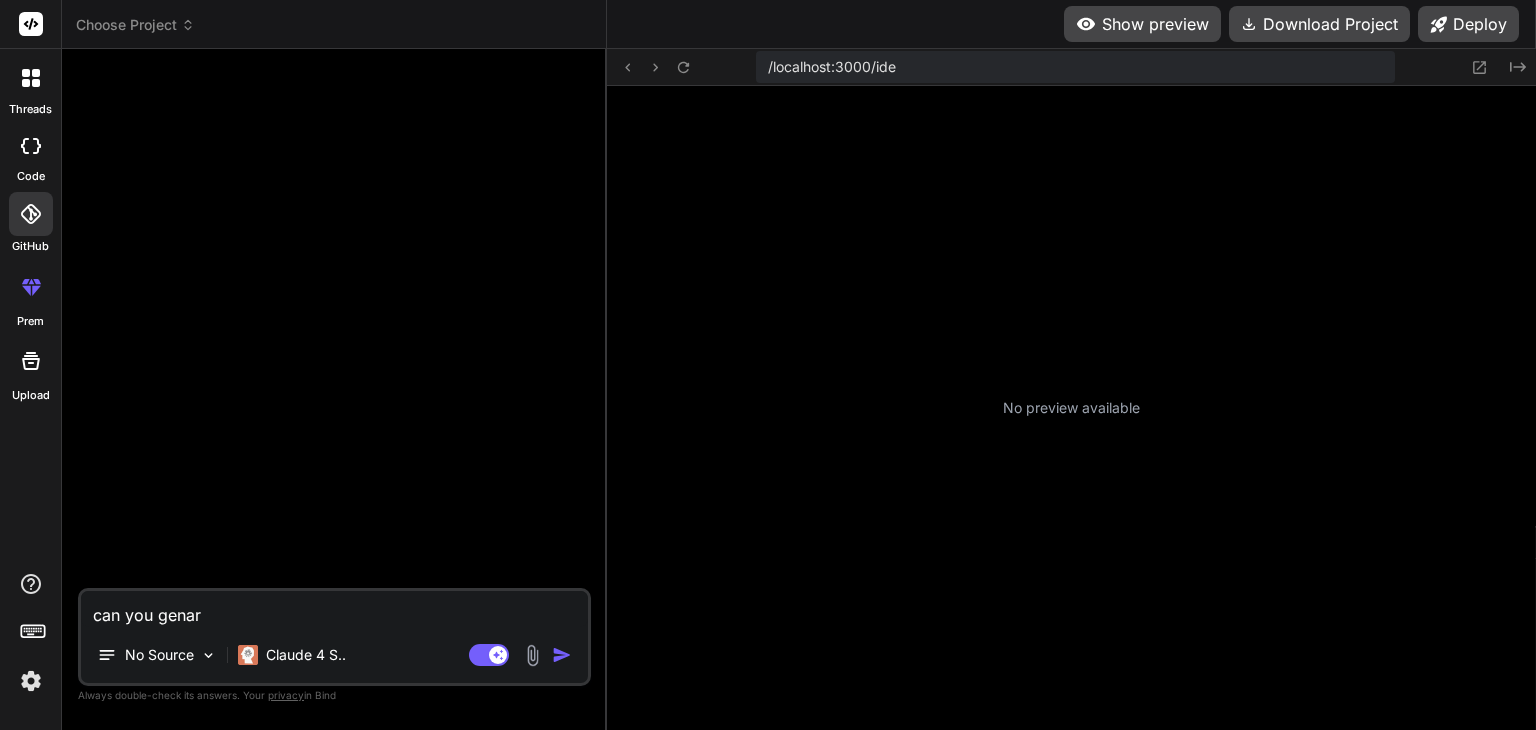 type on "can you genara" 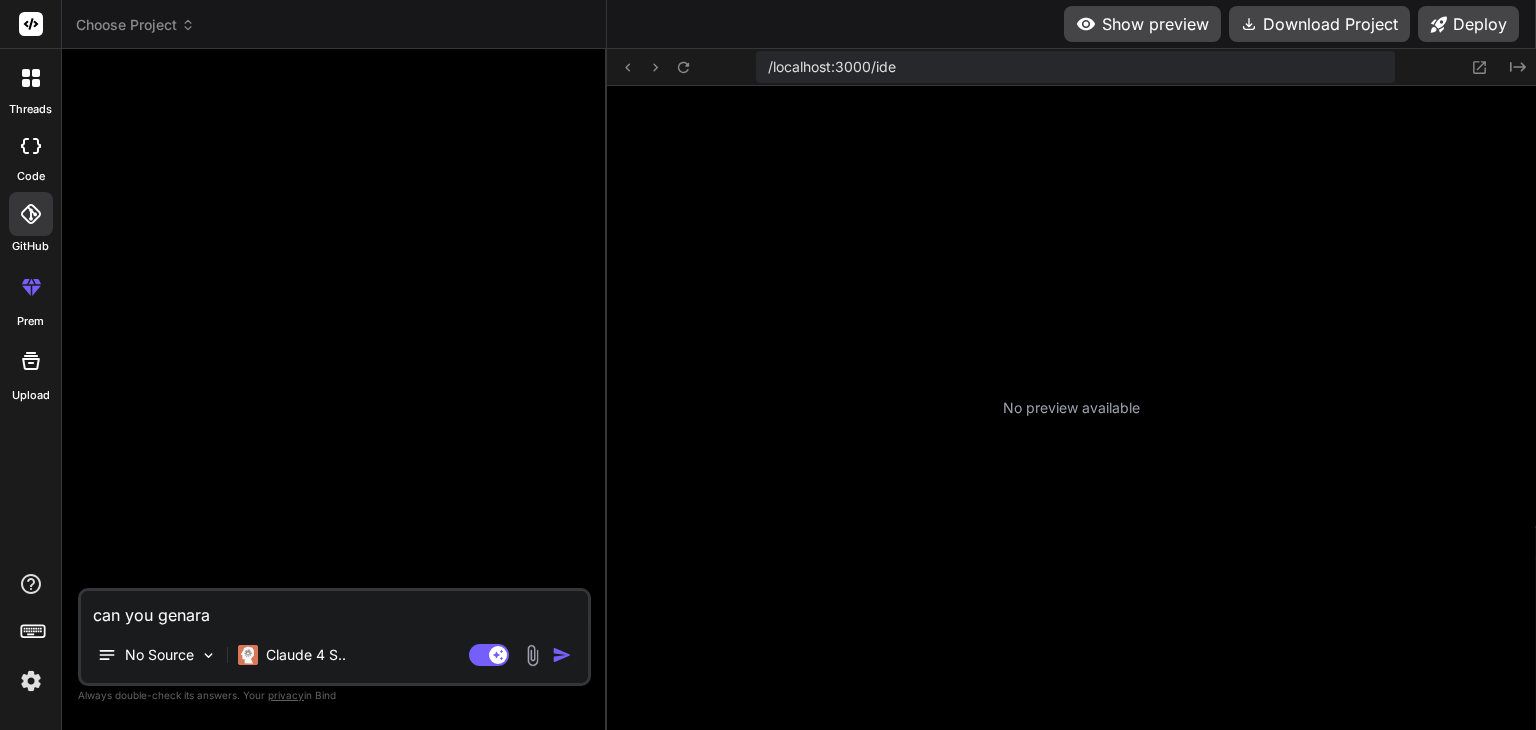 type on "can you genarat" 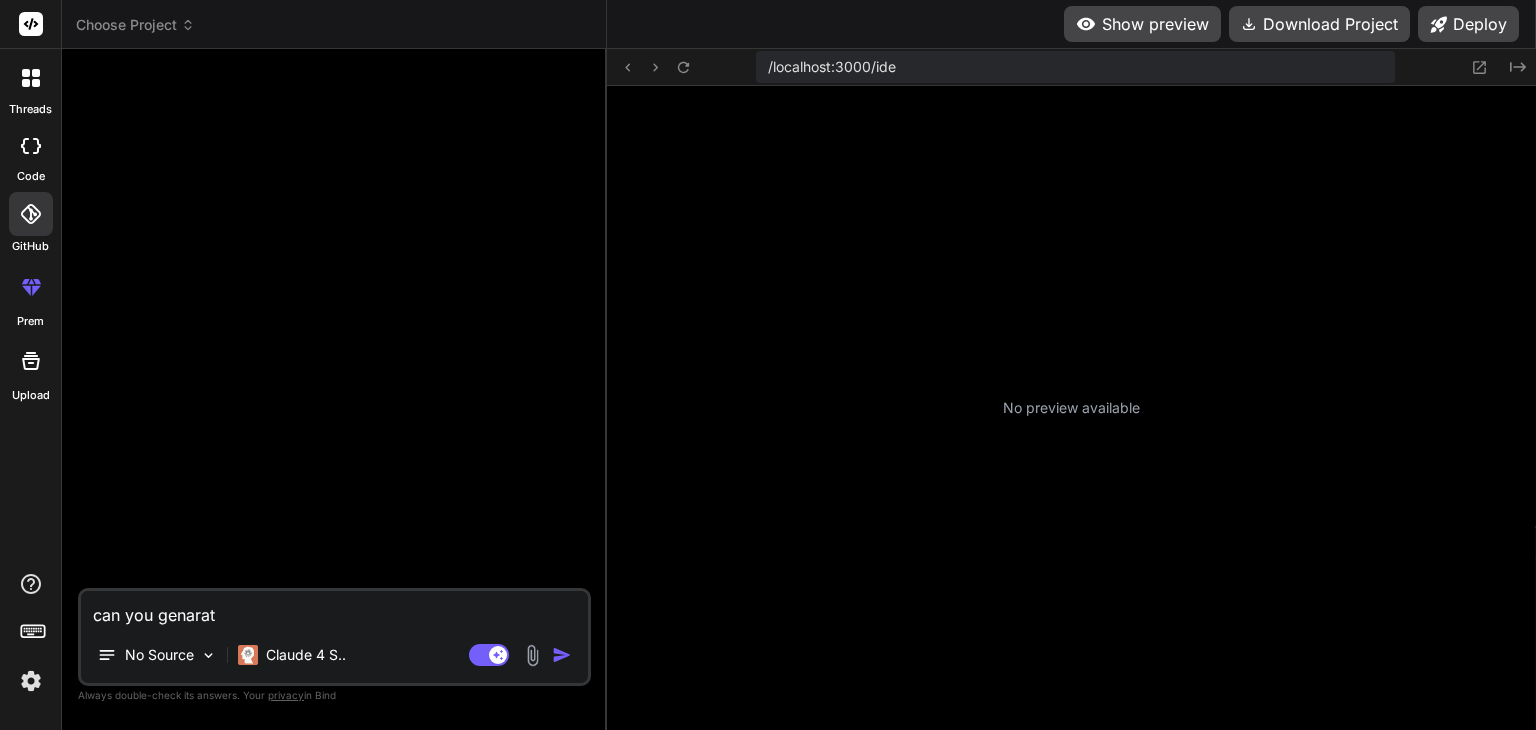 type on "can you genarate" 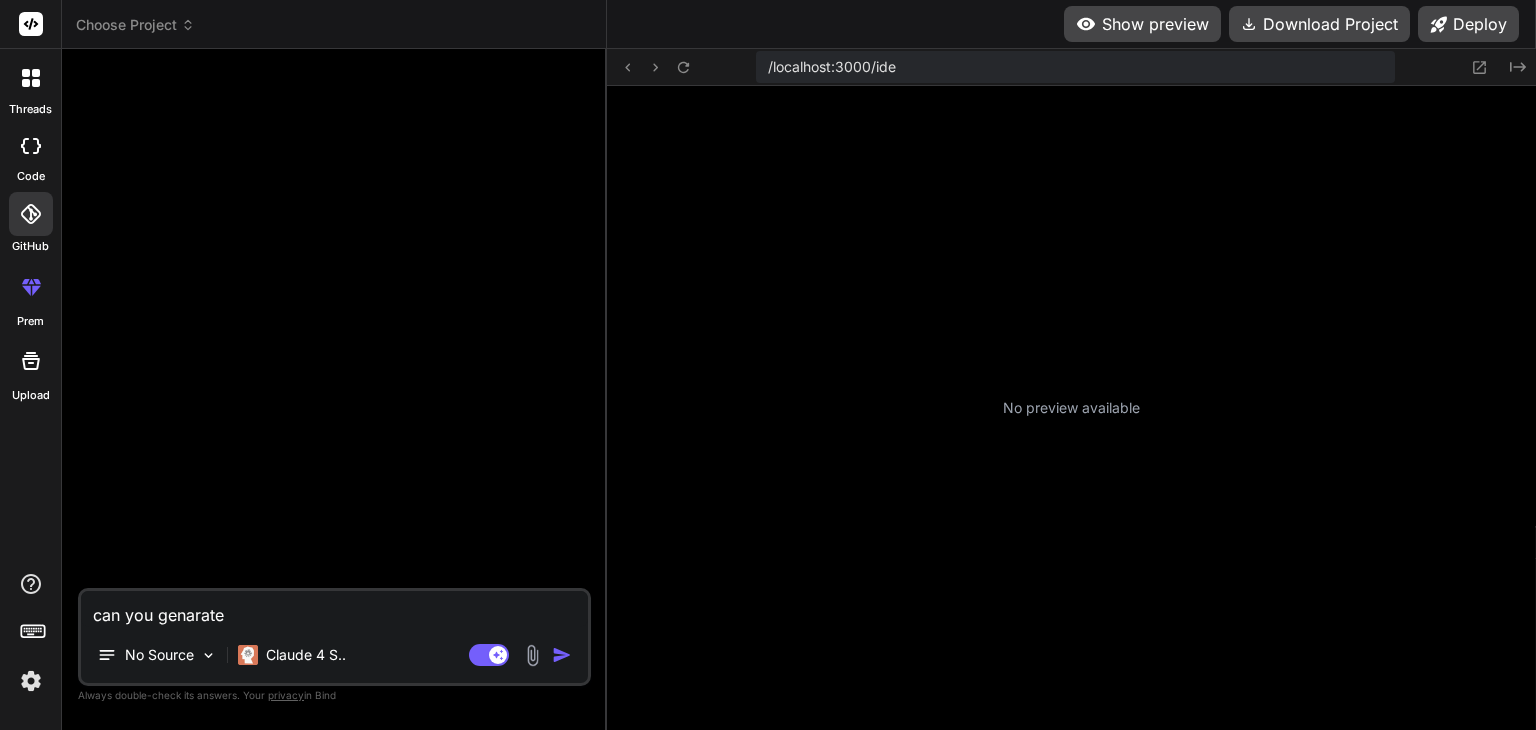 type on "can you genarate" 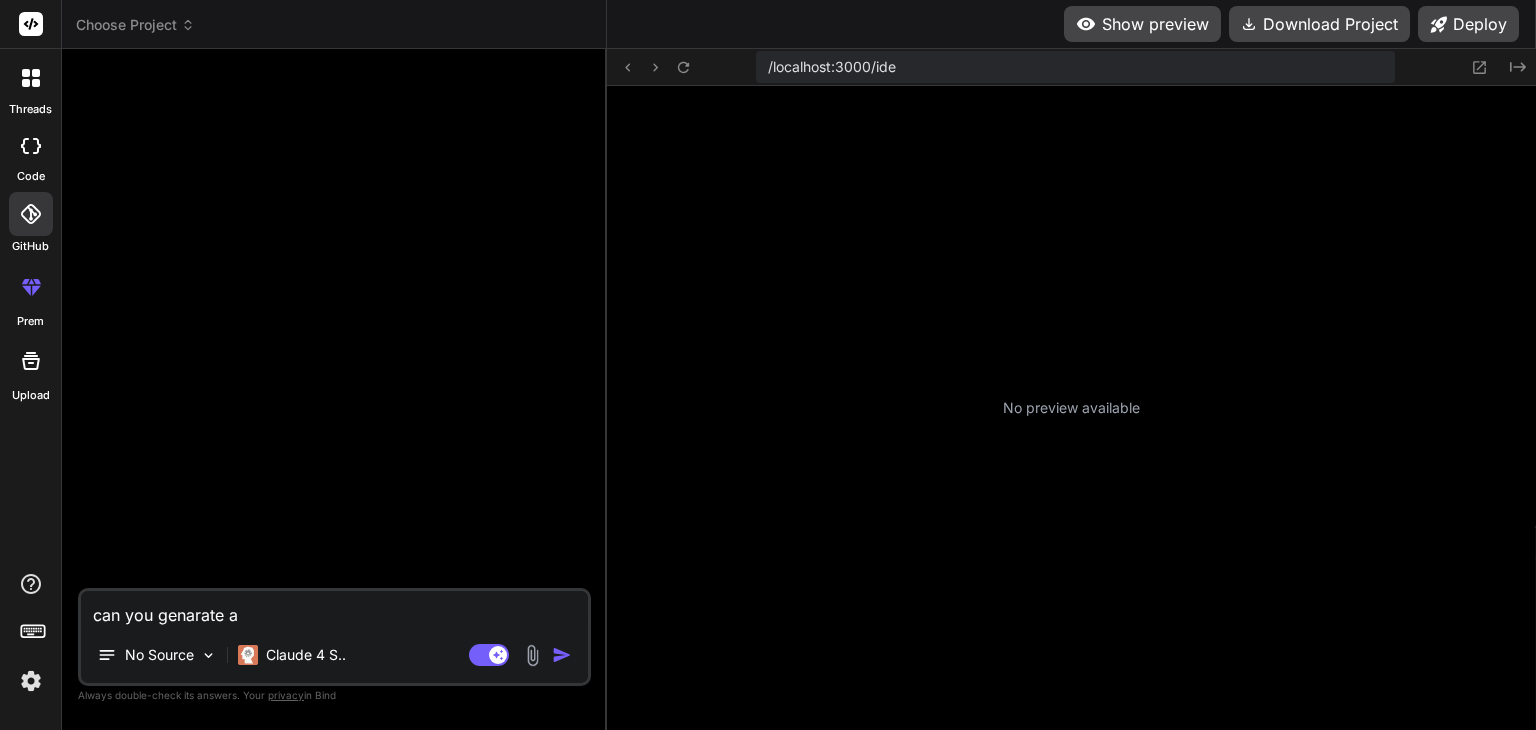 type on "can you genarate a" 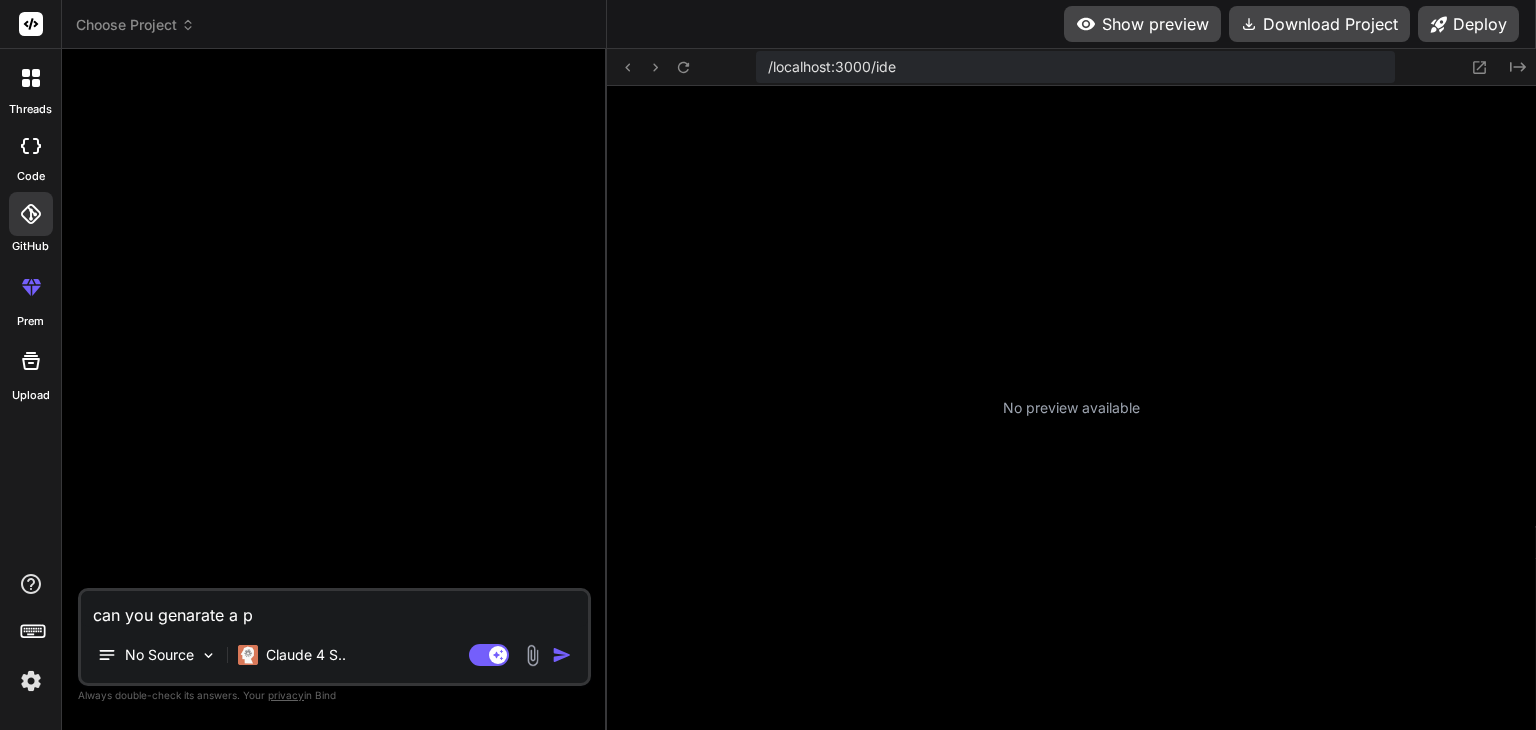 type on "can you genarate a pa" 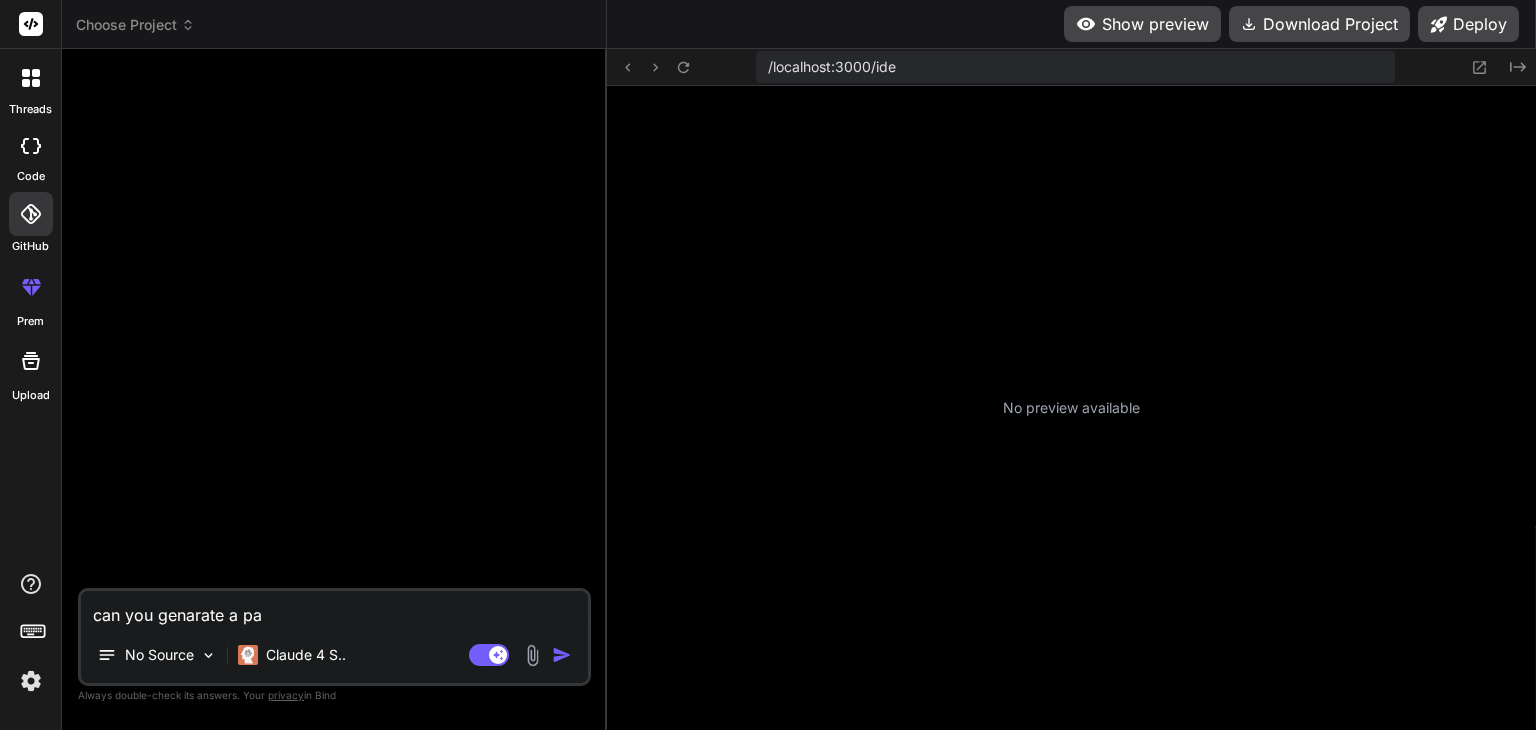 type on "x" 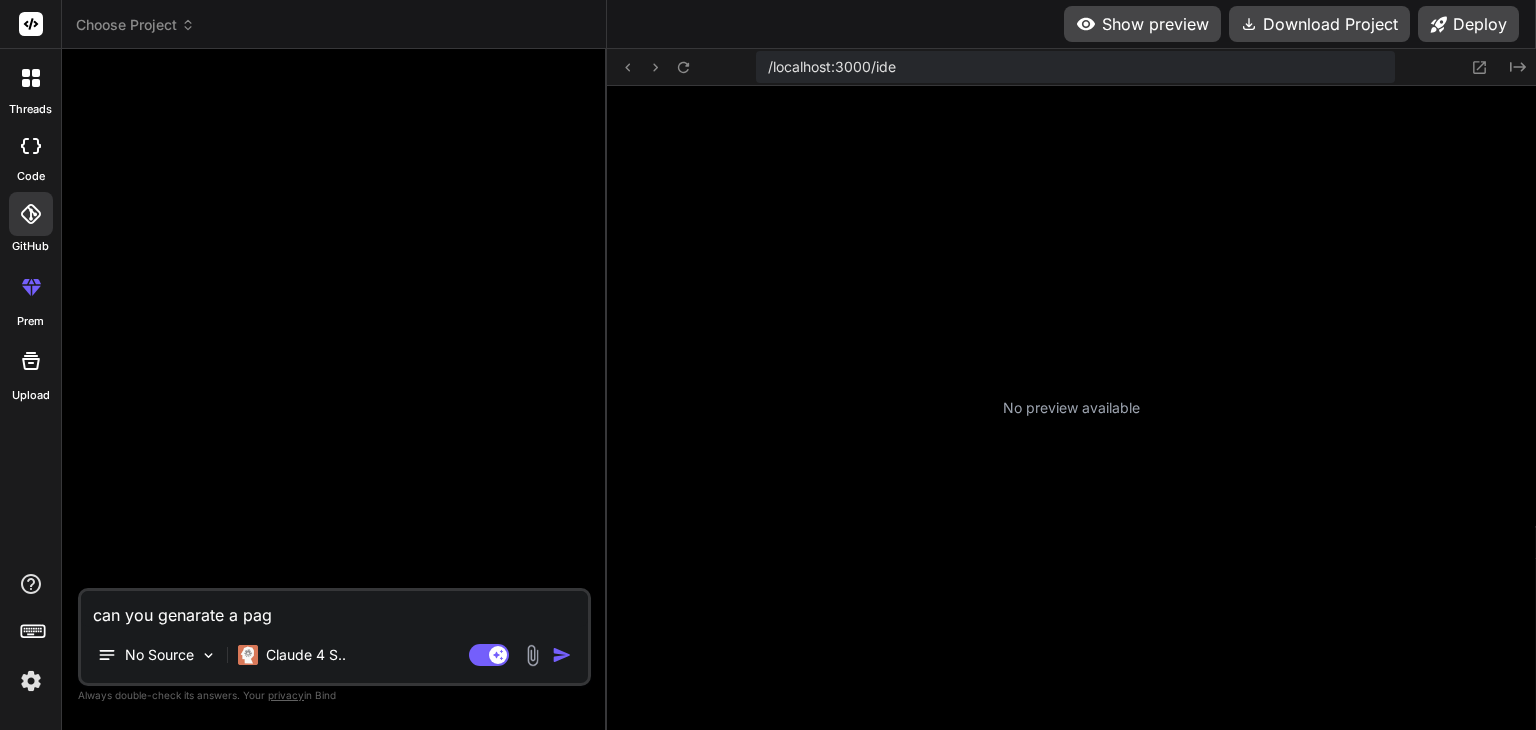 type on "x" 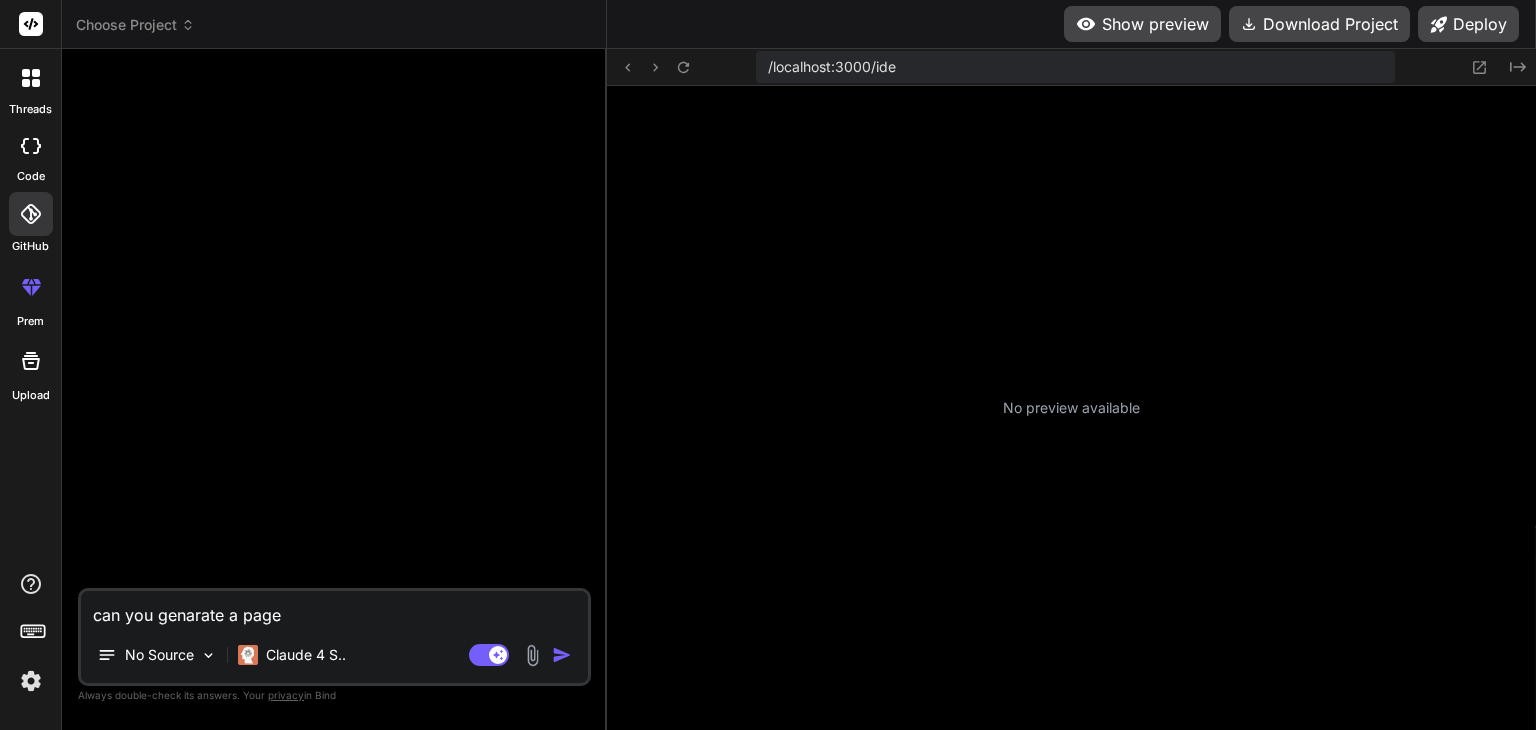 type on "can you genarate a page" 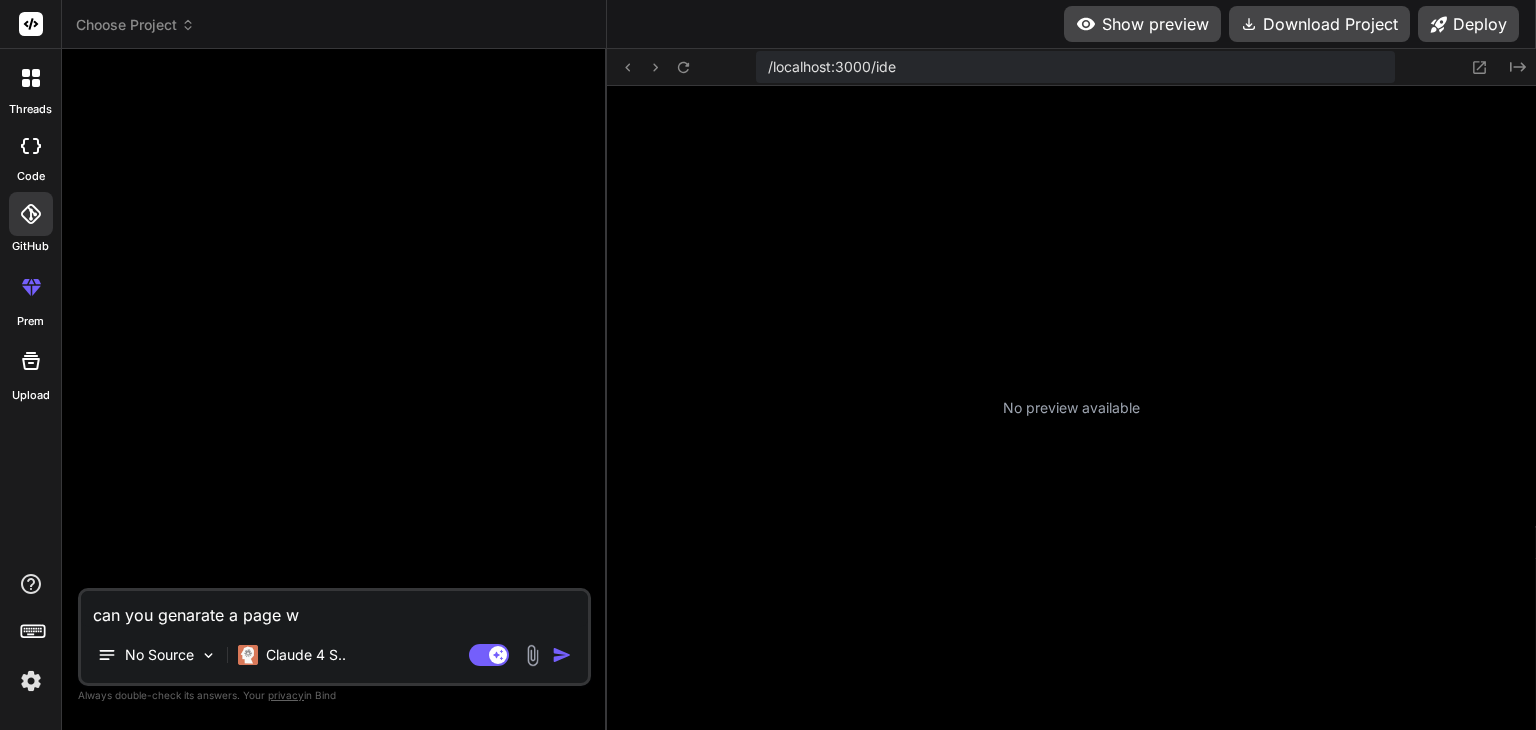 type on "x" 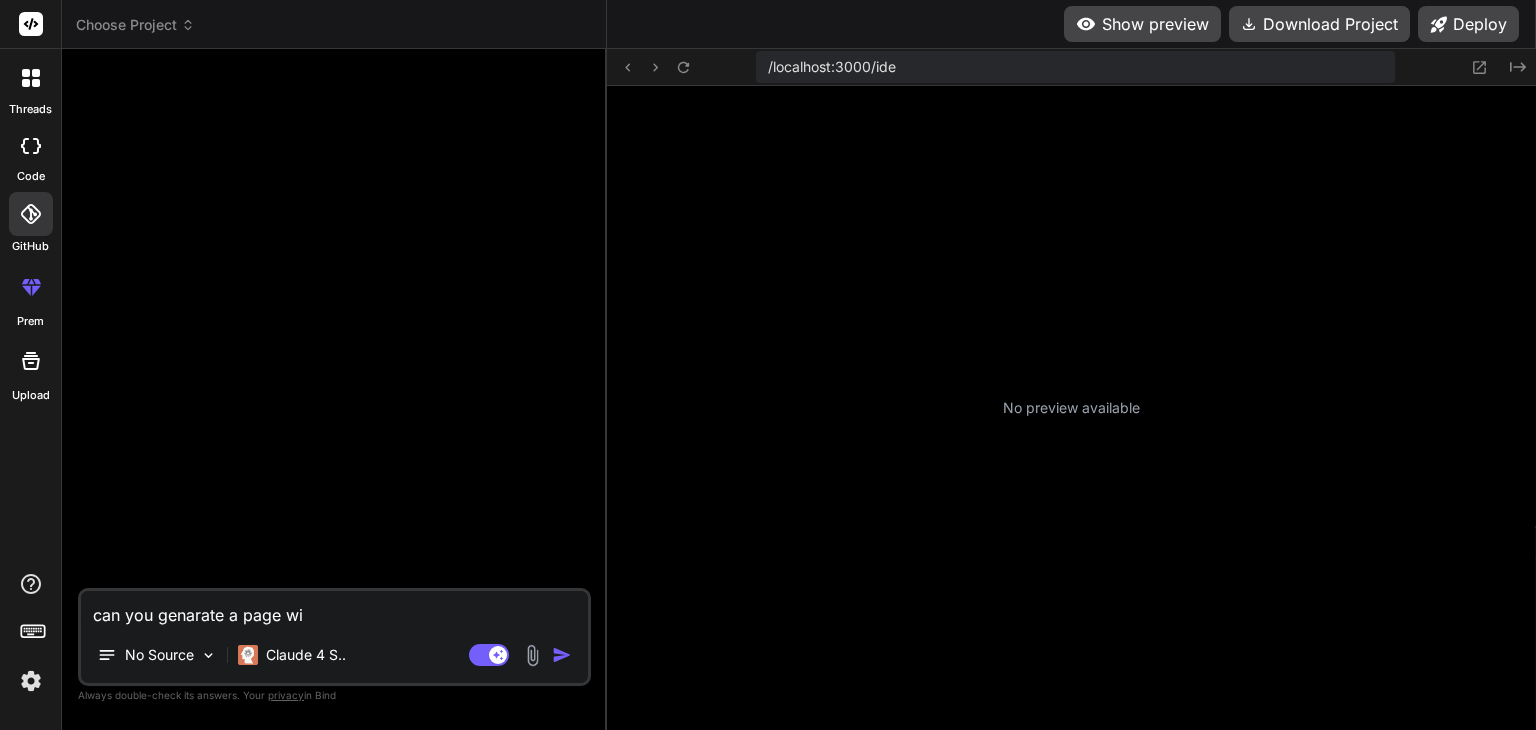 type on "can you genarate a page wit" 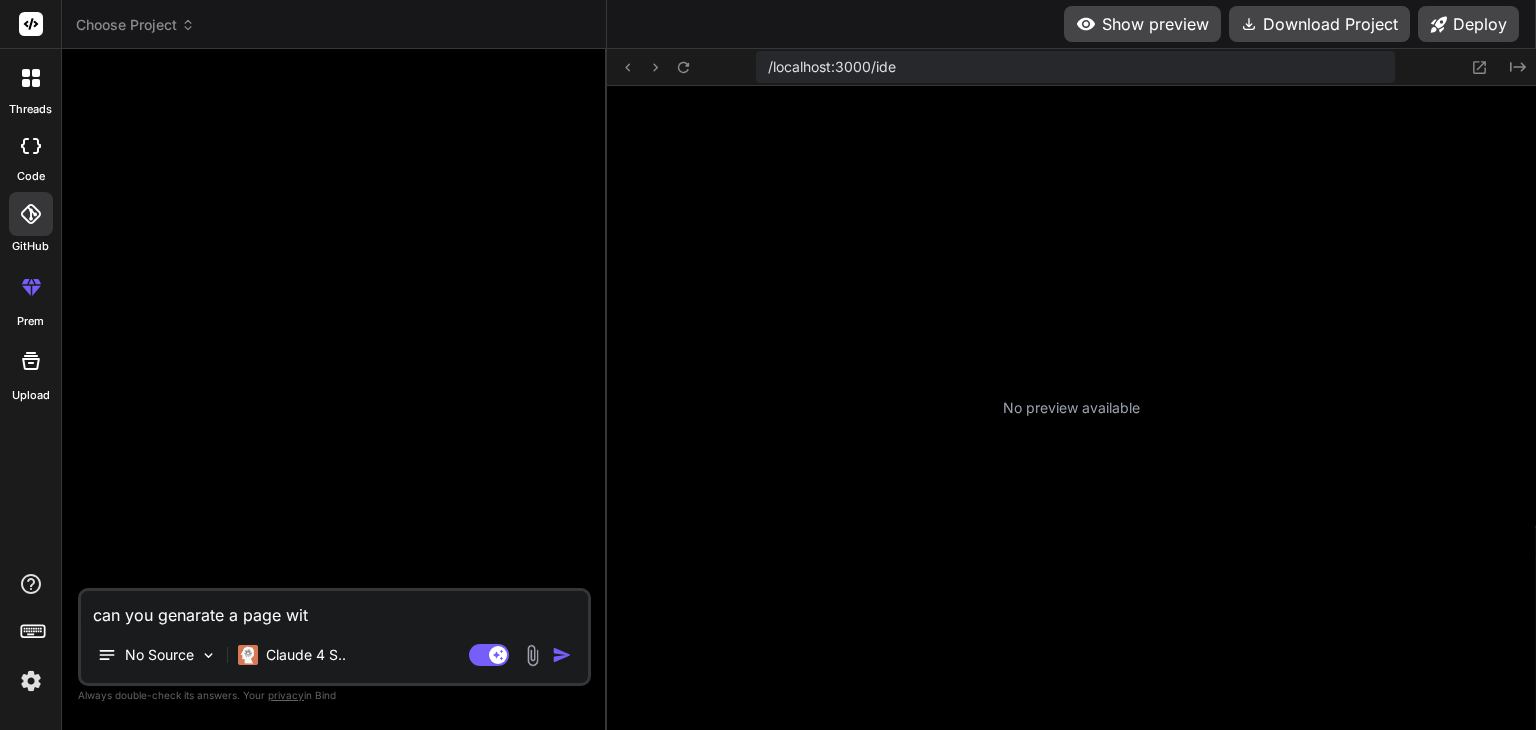 type on "can you genarate a page with" 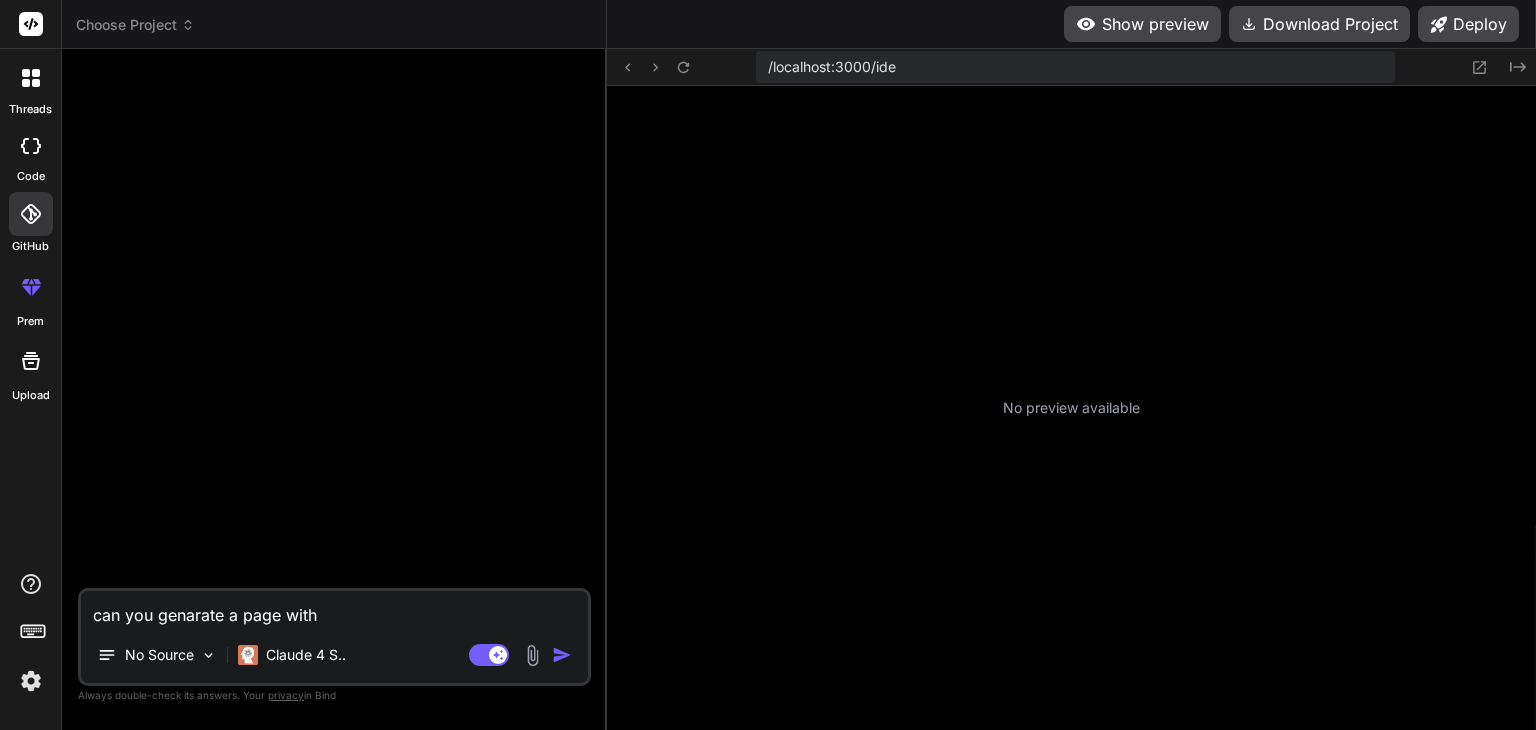 type on "can you genarate a page with" 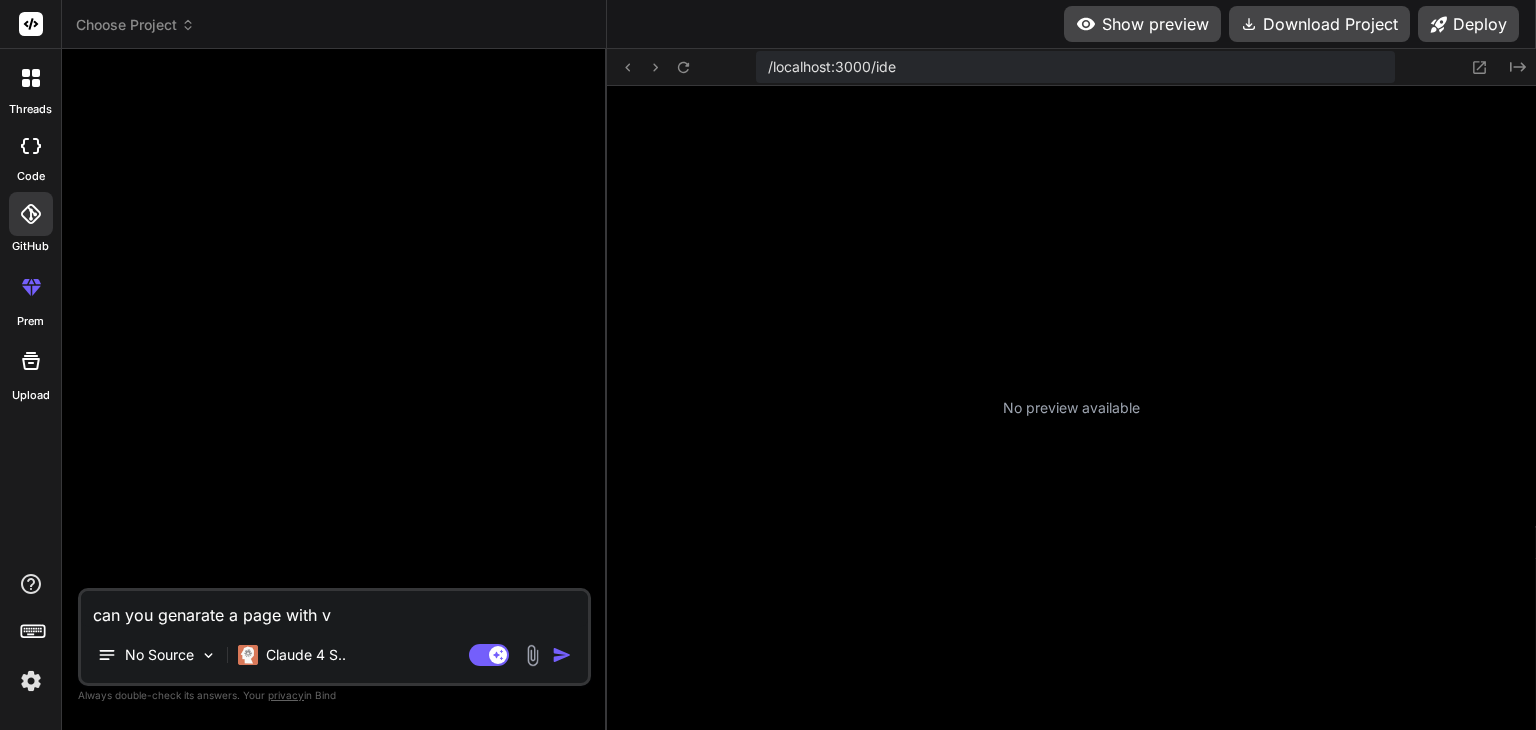 type on "can you genarate a page with vi" 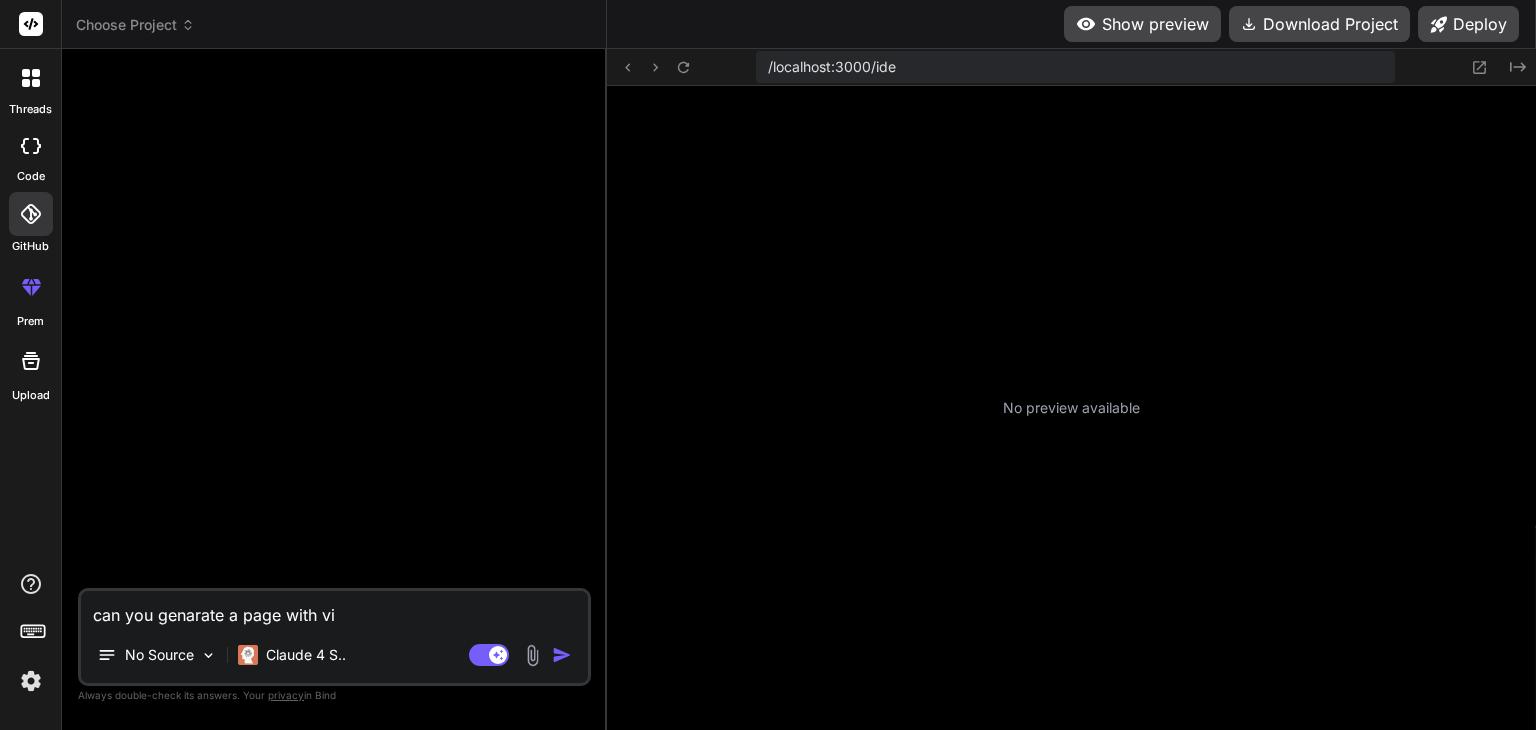 type on "can you genarate a page with vid" 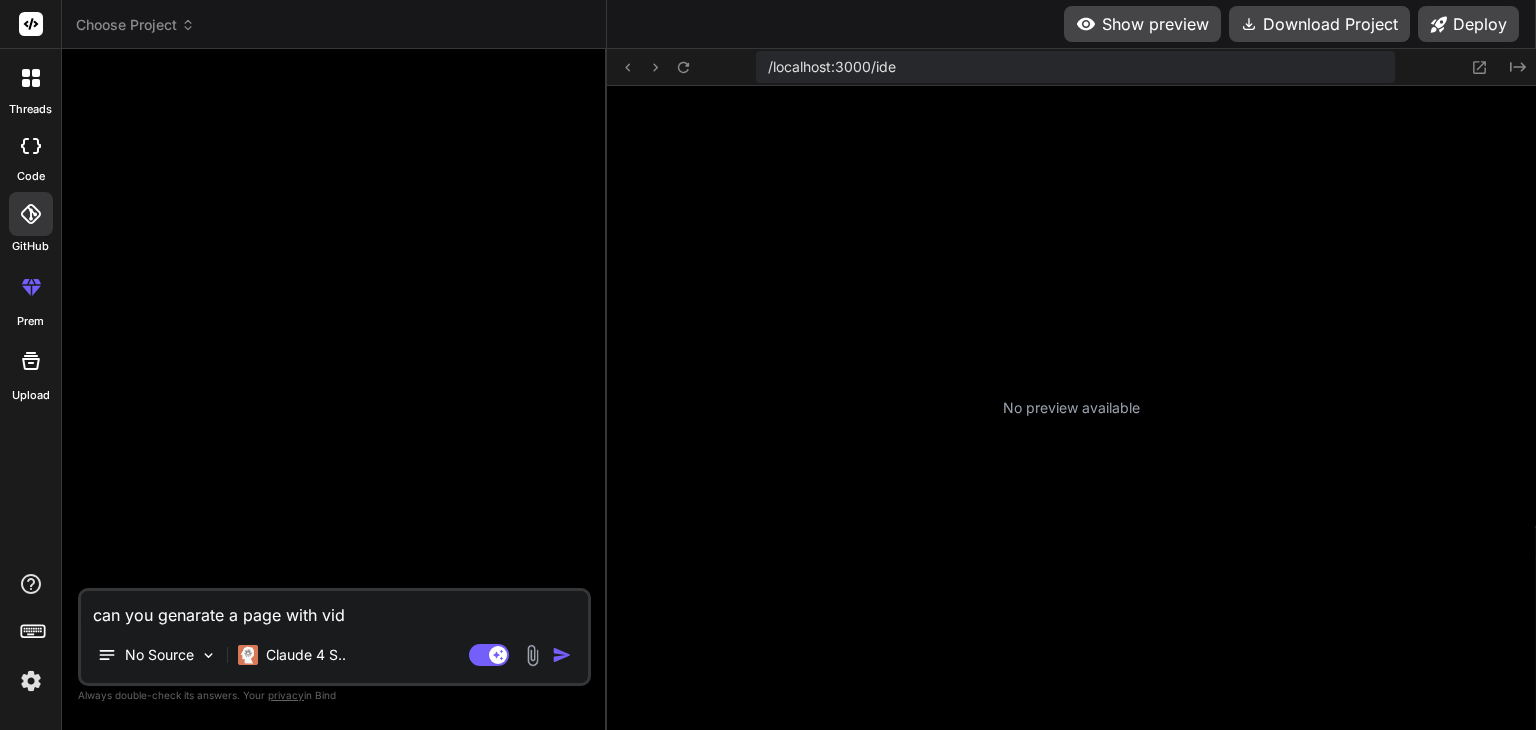 type on "can you genarate a page with vide" 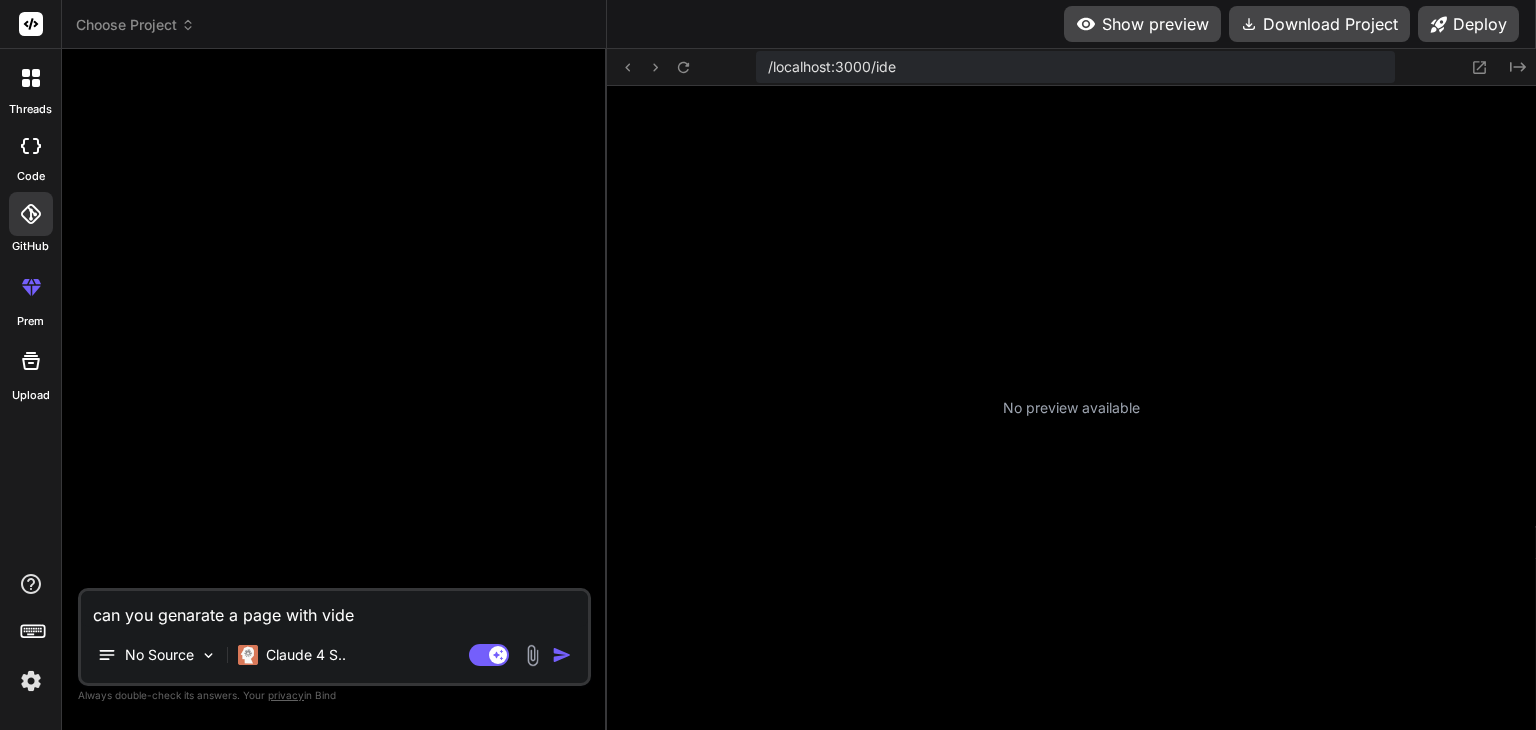 type on "can you genarate a page with vid" 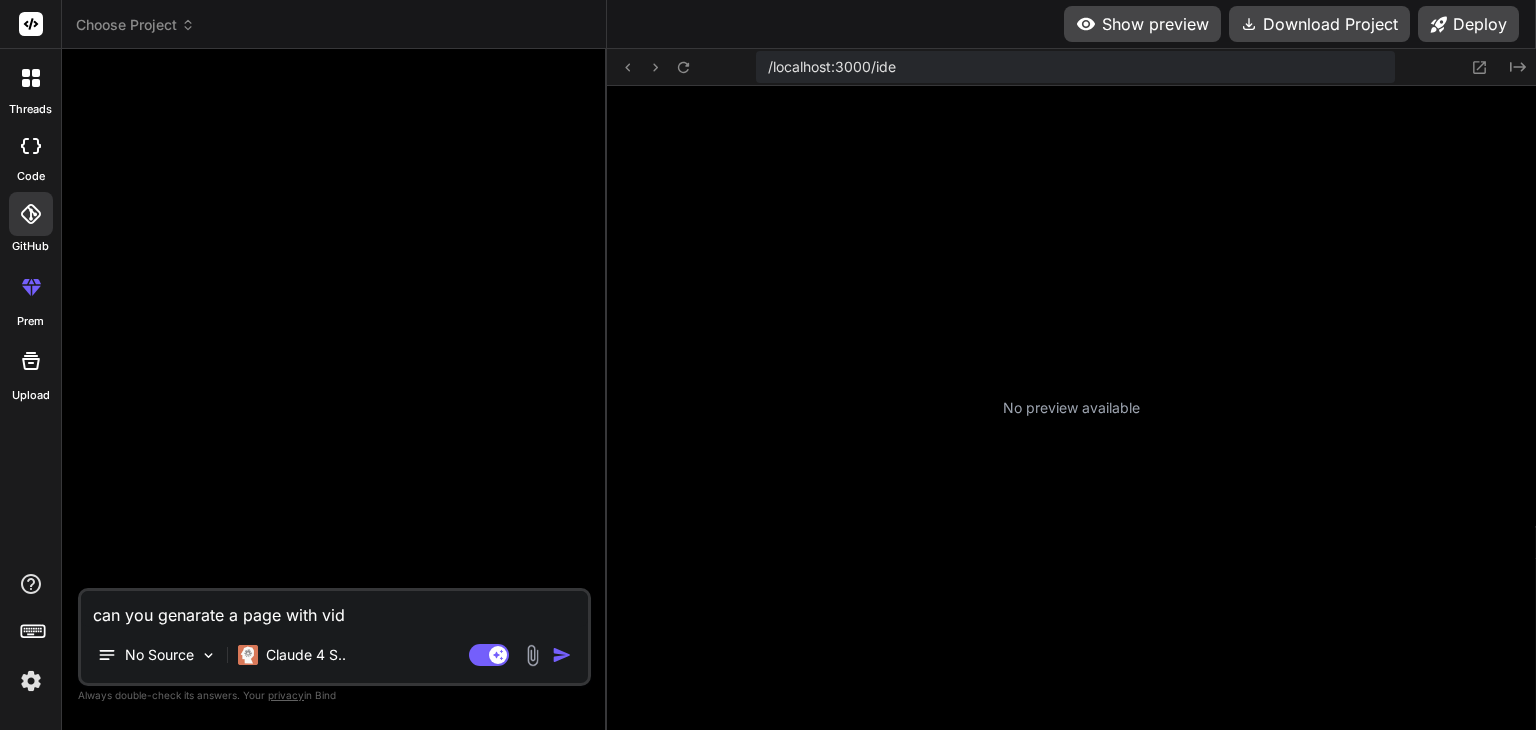 type on "can you genarate a page with vi" 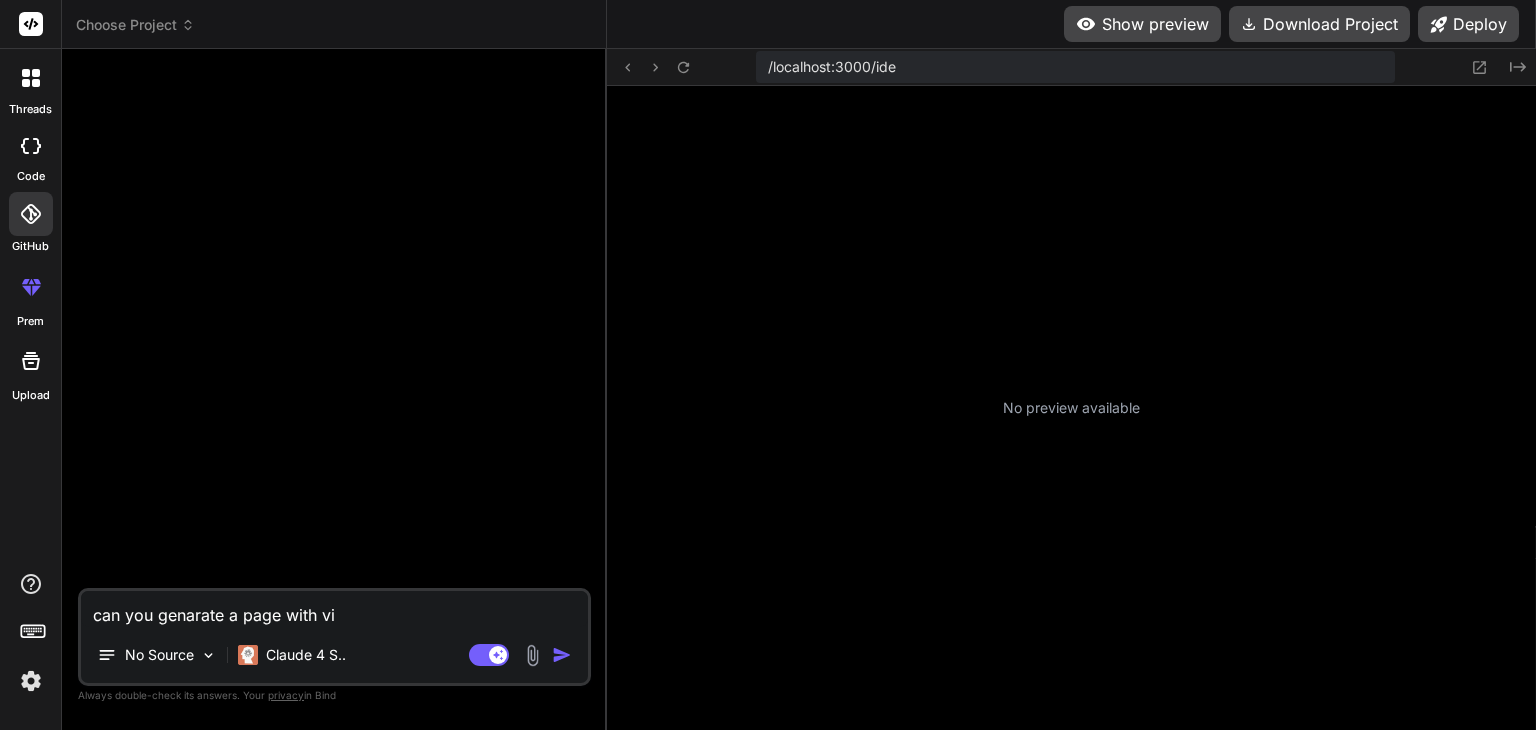 type on "can you genarate a page with v" 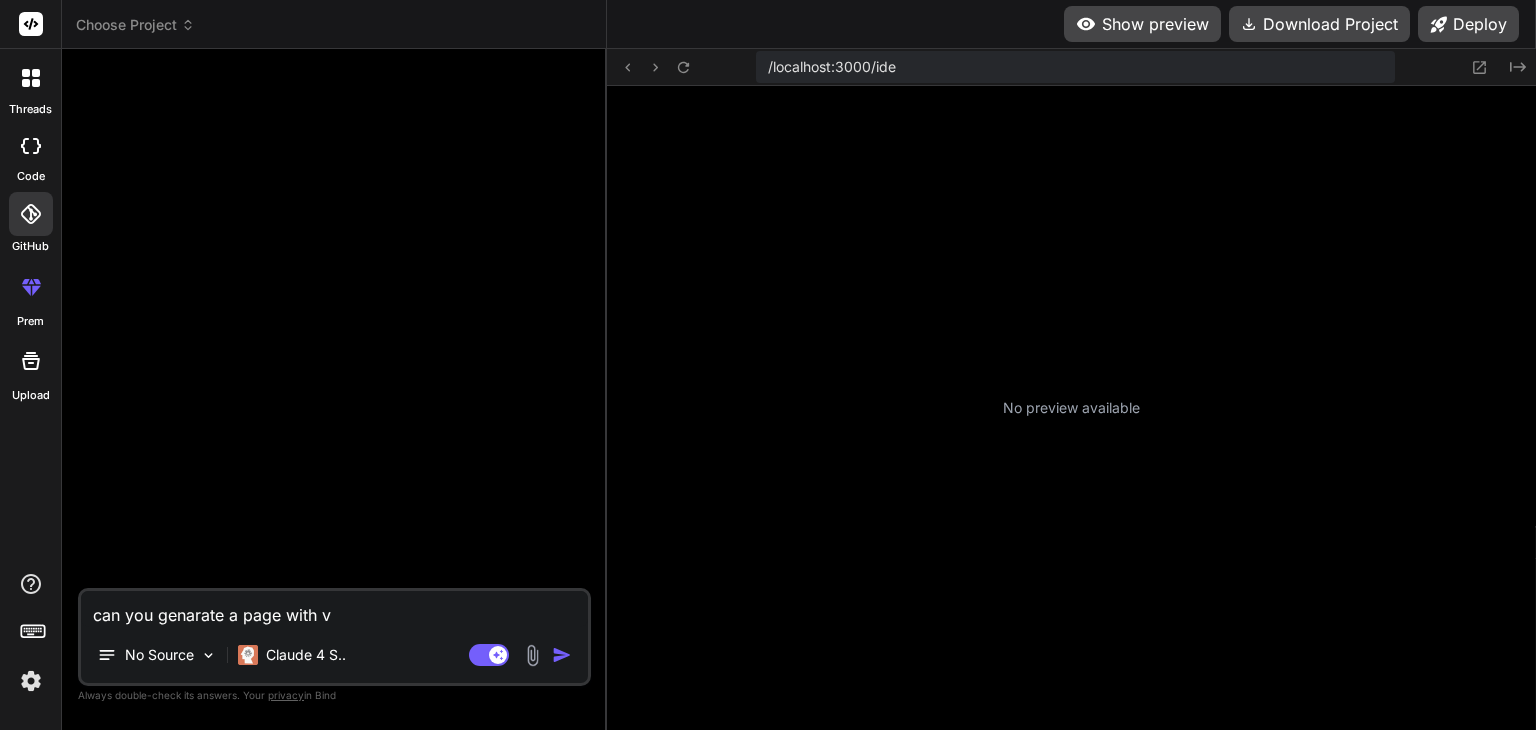 type on "can you genarate a page with" 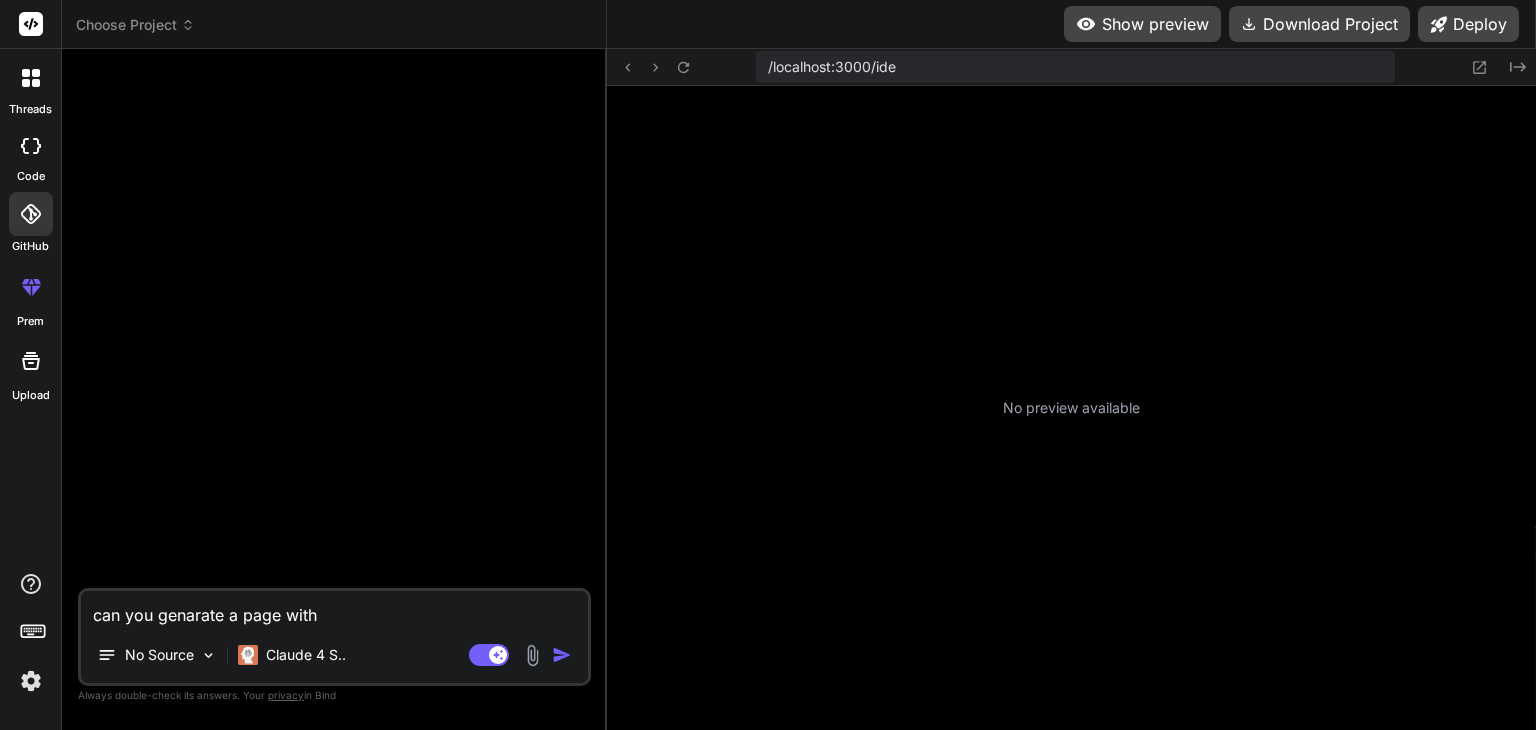 type on "can you genarate a page with v" 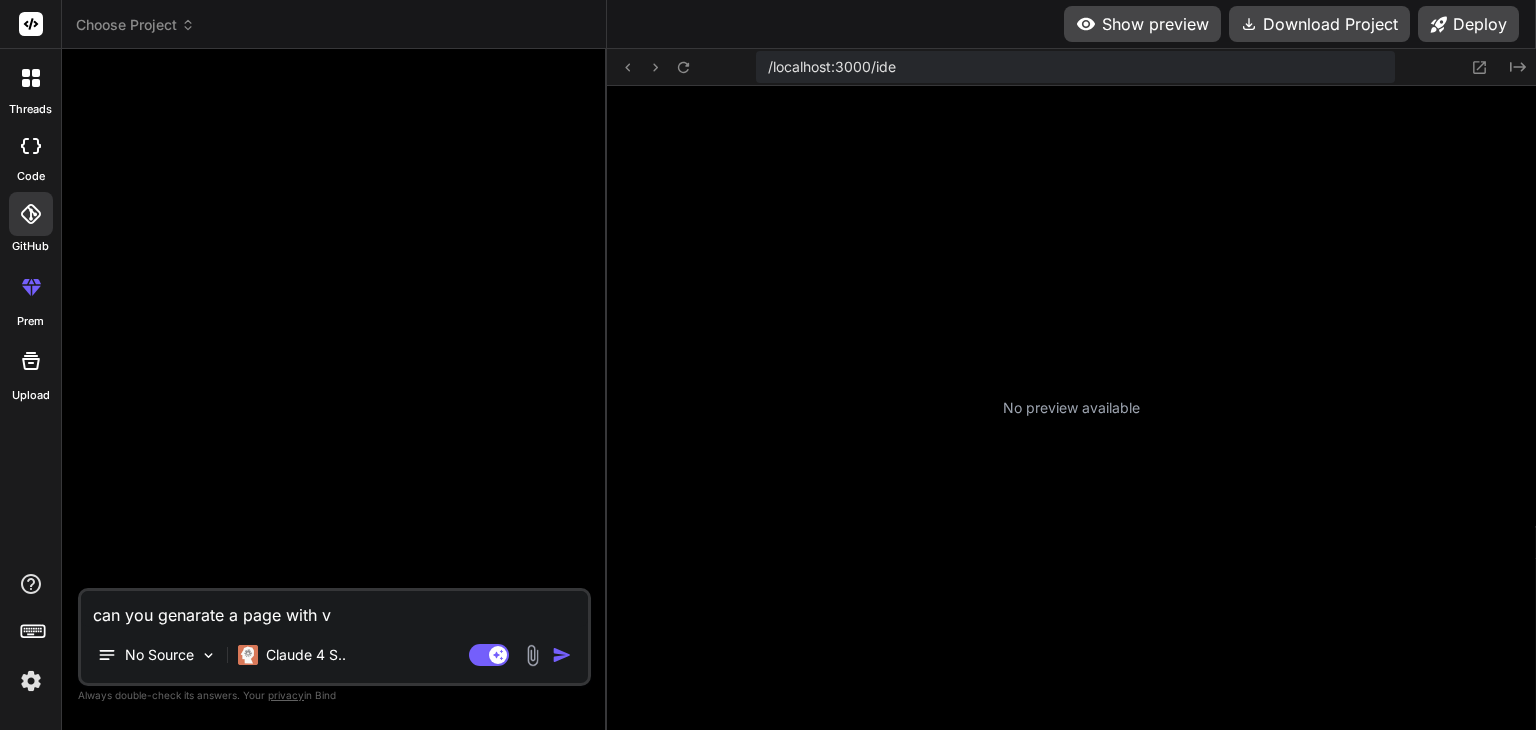 type on "can you genarate a page with vi" 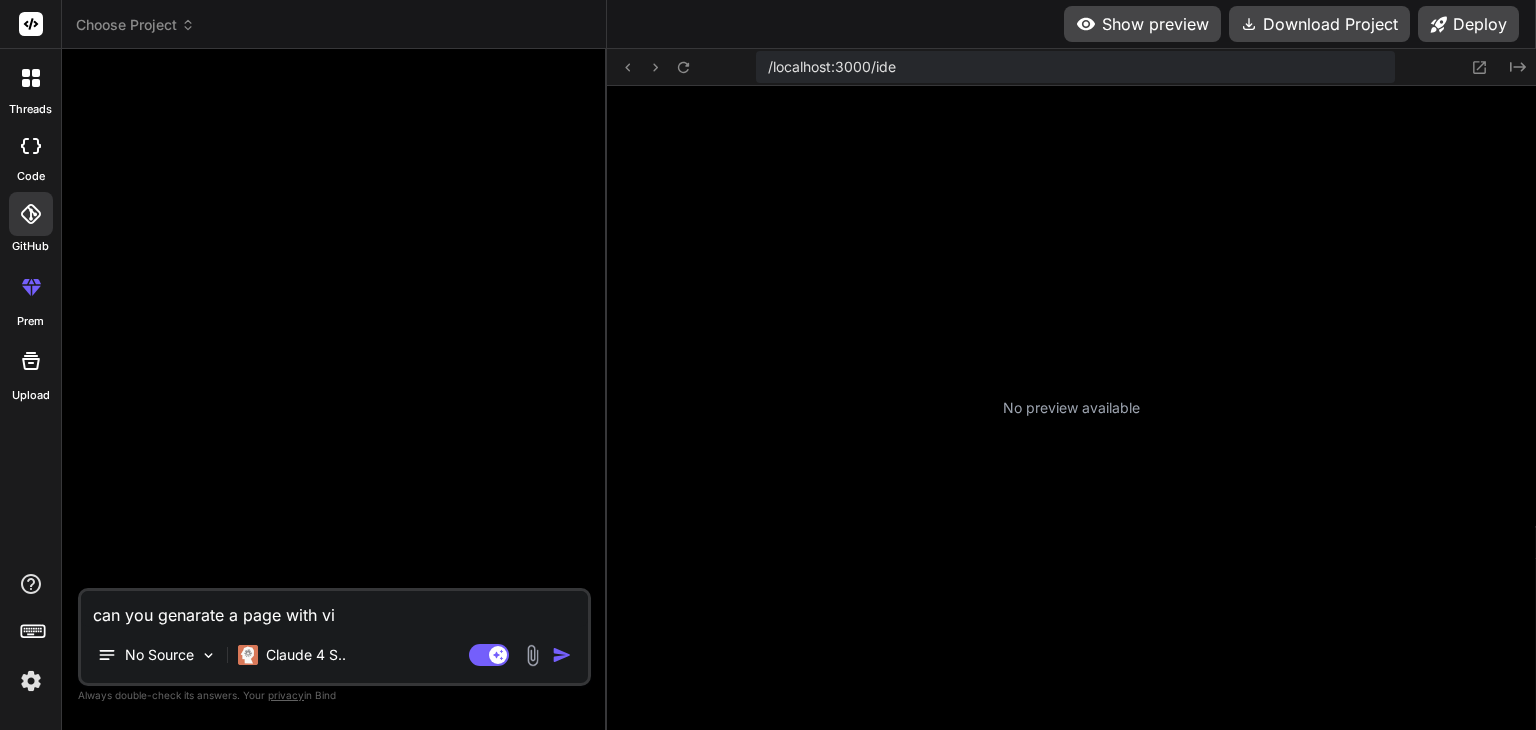 type on "can you genarate a page with vid" 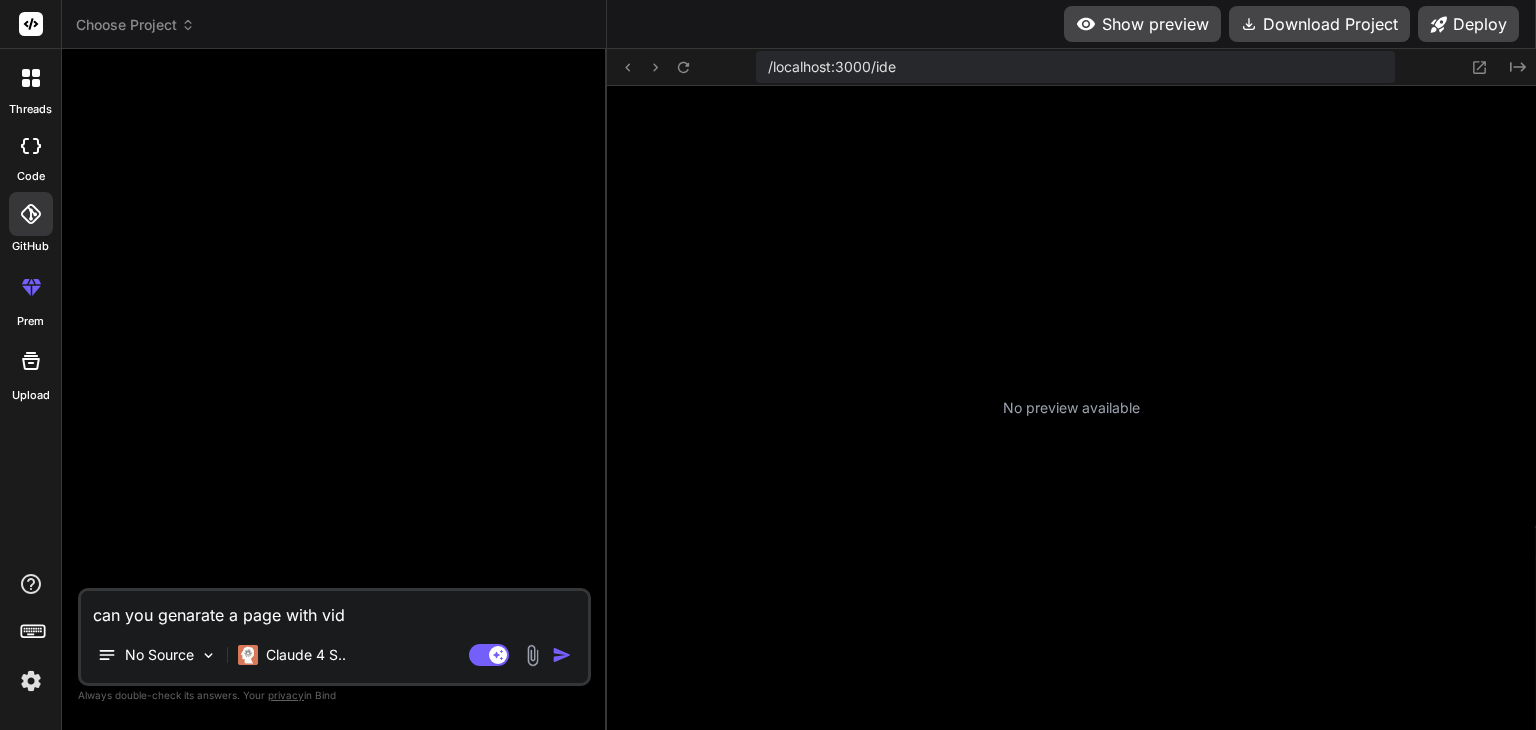 type on "can you genarate a page with vide" 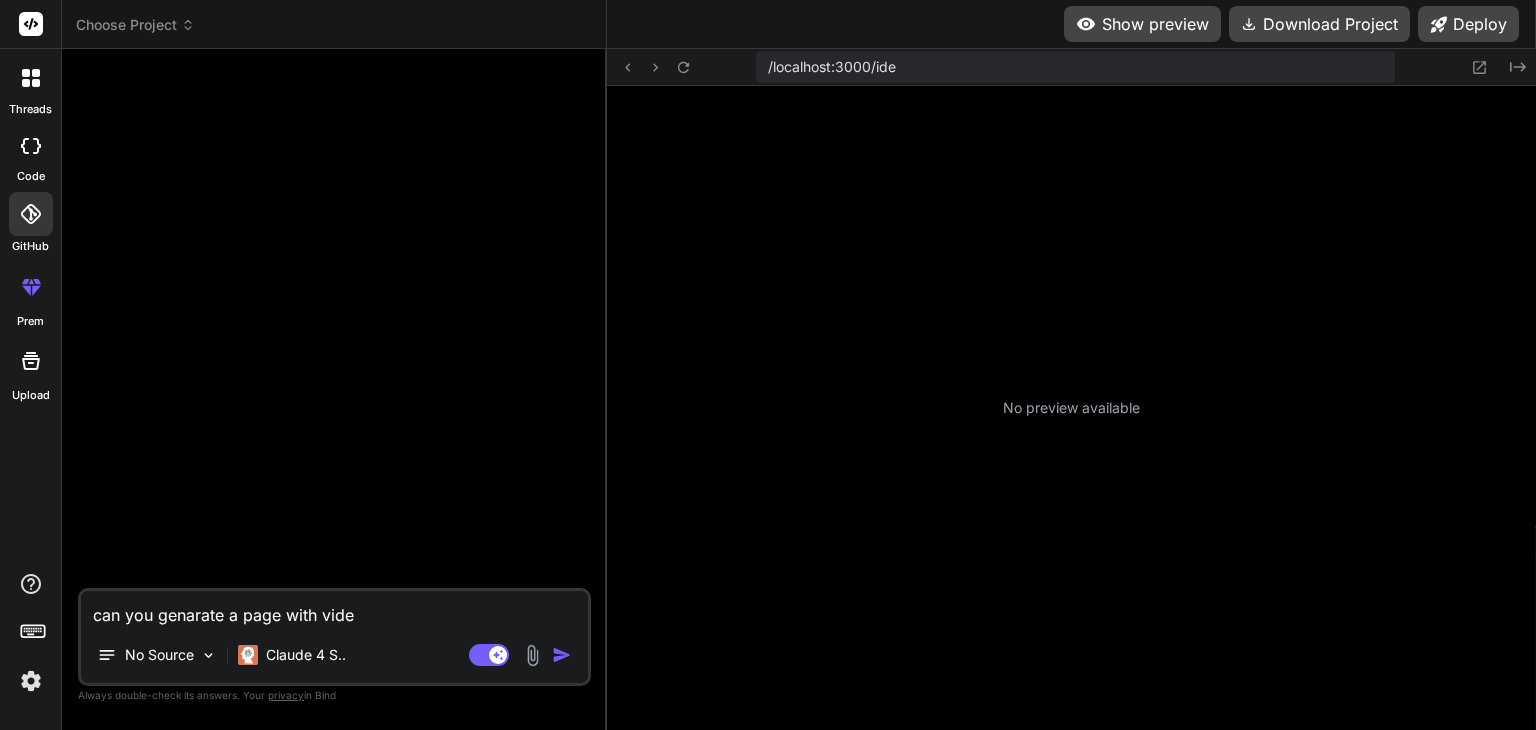 type on "can you genarate a page with video" 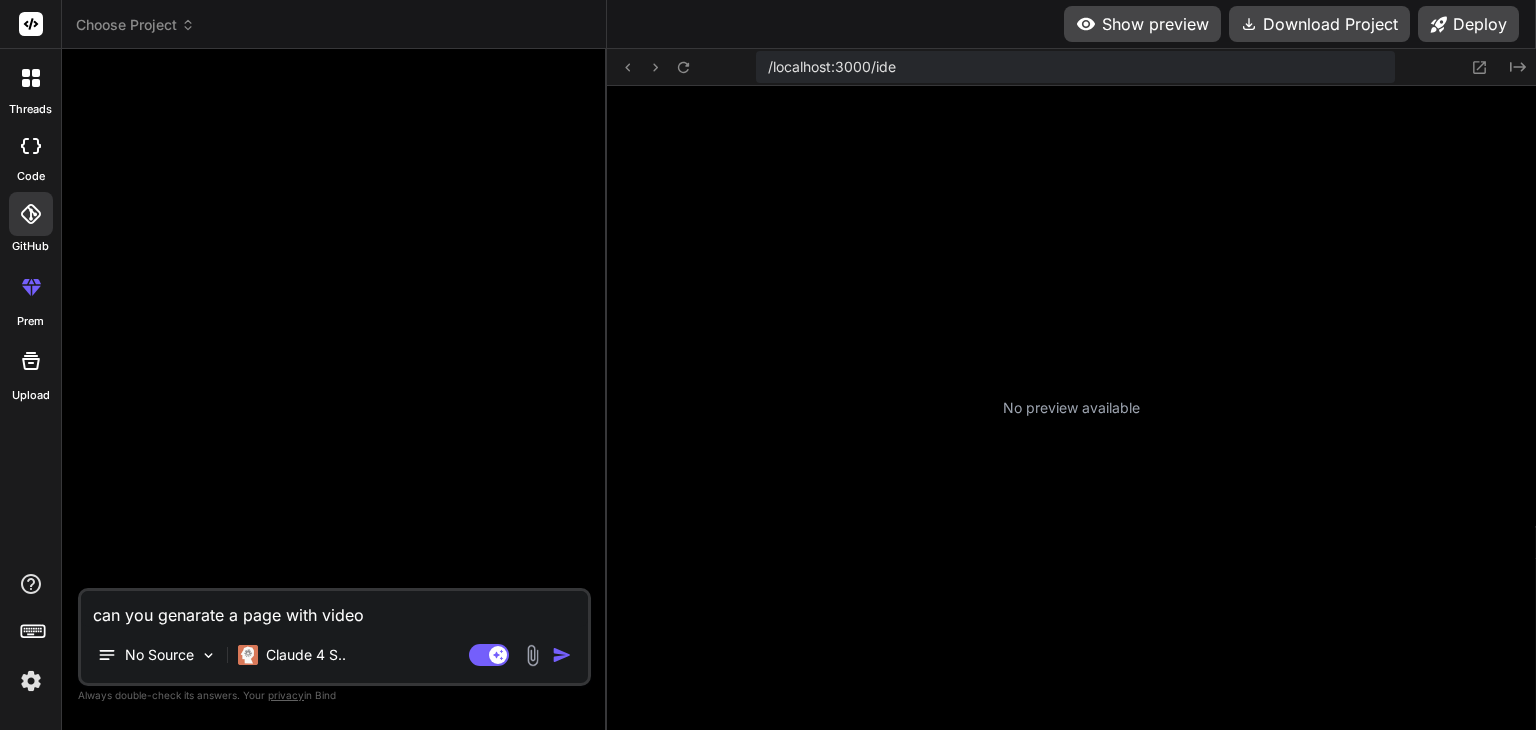 type on "can you genarate a page with video" 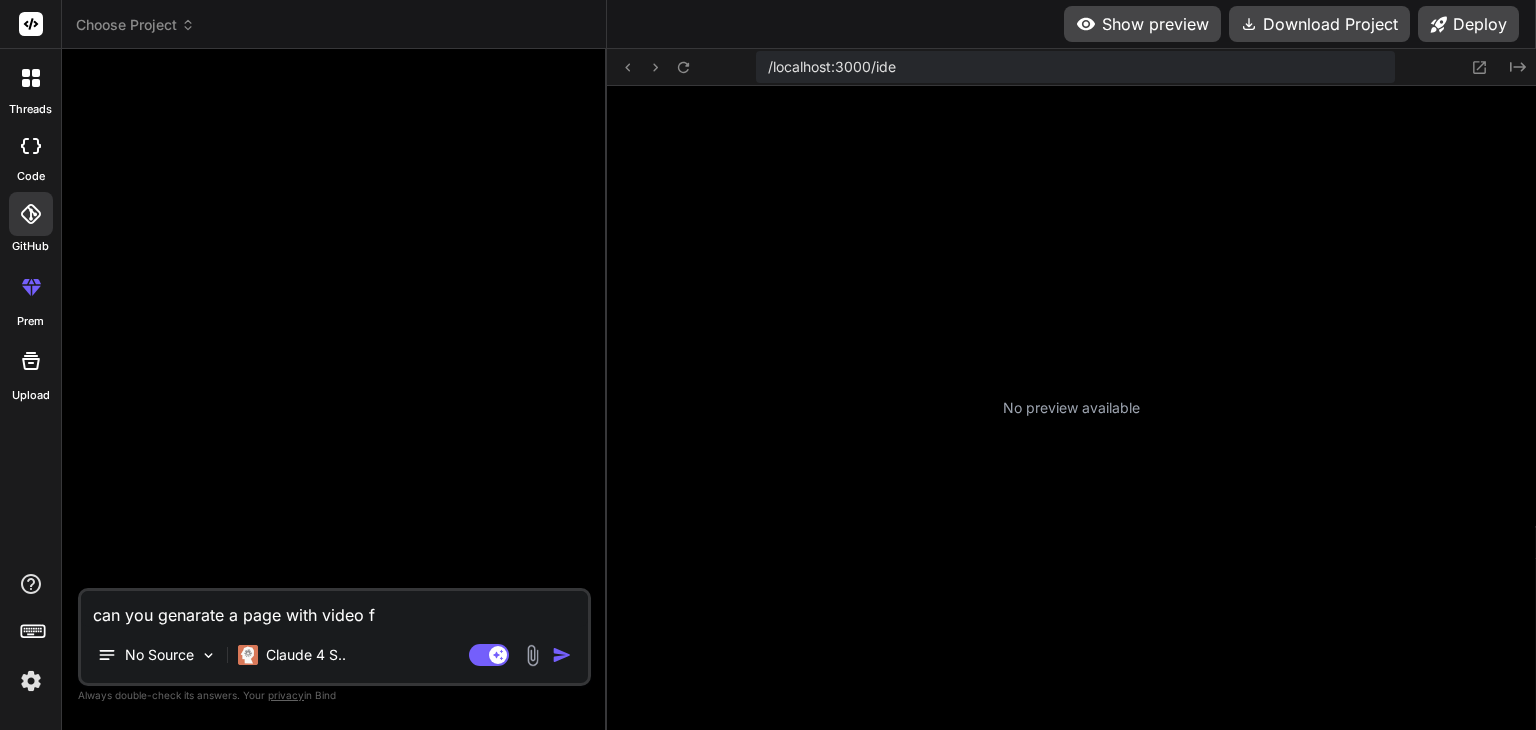 type on "can you genarate a page with video fr" 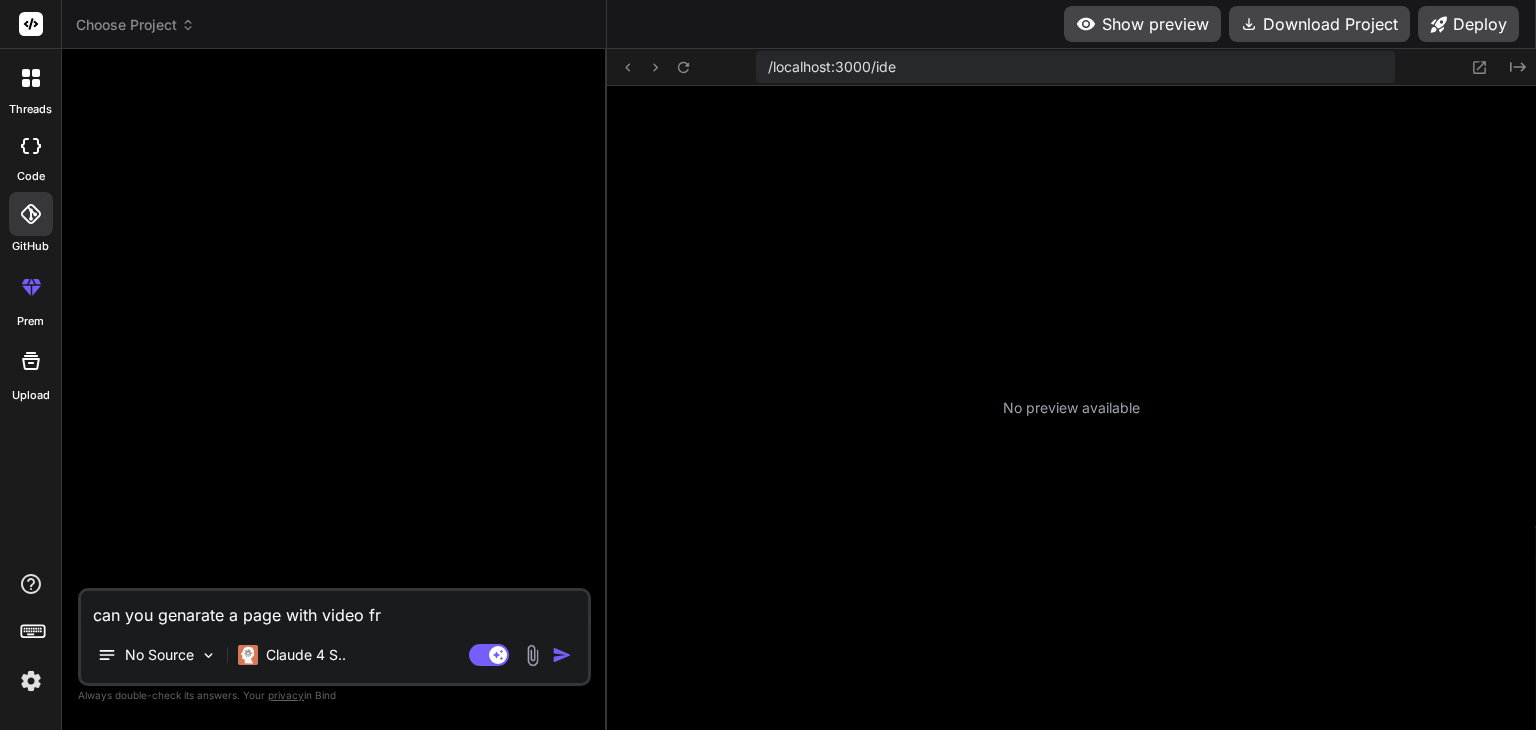 type on "can you genarate a page with video fra" 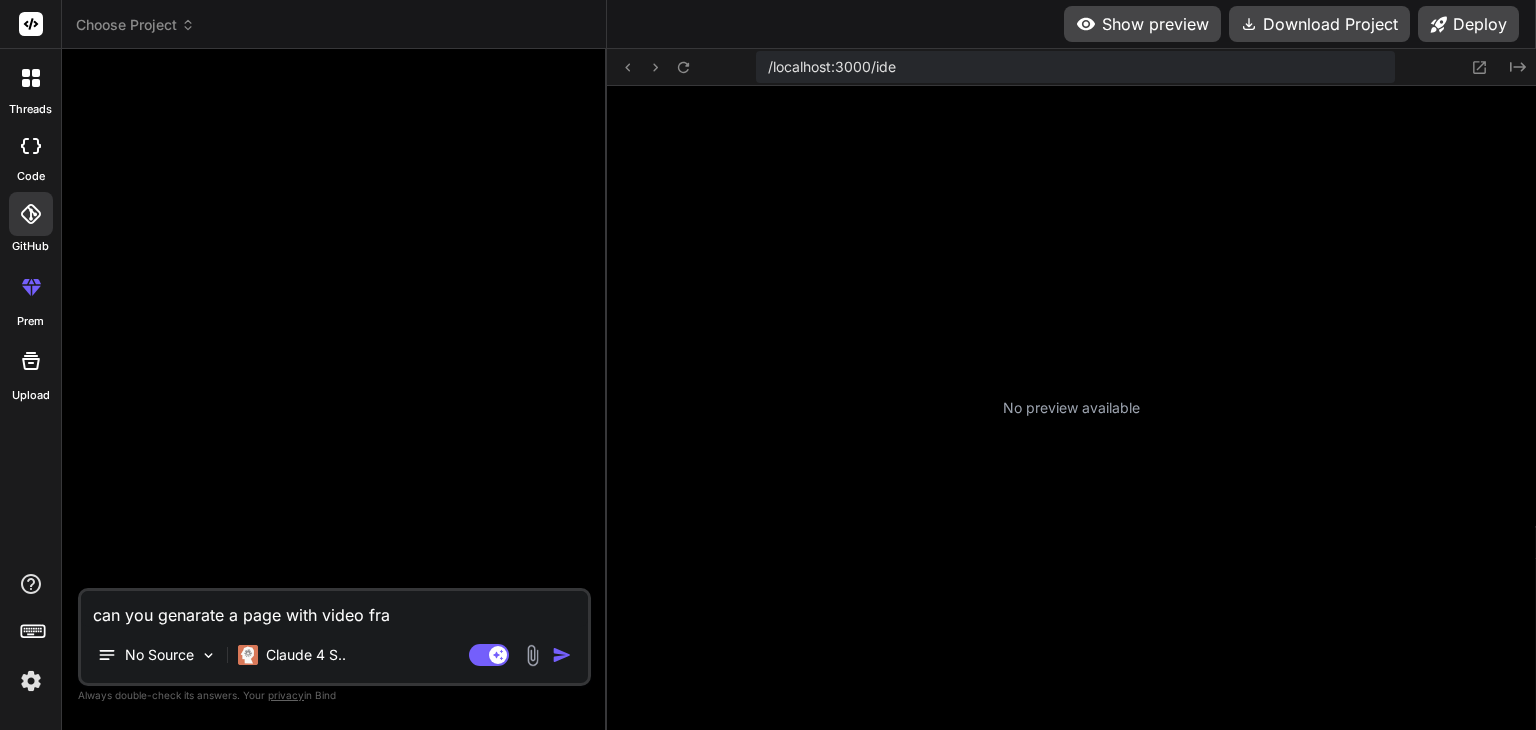 type on "can you genarate a page with video fram" 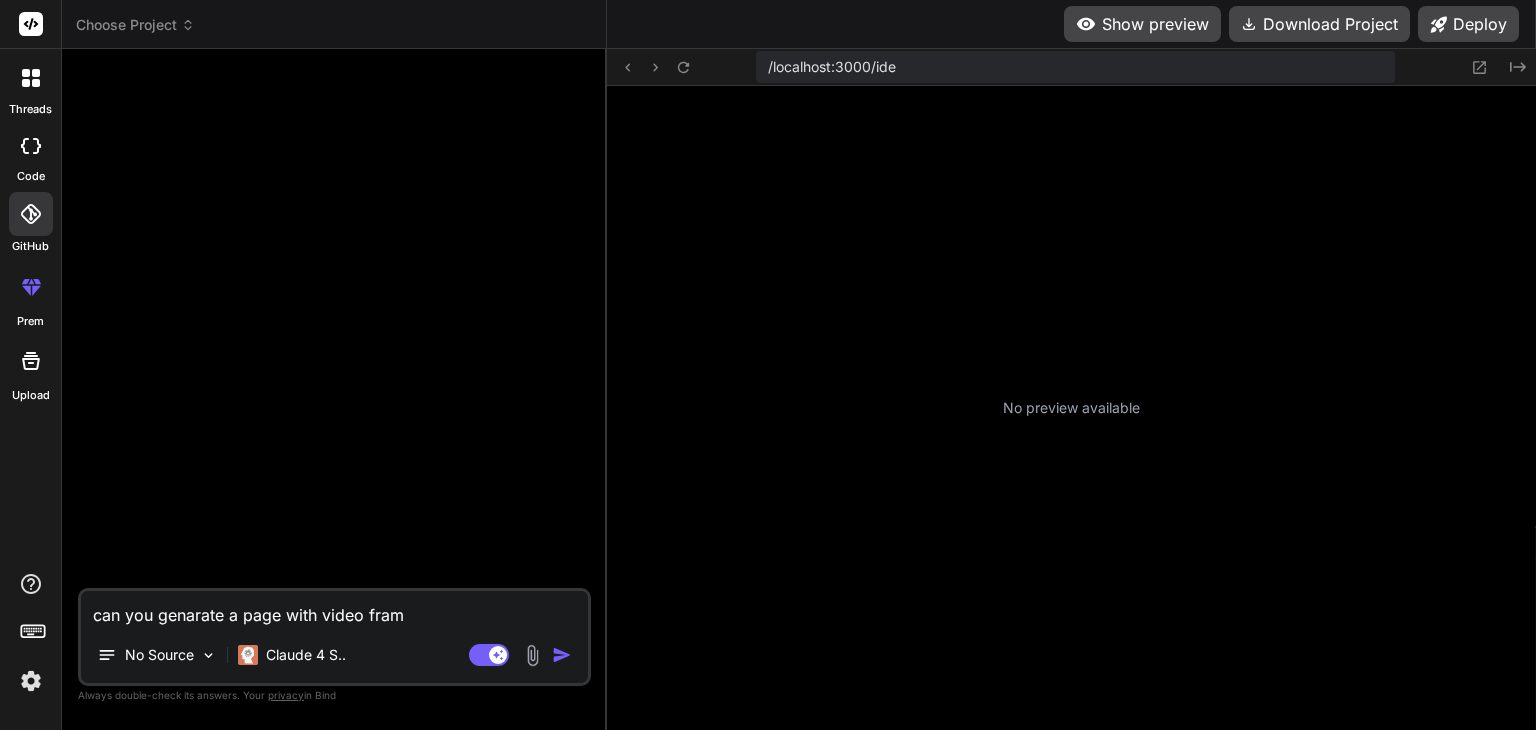 type on "can you genarate a page with video fram" 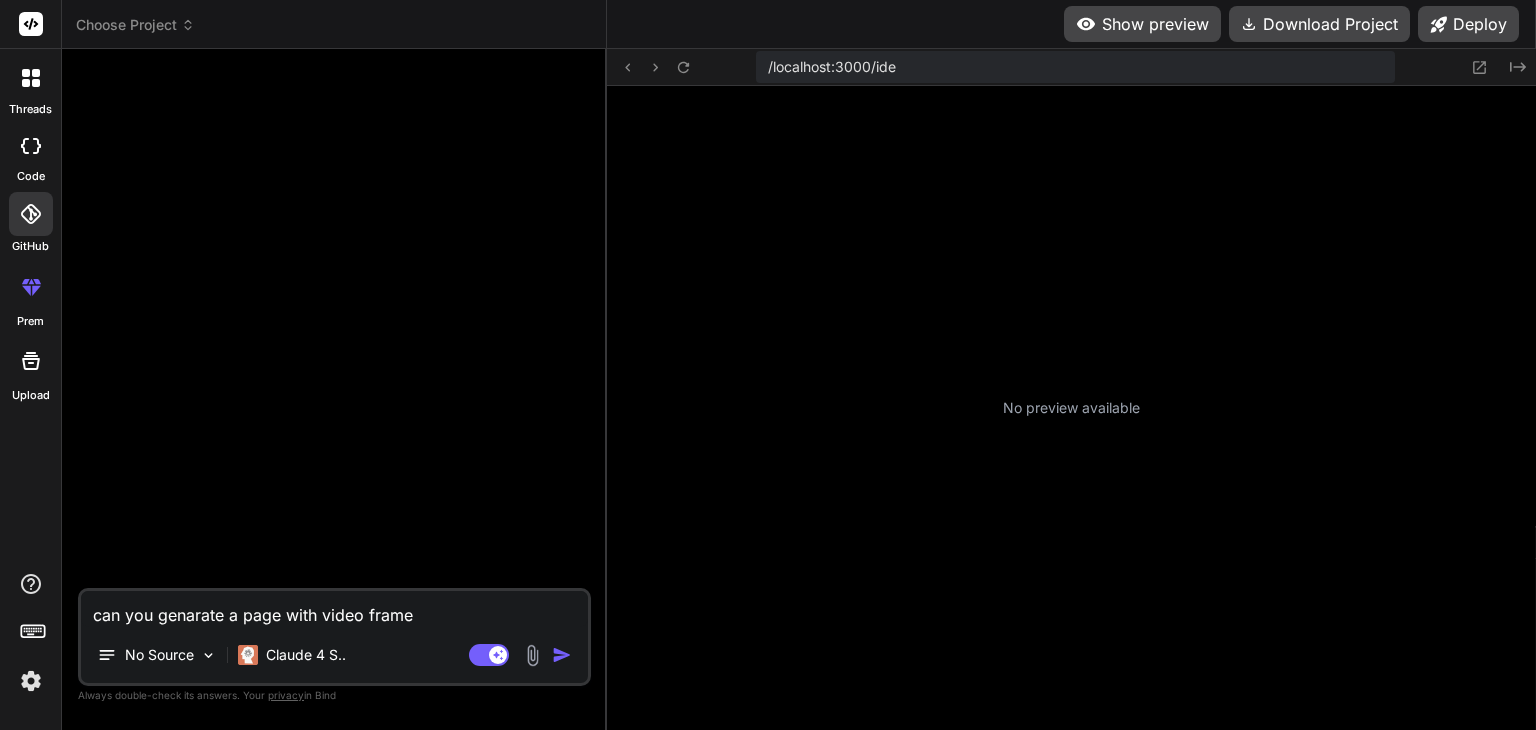 type on "can you genarate a page with video frame" 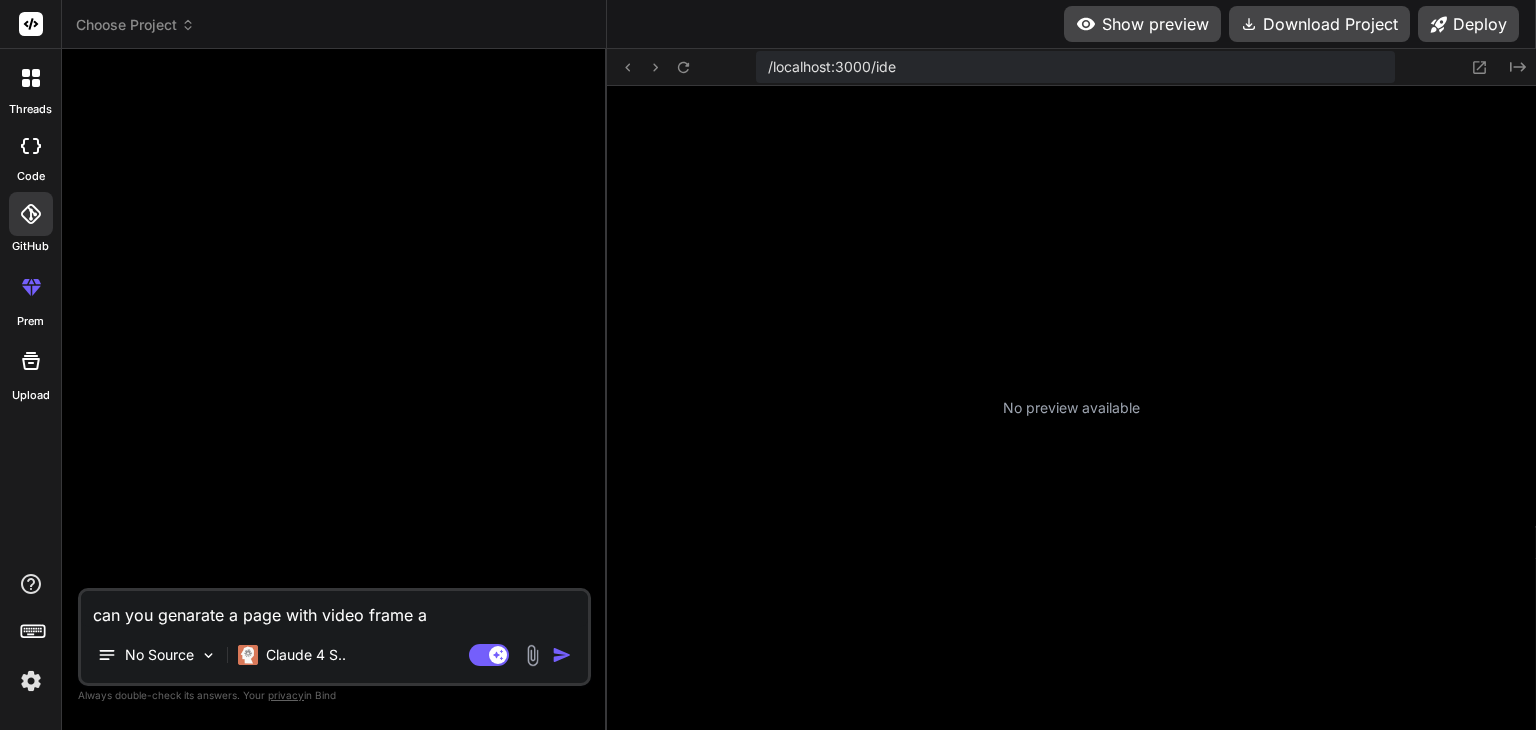 type on "can you genarate a page with video frame an" 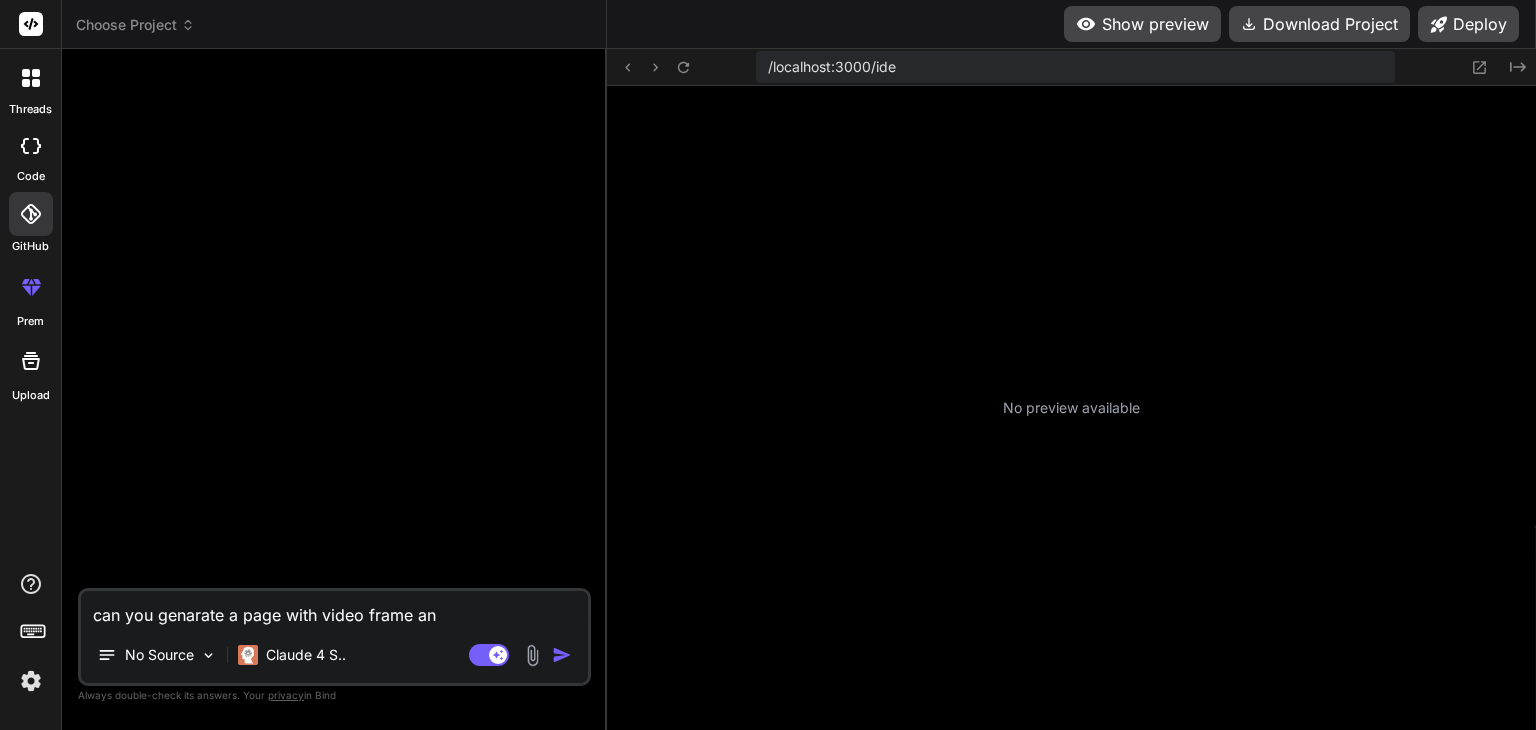 type on "can you genarate a page with video frame and" 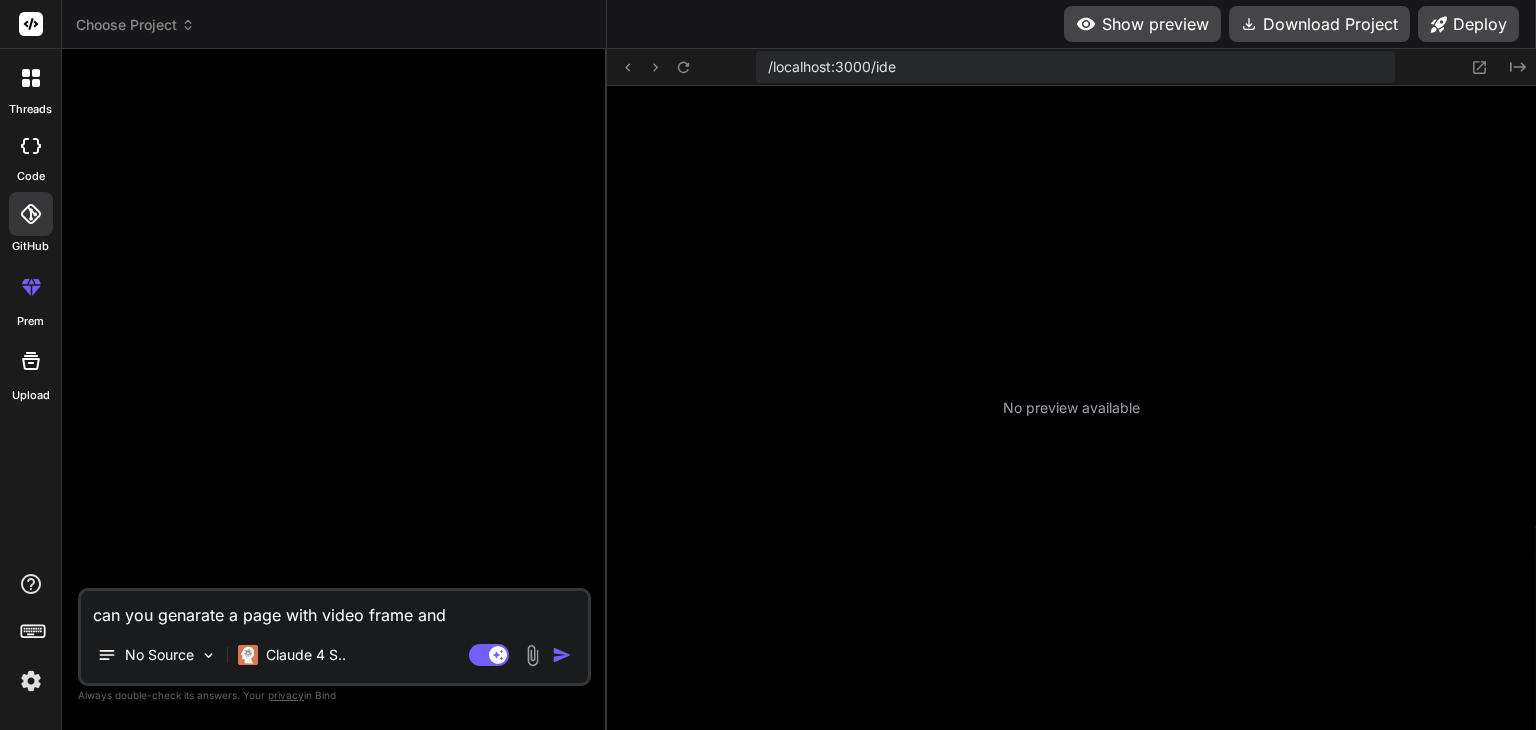 type on "can you genarate a page with video frame and" 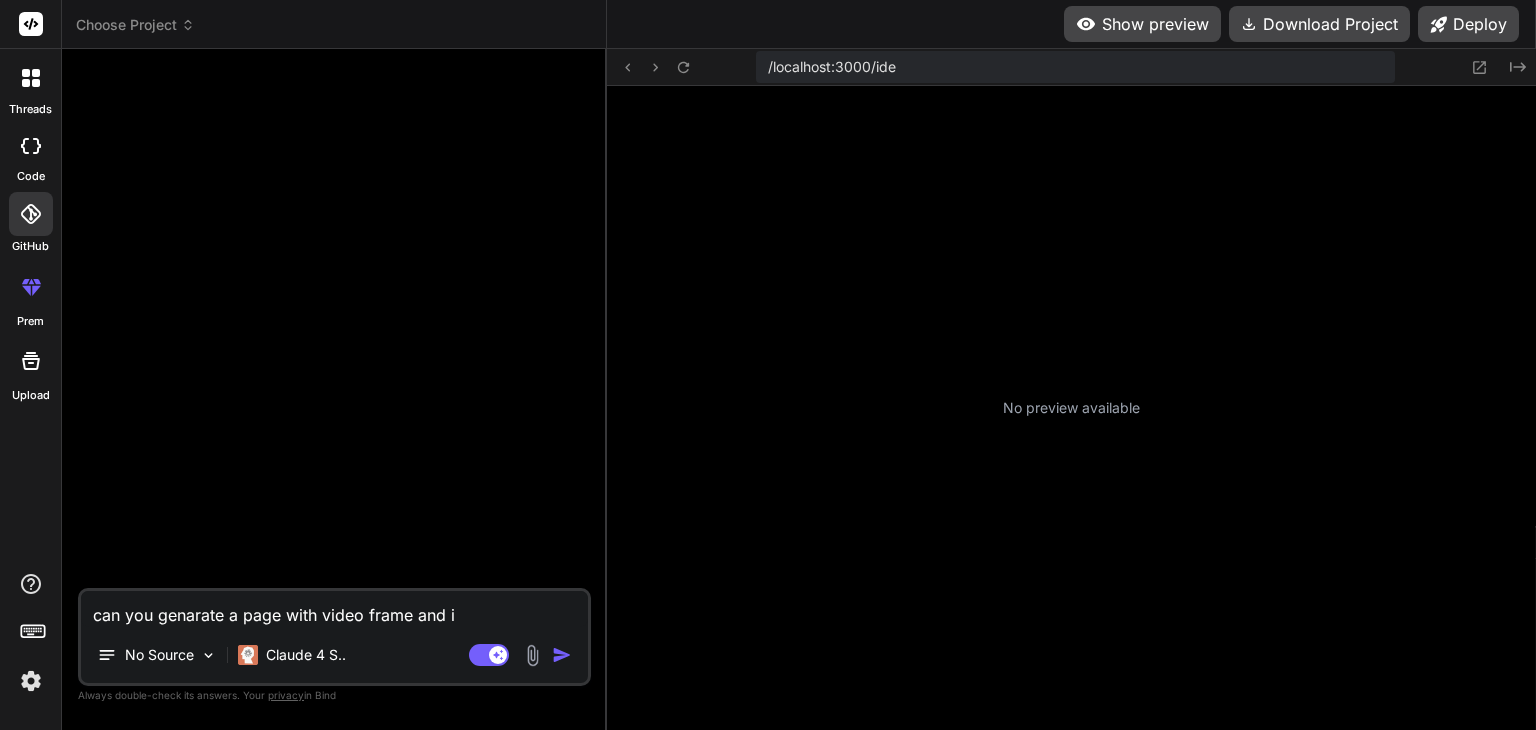 type on "can you genarate a page with video frame and i" 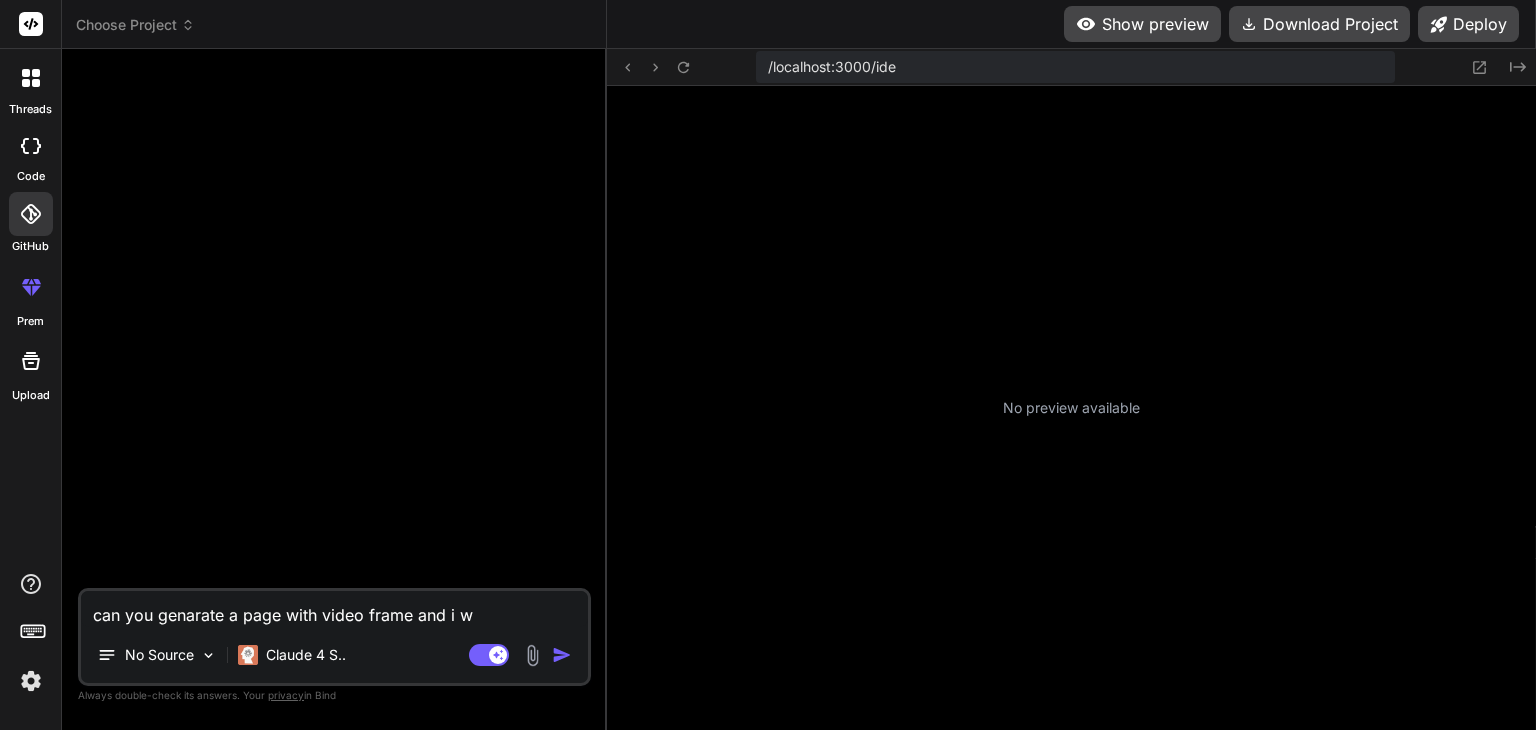 type on "x" 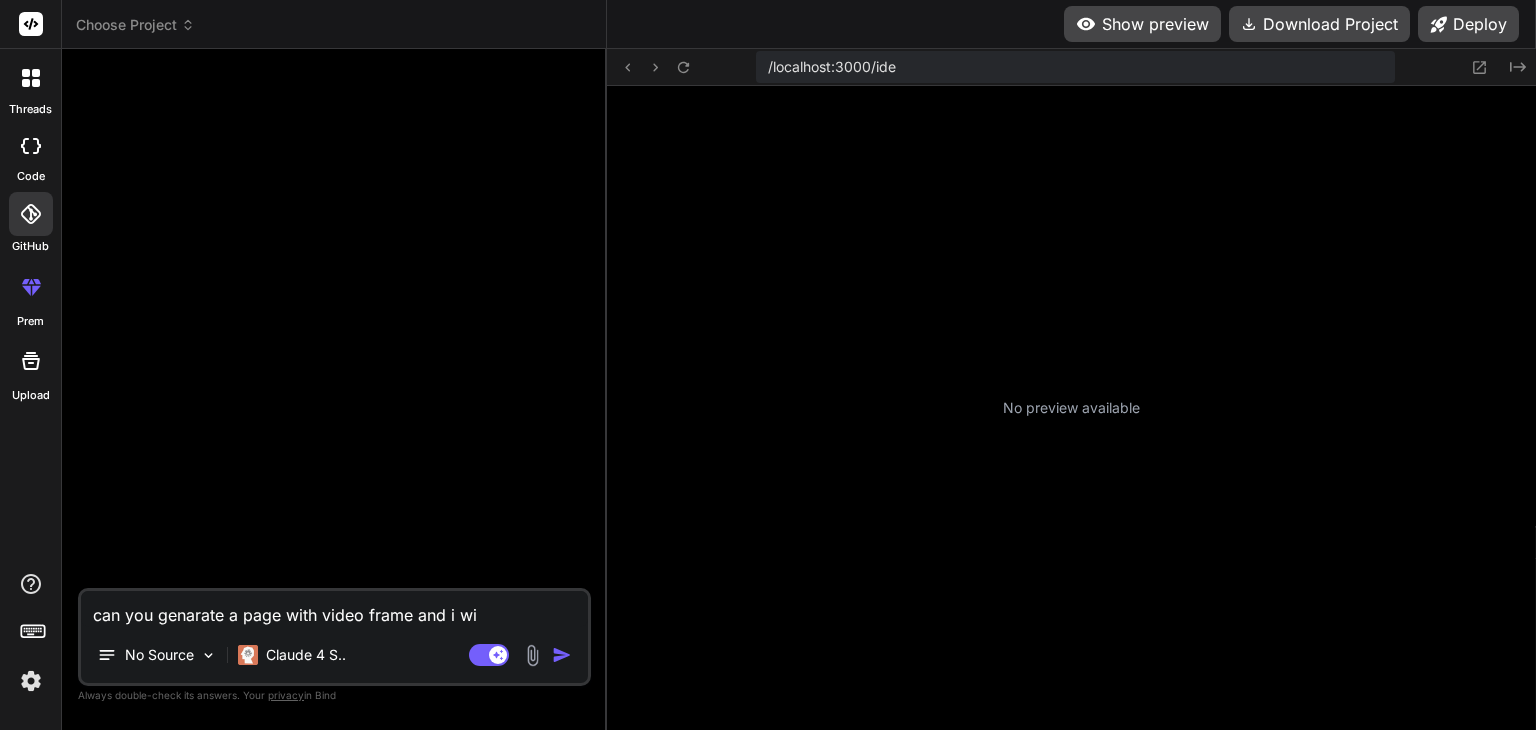 type on "can you genarate a page with video frame and i wil" 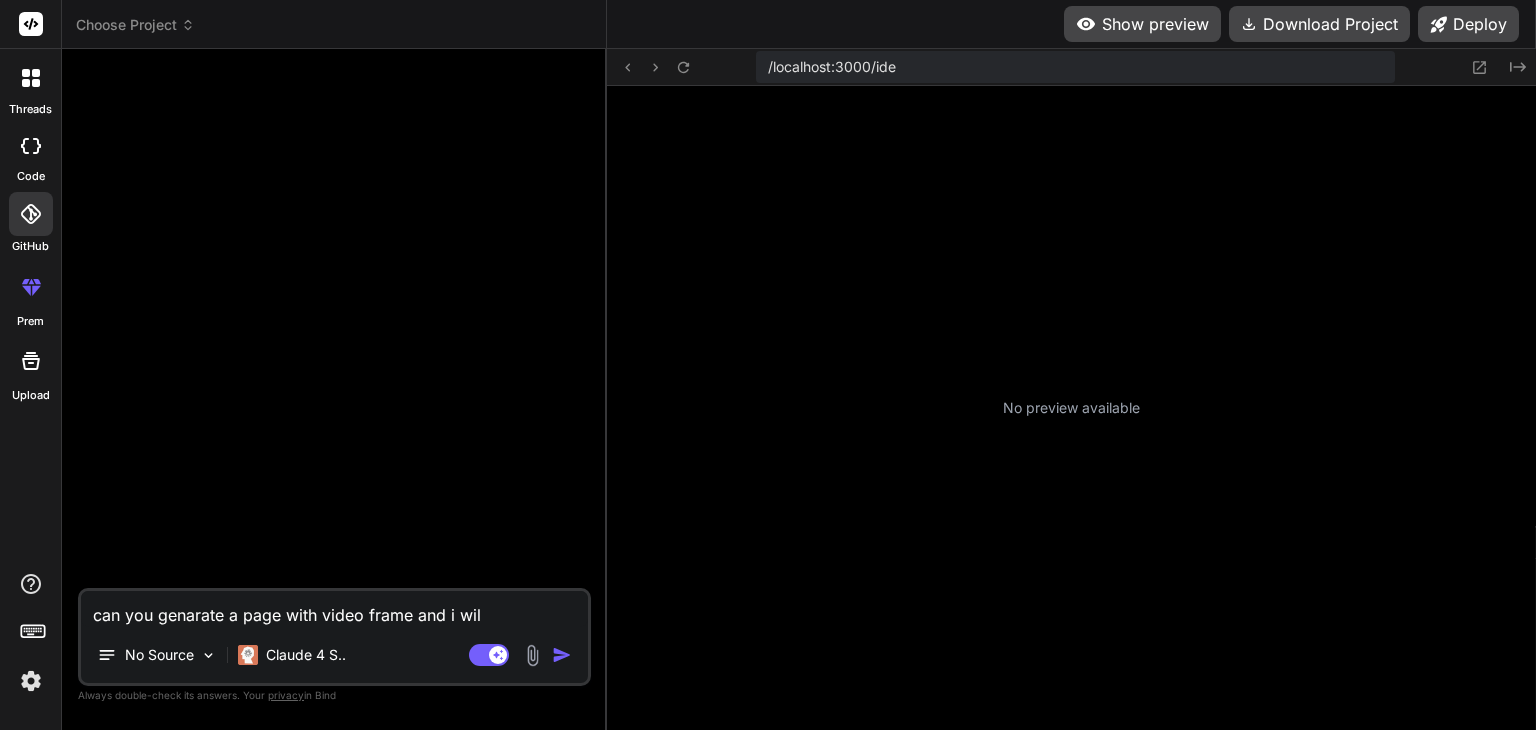 type on "can you genarate a page with video frame and i will" 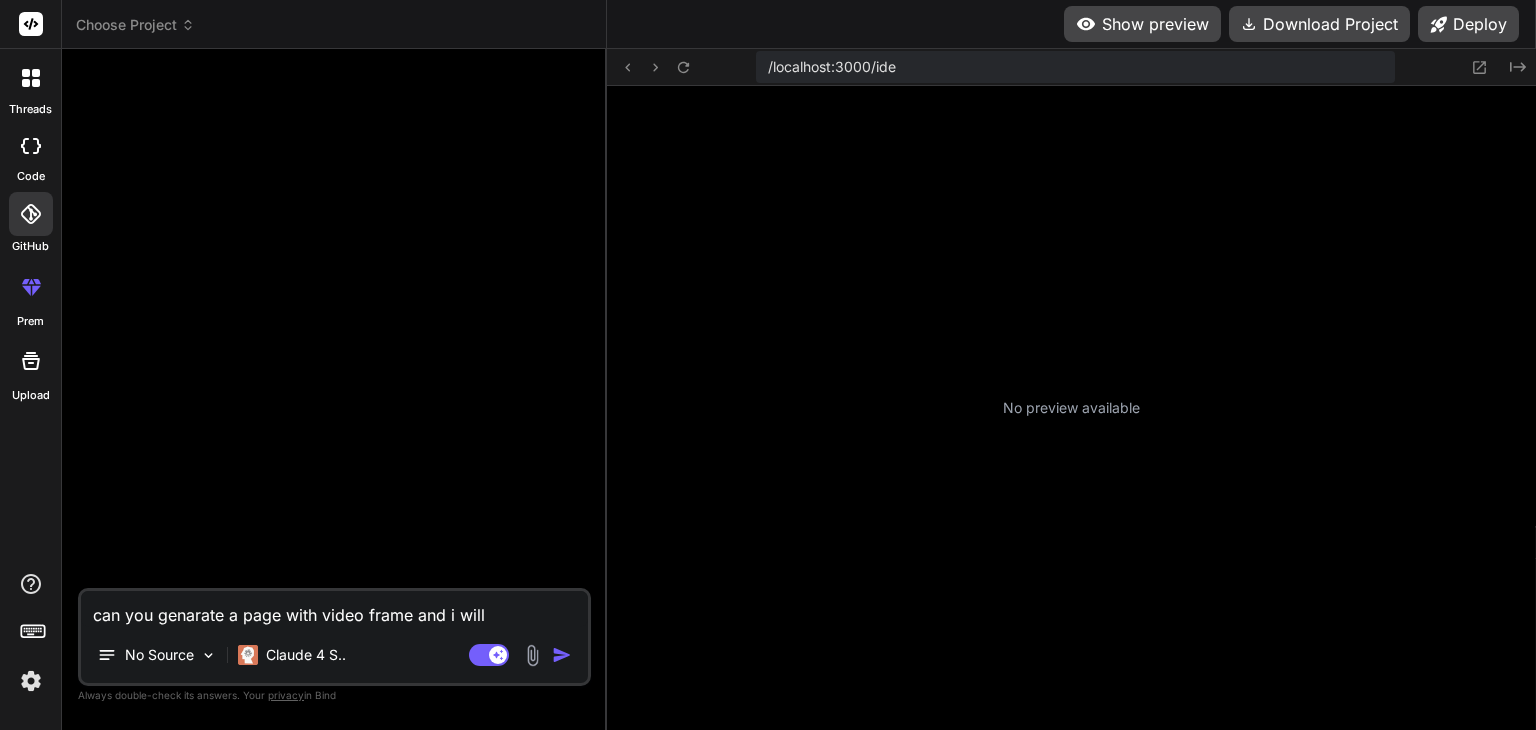 type on "can you genarate a page with video frame and i will" 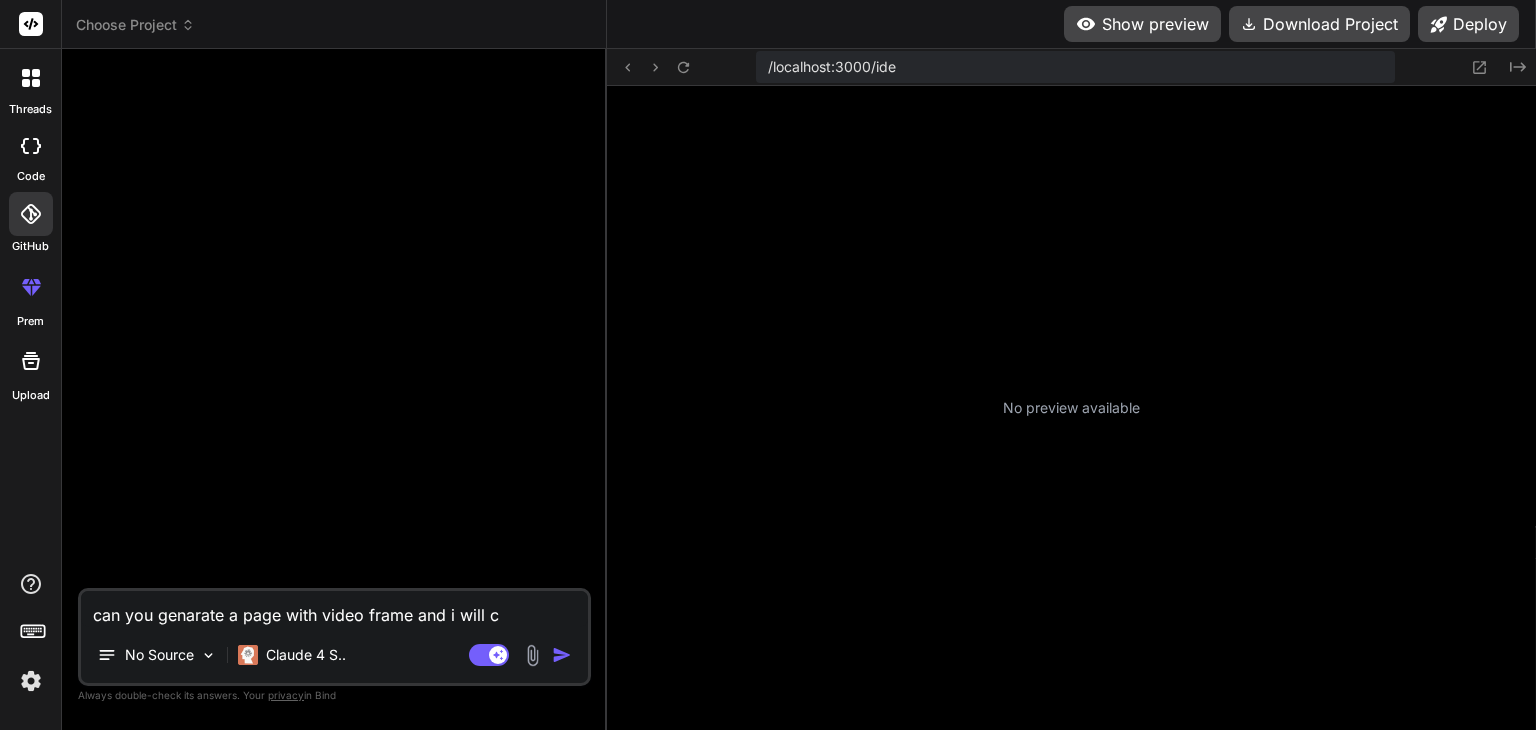 type on "can you genarate a page with video frame and i will co" 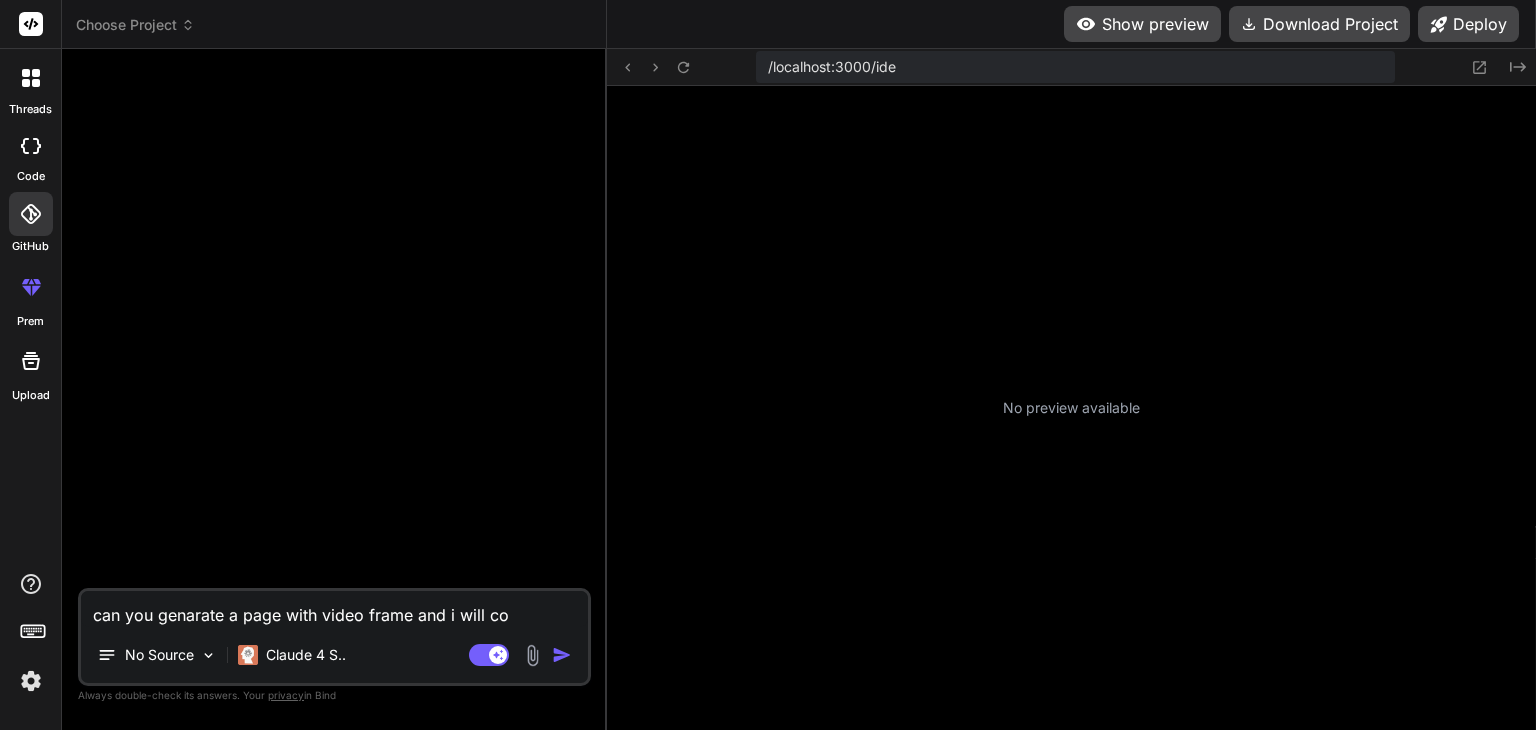 type on "can you genarate a page with video frame and i will con" 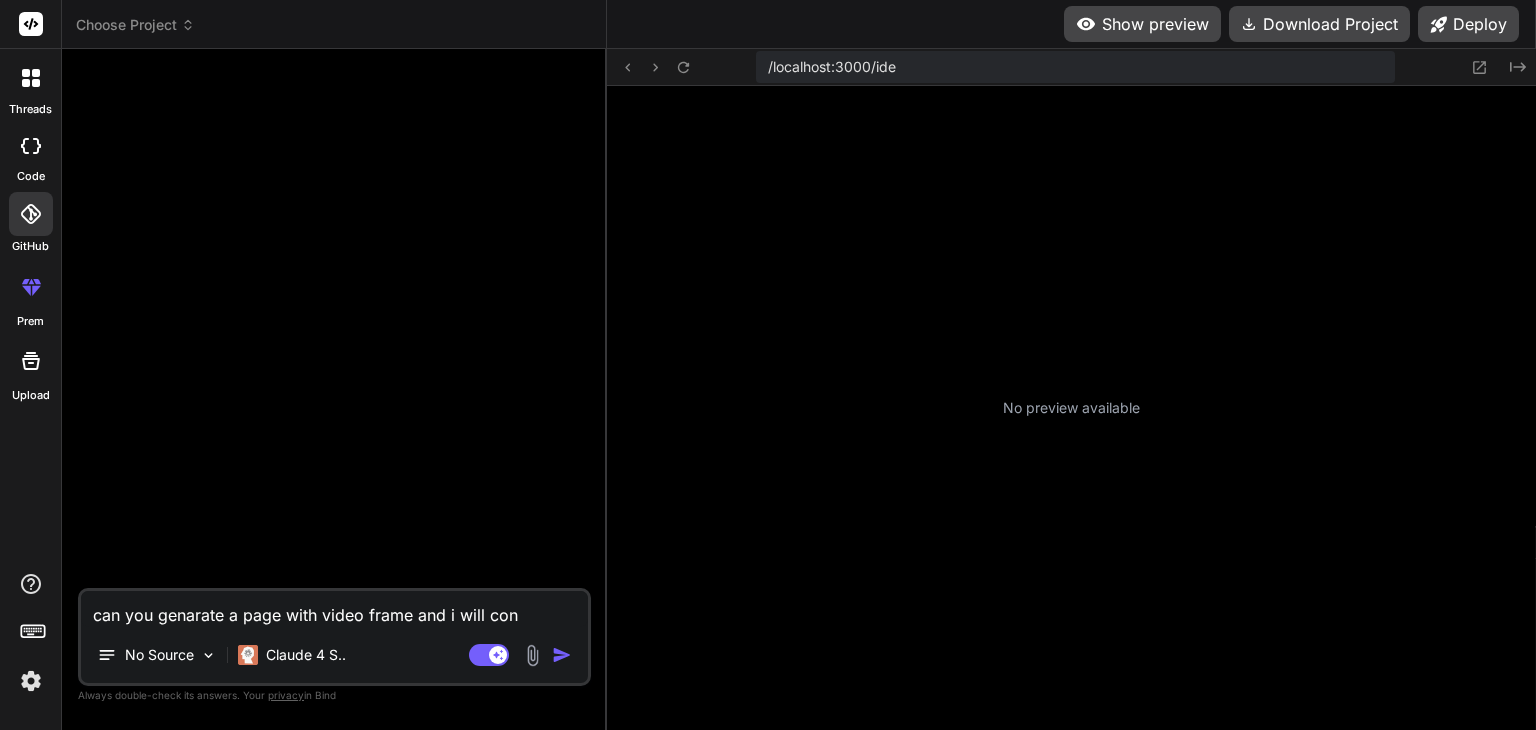 type on "can you genarate a page with video frame and i will cone" 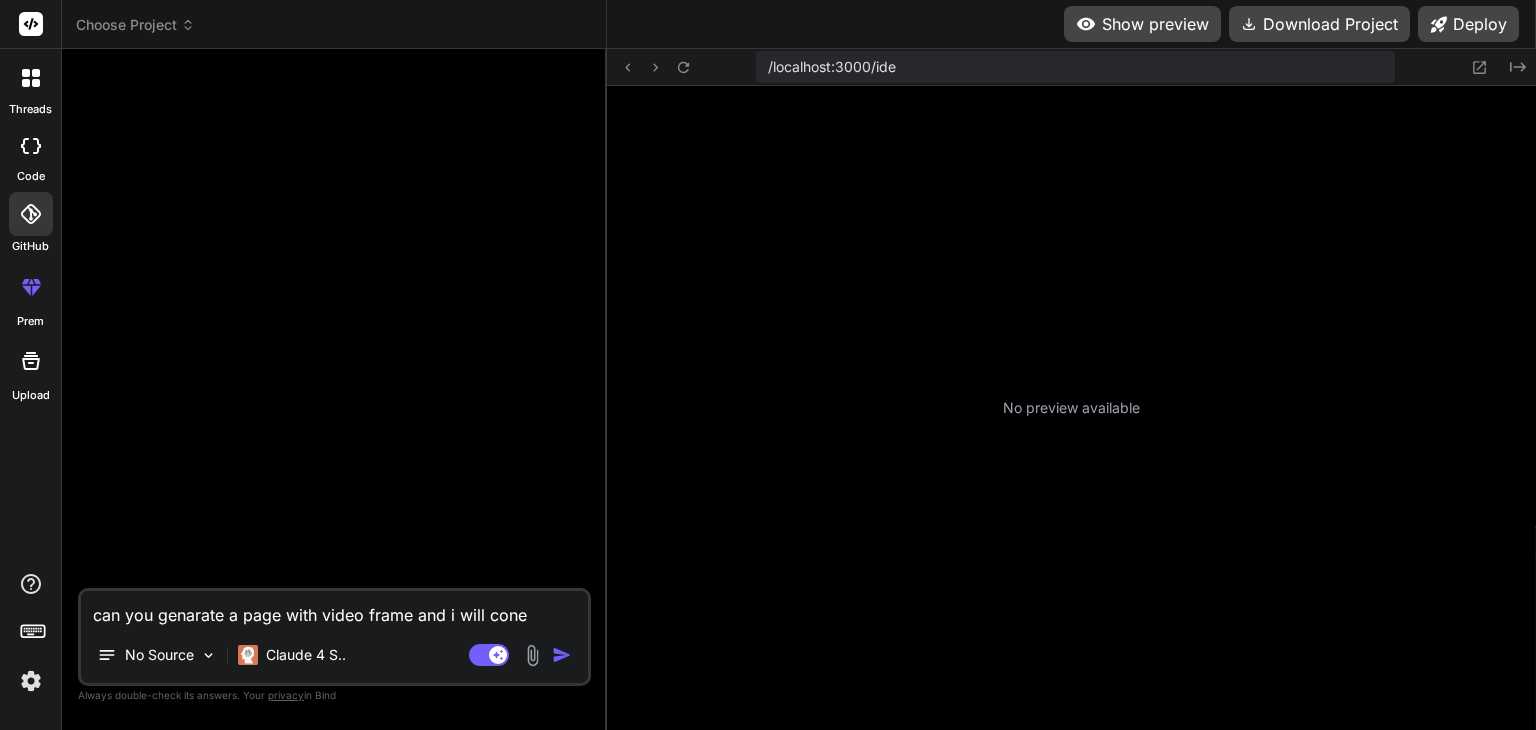 type on "x" 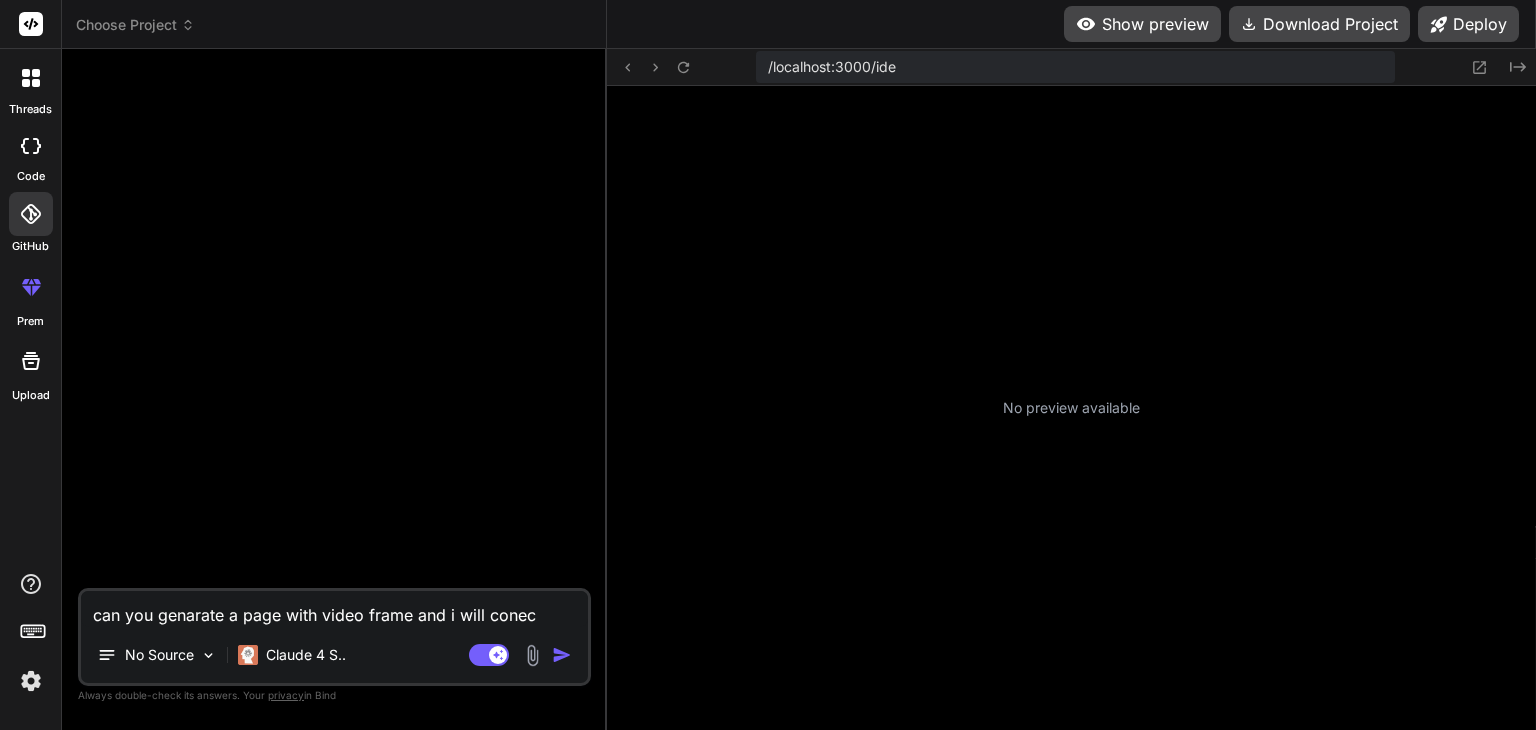 type on "can you genarate a page with video frame and i will conect" 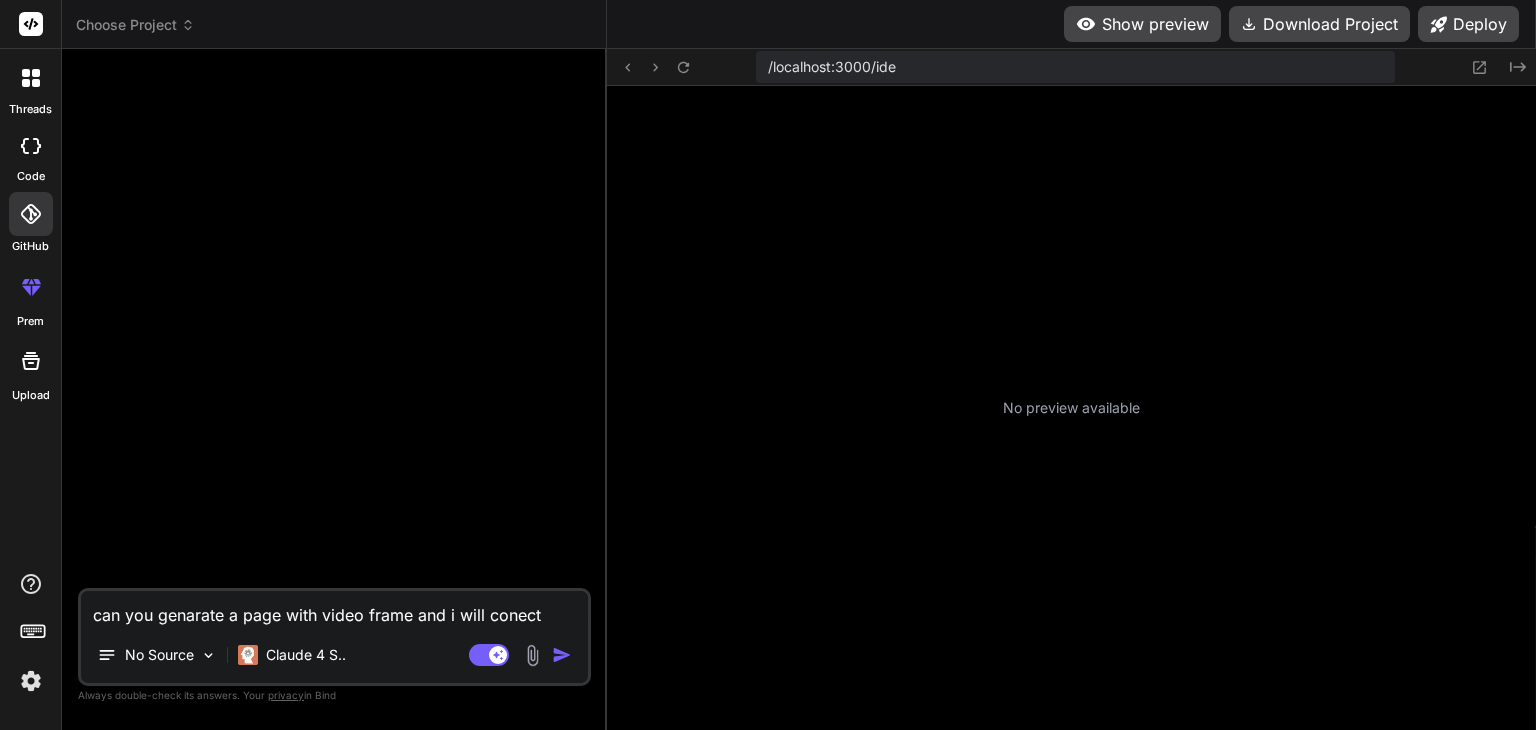 type on "can you genarate a page with video frame and i will conect" 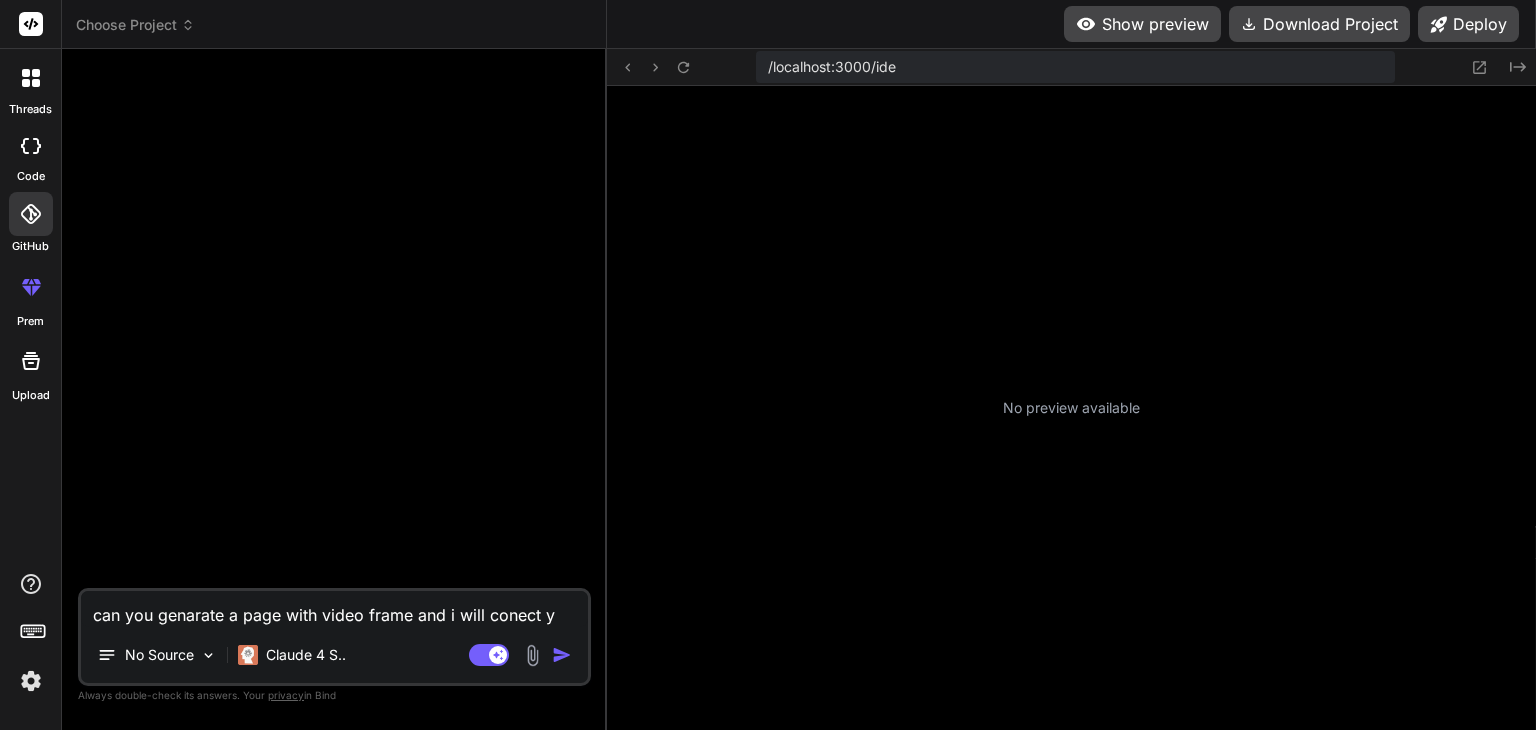 type on "can you genarate a page with video frame and i will conect yo" 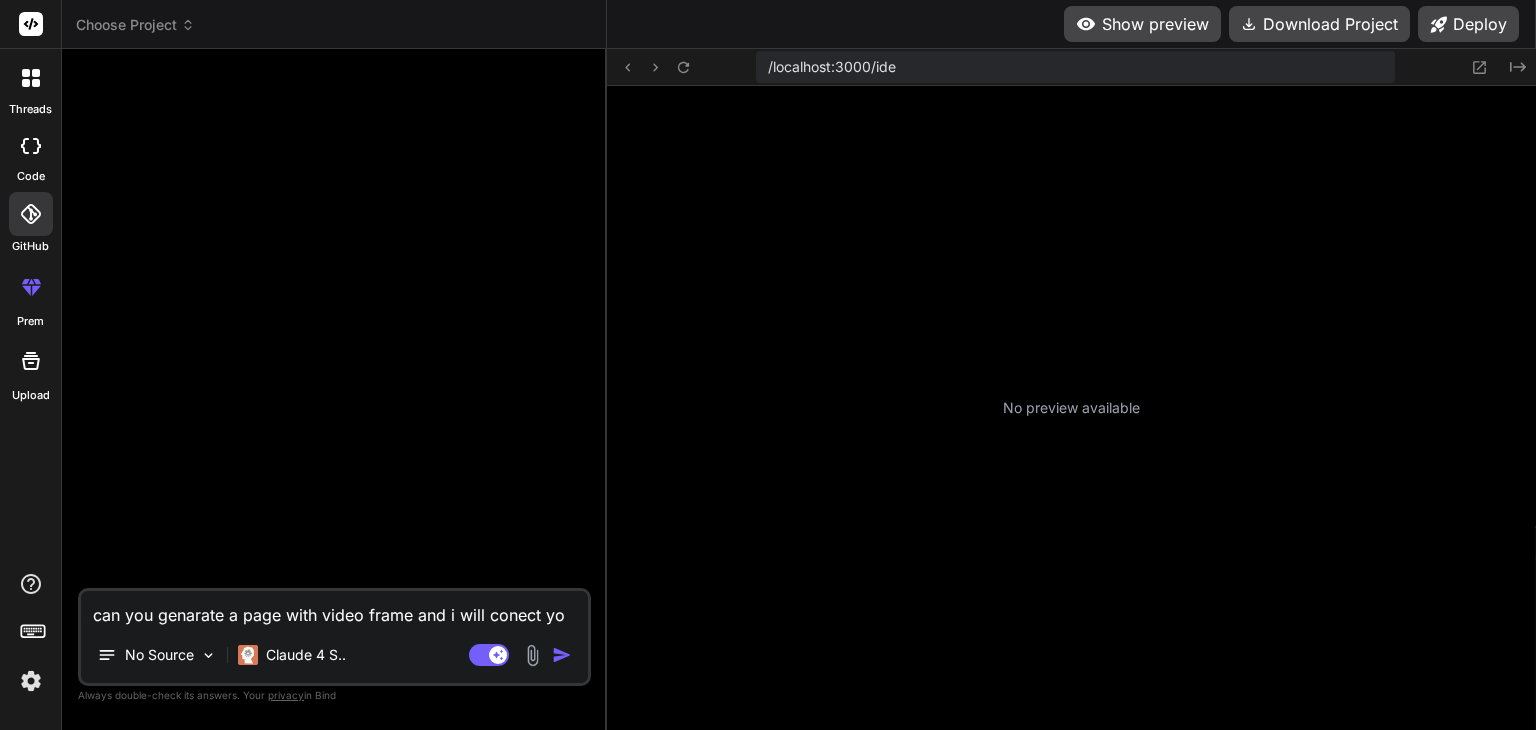 type on "can you genarate a page with video frame and i will conect you" 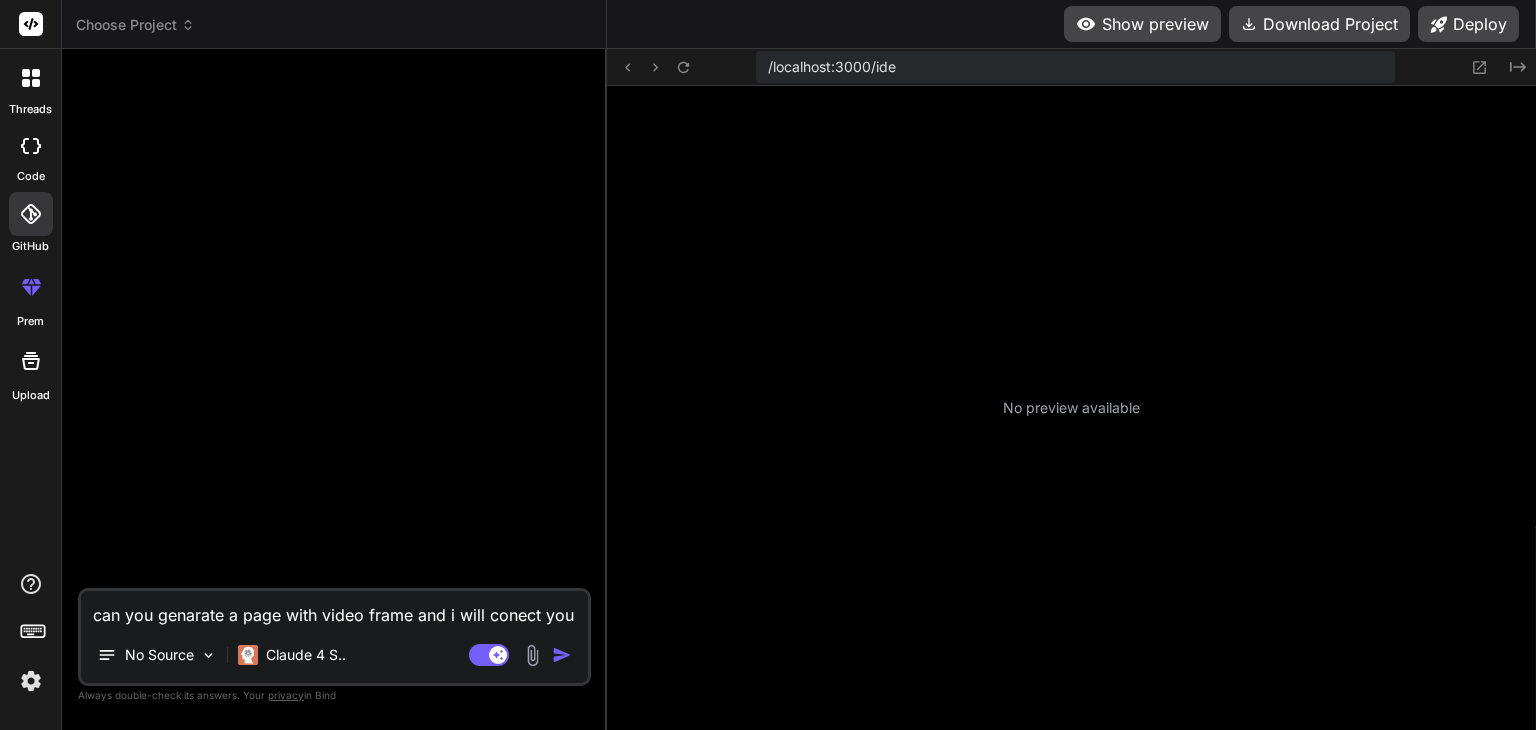 type on "can you genarate a page with video frame and i will conect yout" 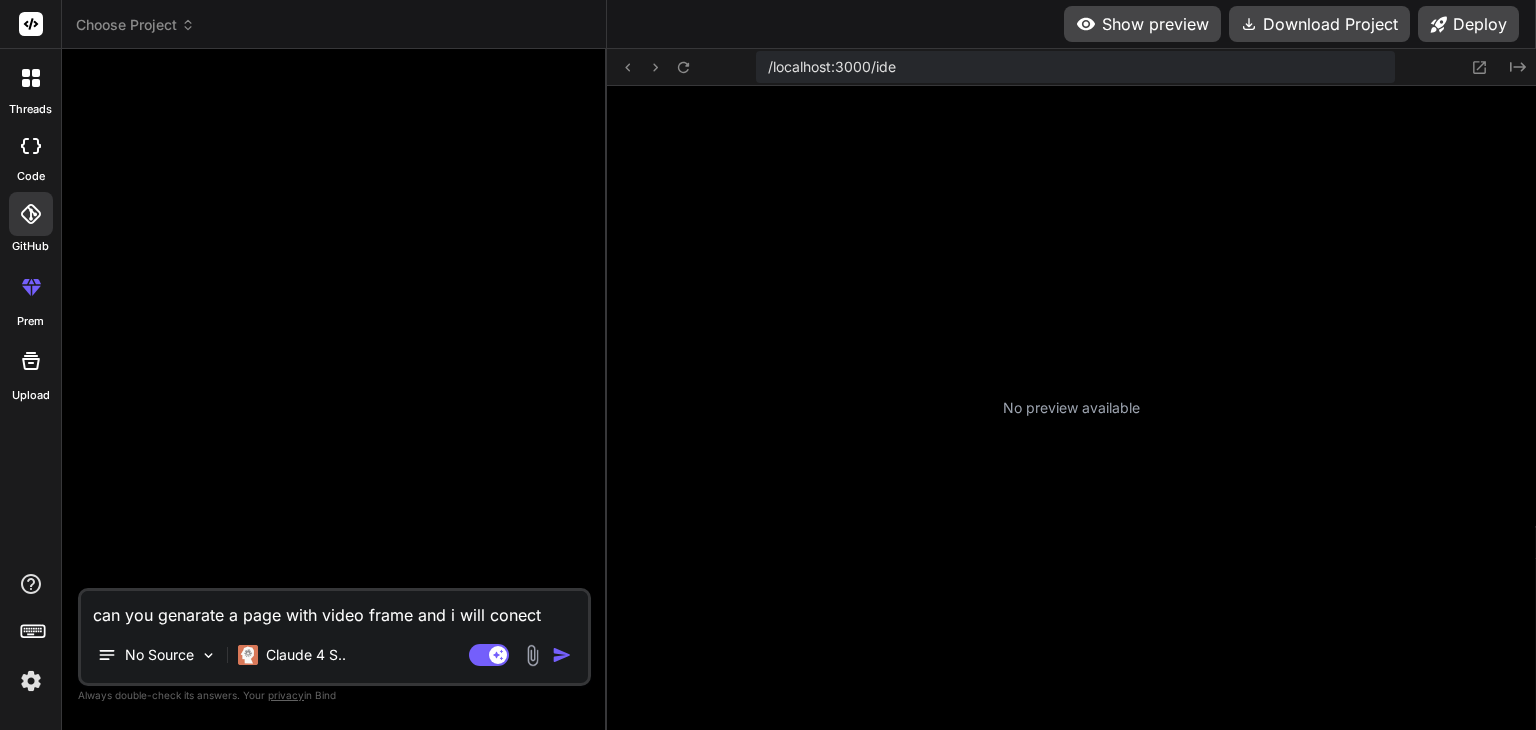 type on "can you genarate a page with video frame and i will conect youtu" 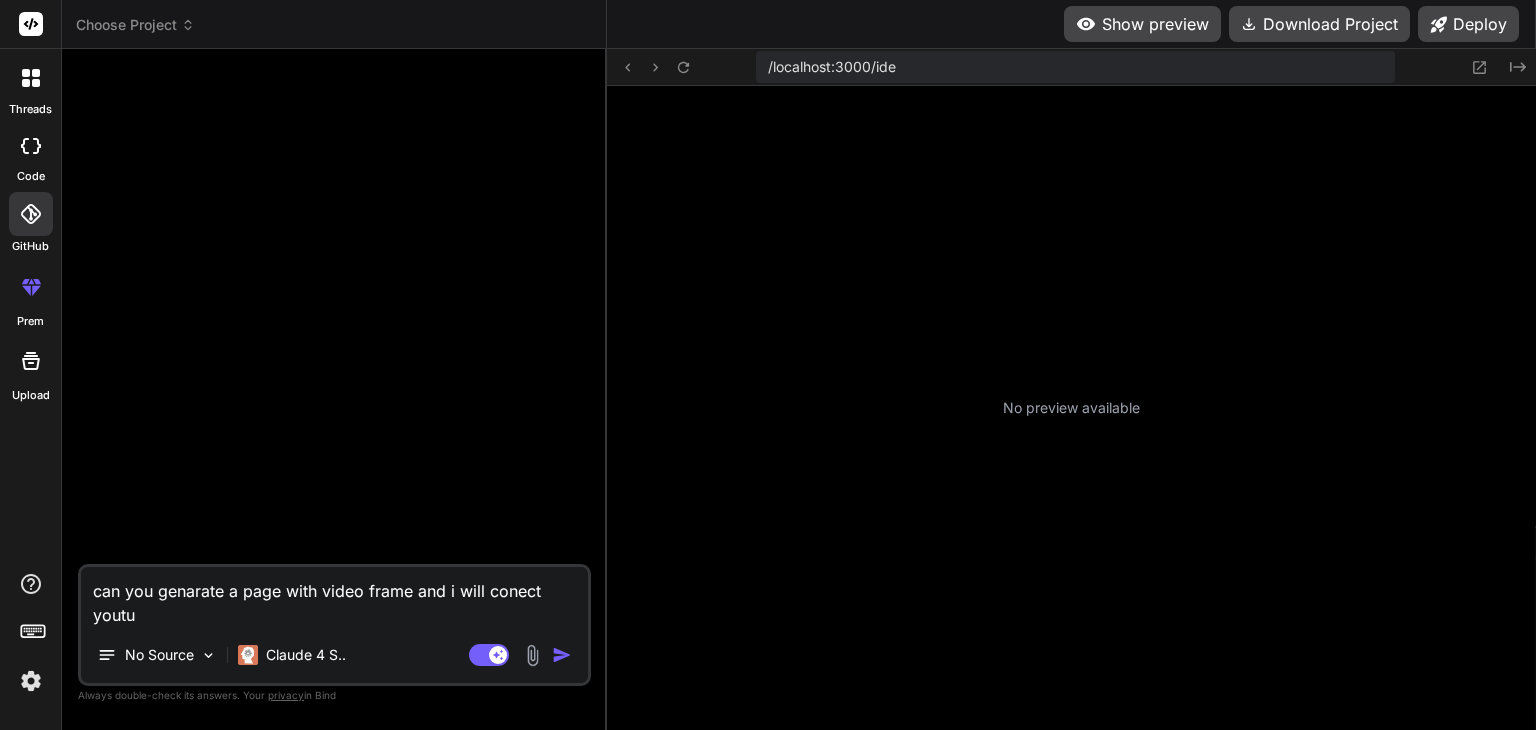type on "can you genarate a page with video frame and i will conect youtub" 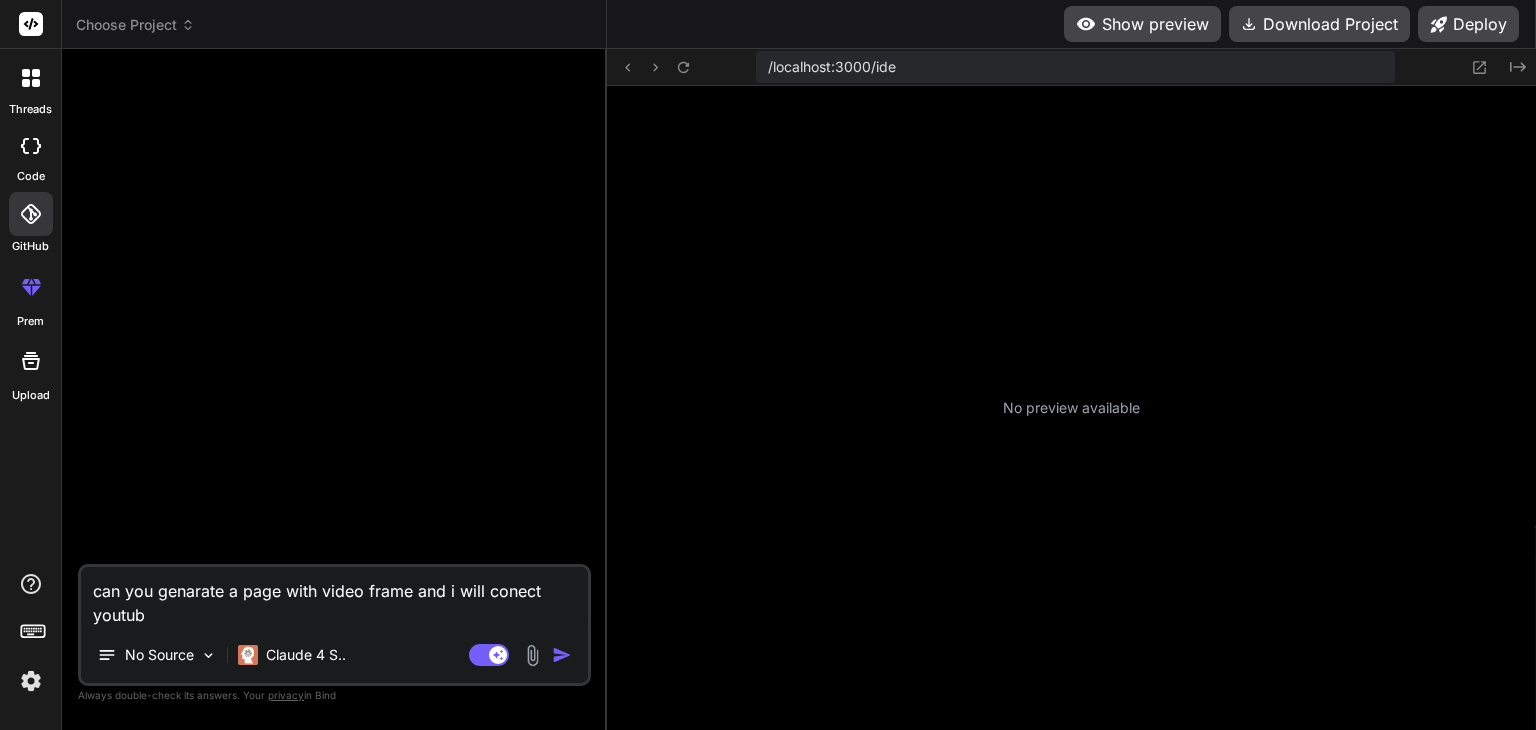 type on "can you genarate a page with video frame and i will conect youtube" 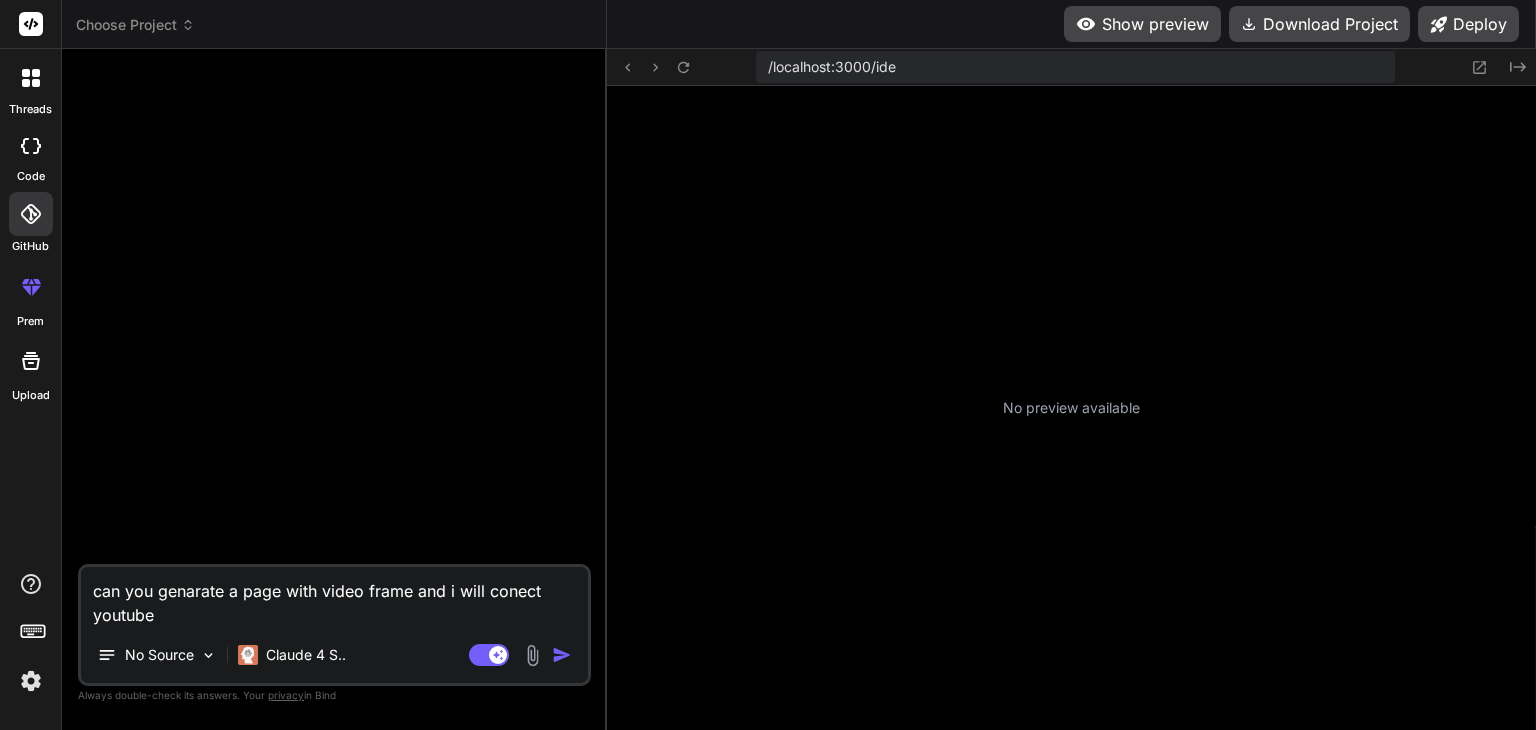 type on "can you genarate a page with video frame and i will conect youtube" 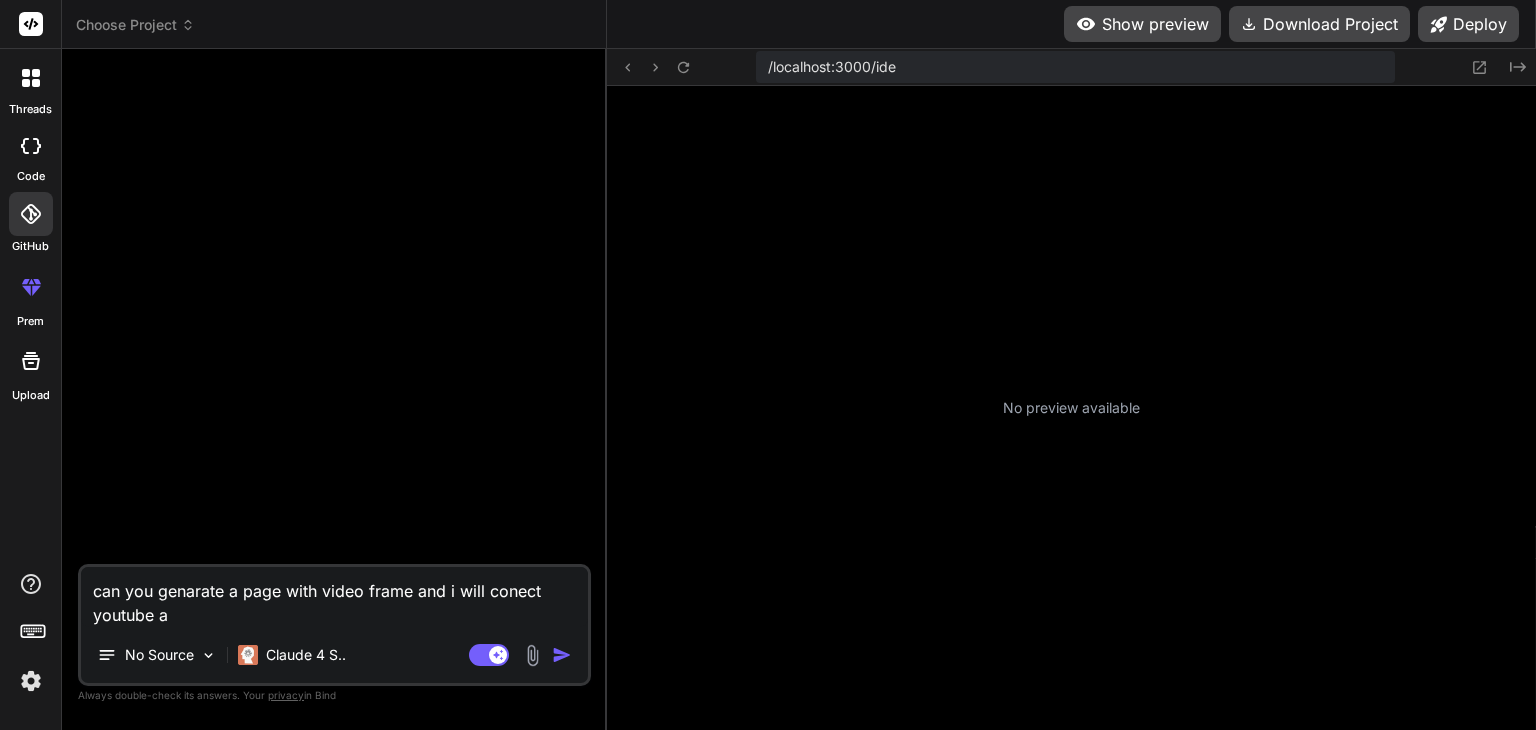 type on "can you genarate a page with video frame and i will conect youtube ap" 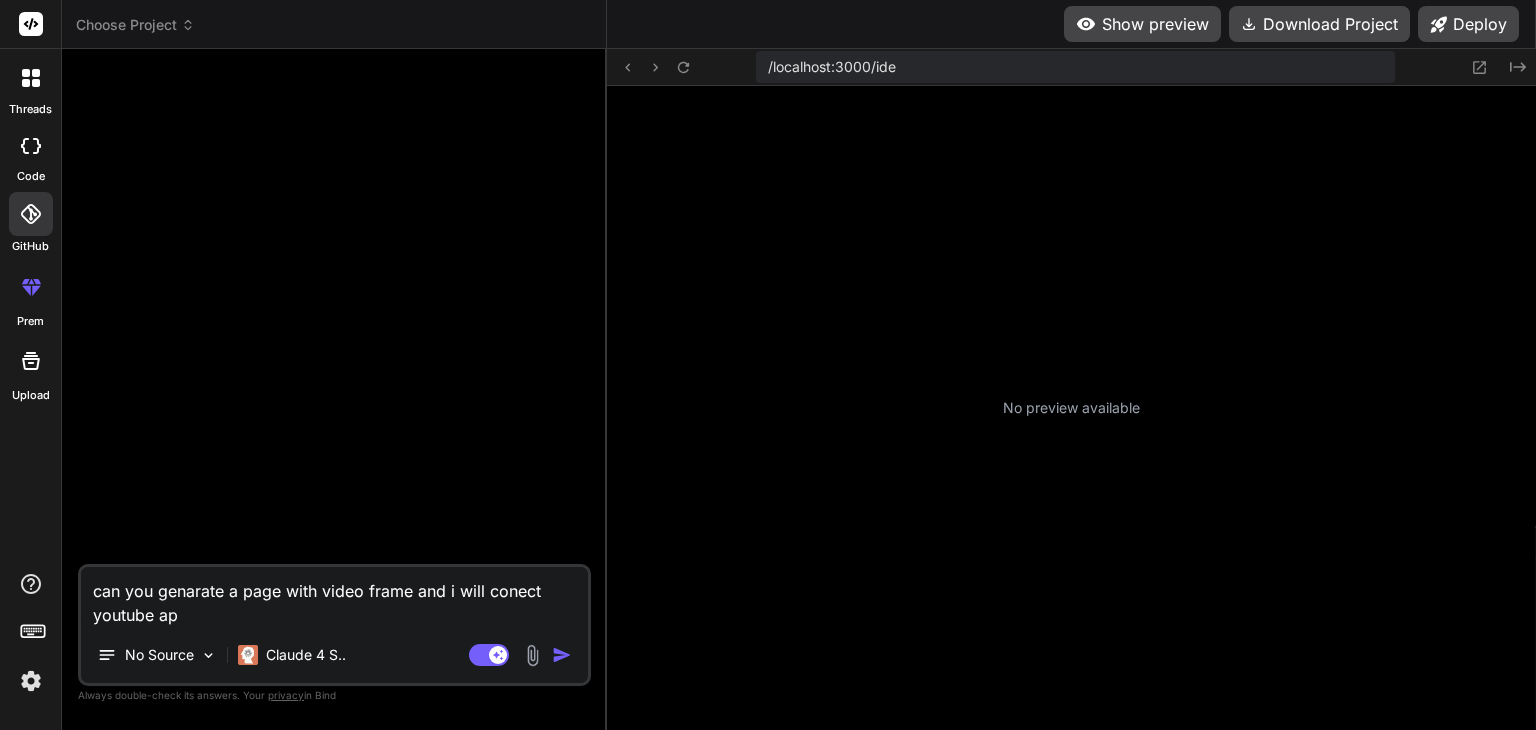 type on "can you genarate a page with video frame and i will conect youtube api" 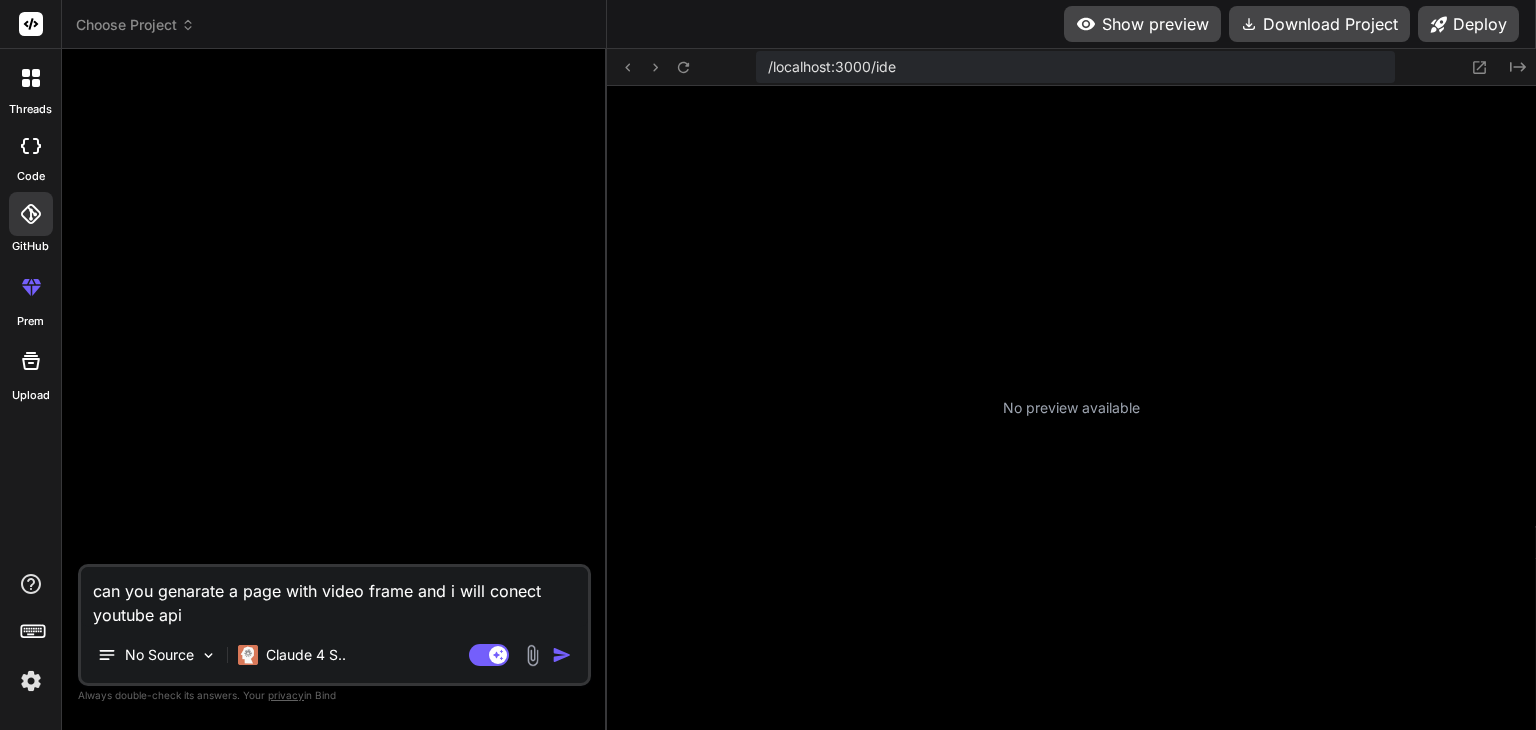 type on "can you genarate a page with video frame and i will conect youtube api" 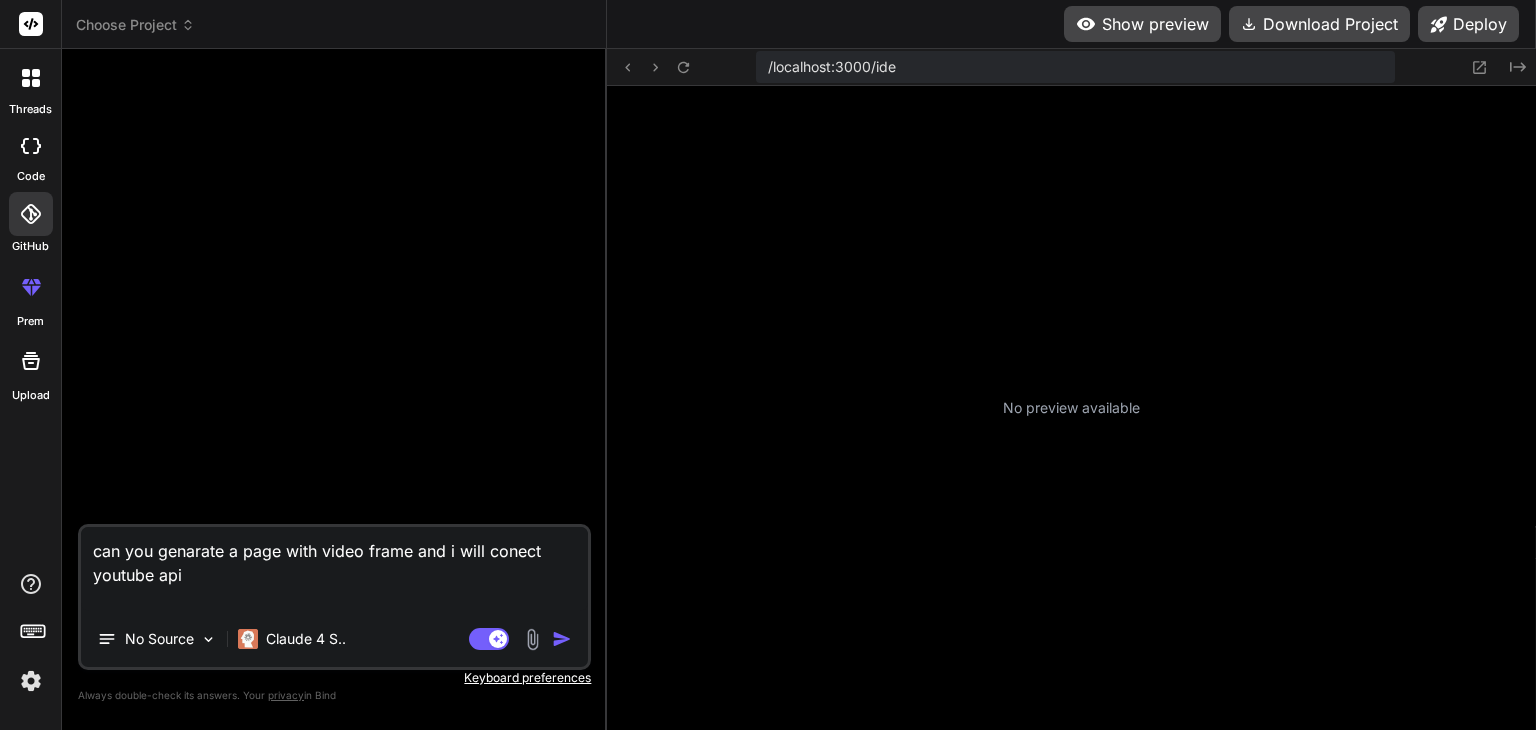 type on "can you genarate a page with video frame and i will conect youtube api
t" 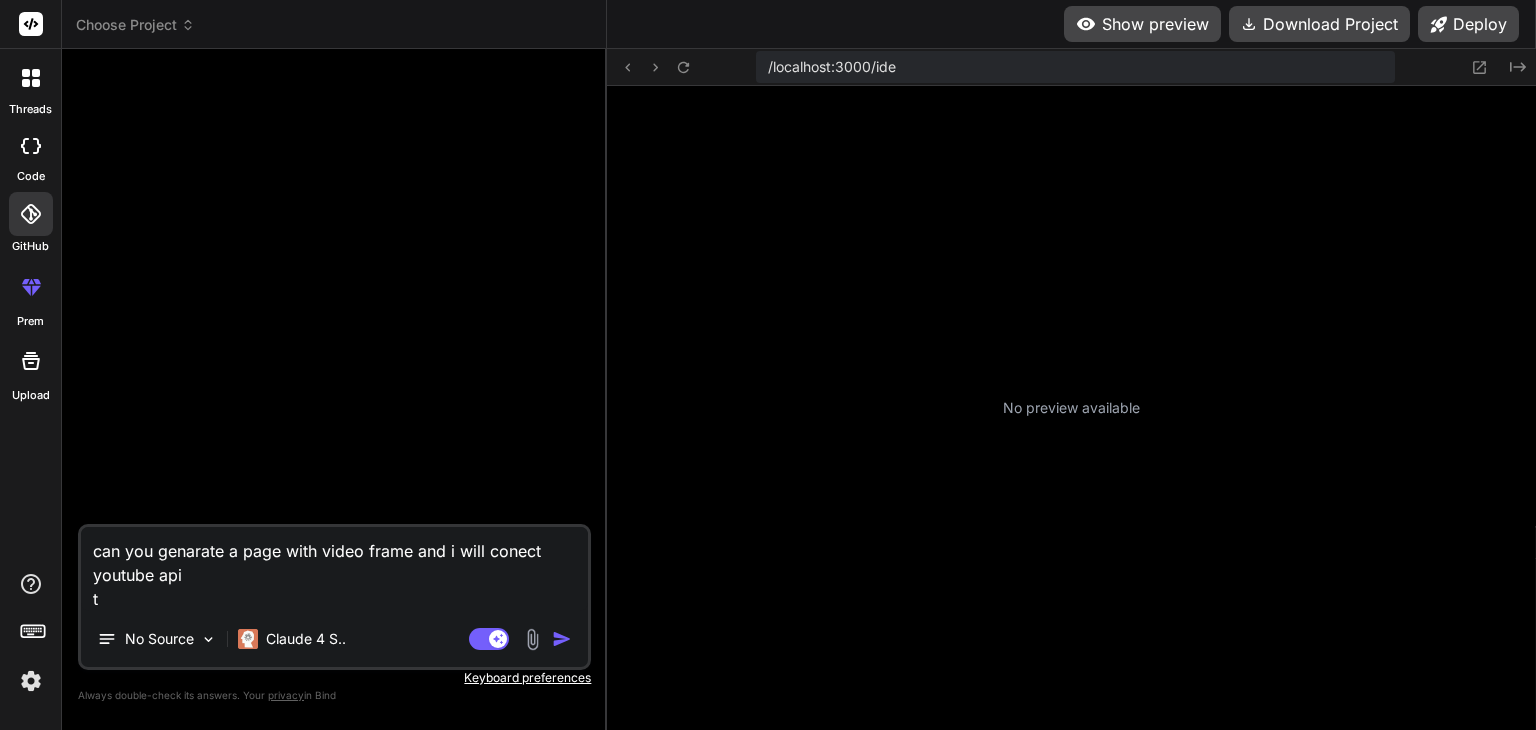 type on "can you genarate a page with video frame and i will conect youtube api
to" 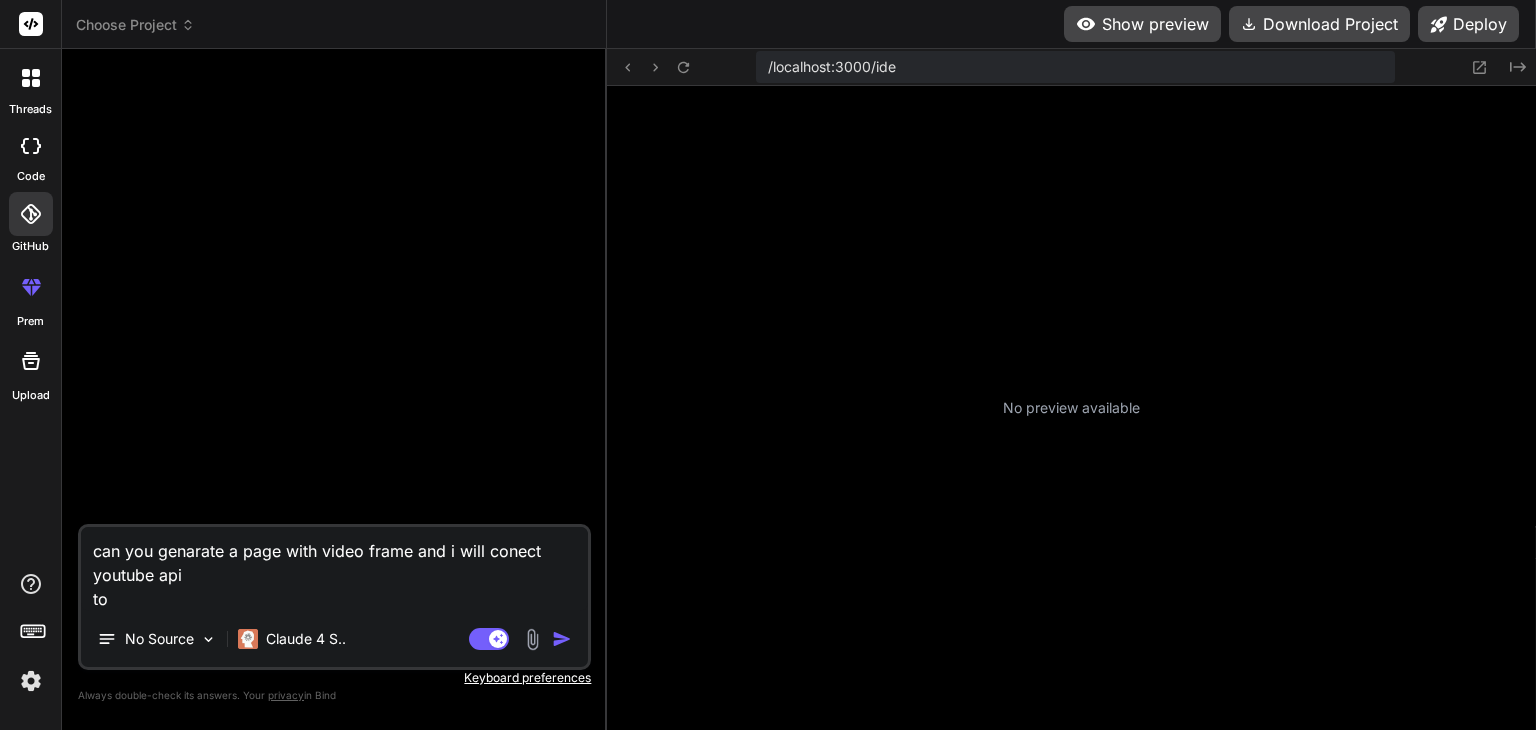 type on "can you genarate a page with video frame and i will conect youtube api
to" 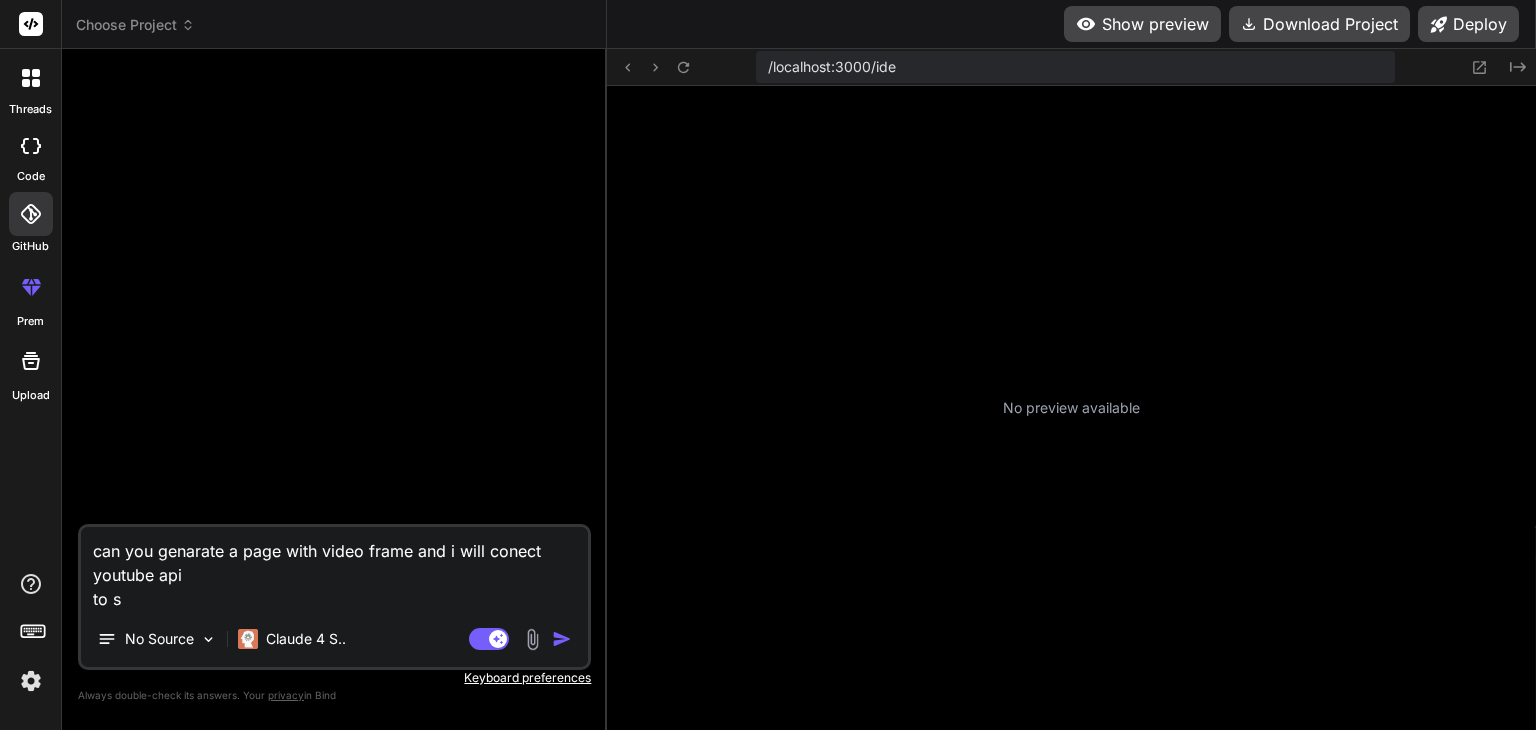 type on "can you genarate a page with video frame and i will conect youtube api
to sh" 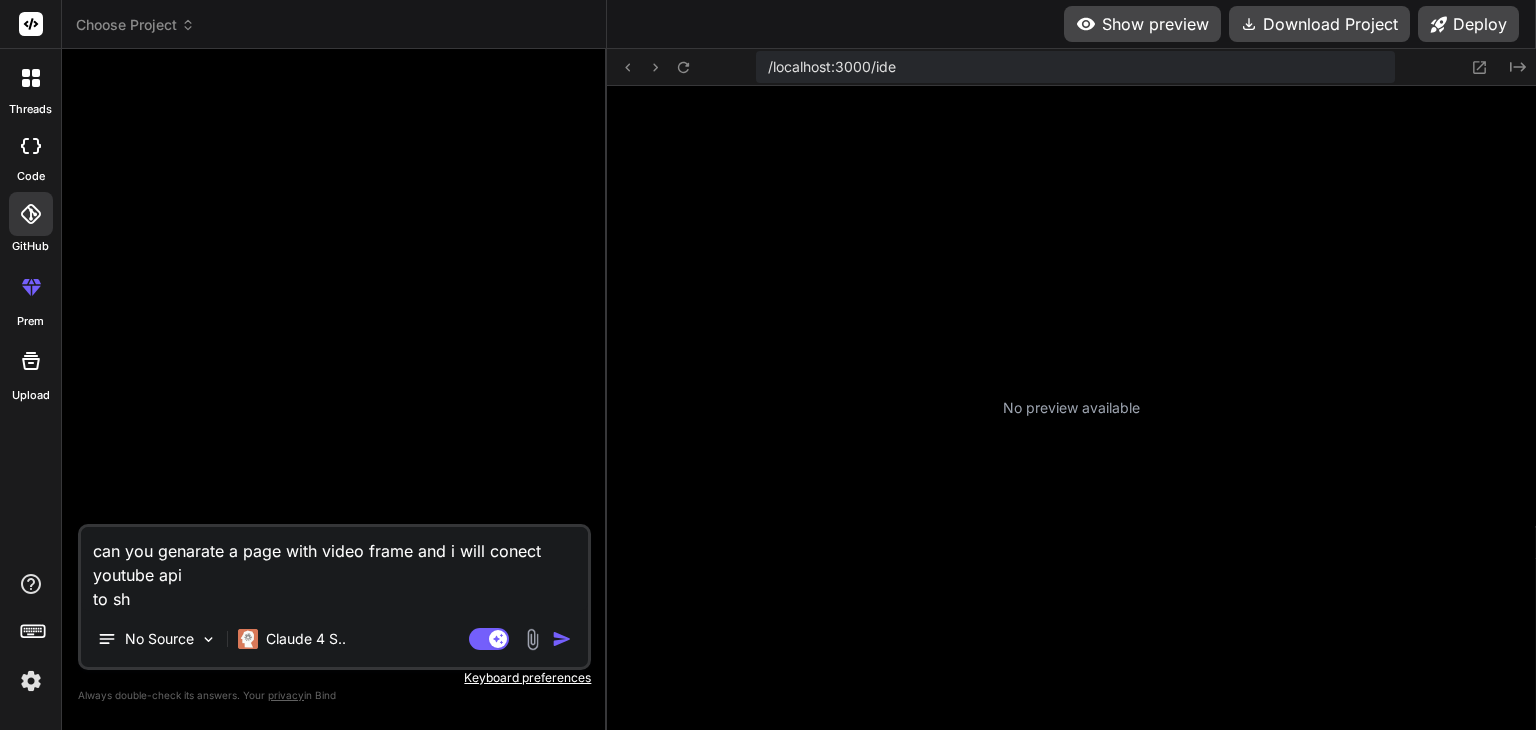 type on "can you genarate a page with video frame and i will conect youtube api
to sho" 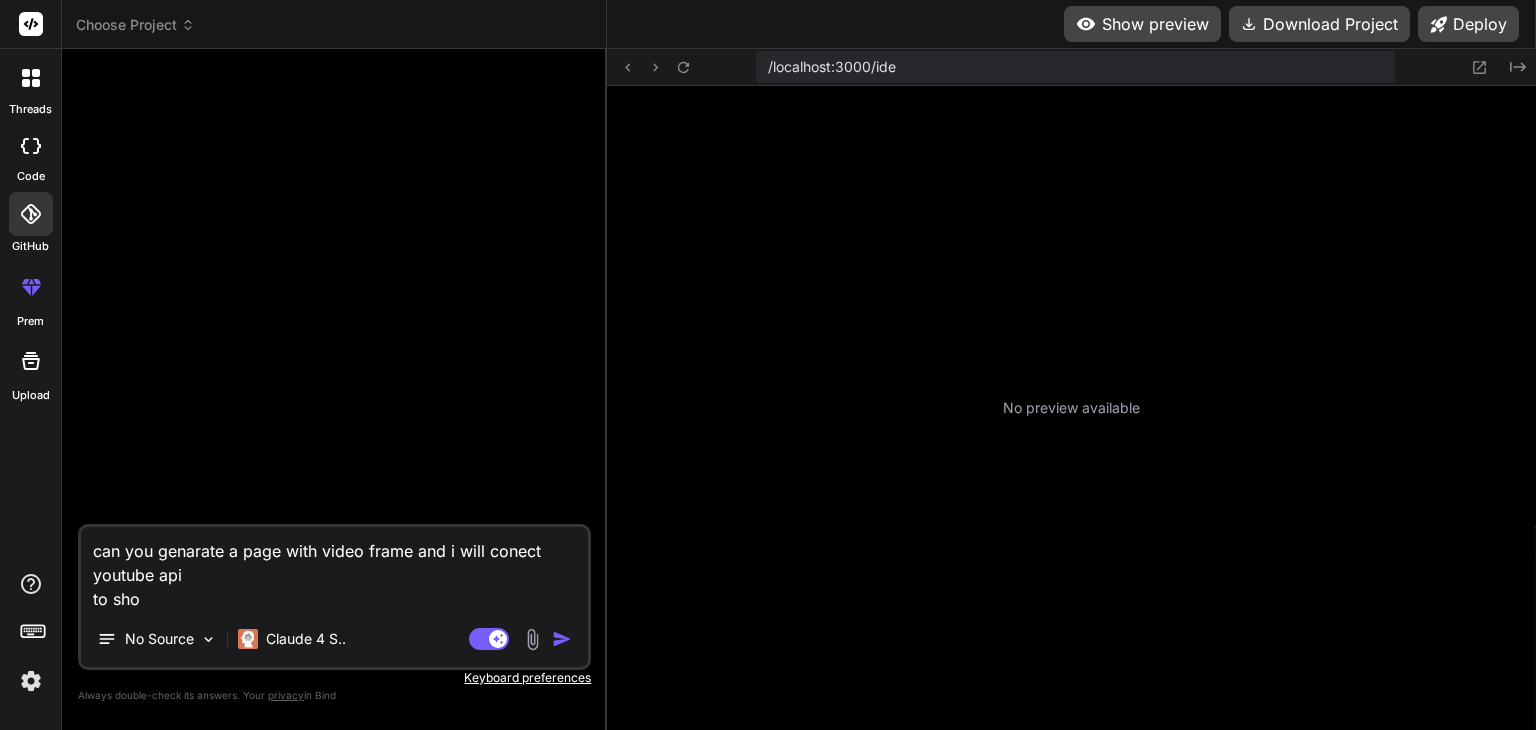 type on "can you genarate a page with video frame and i will conect youtube api
to show" 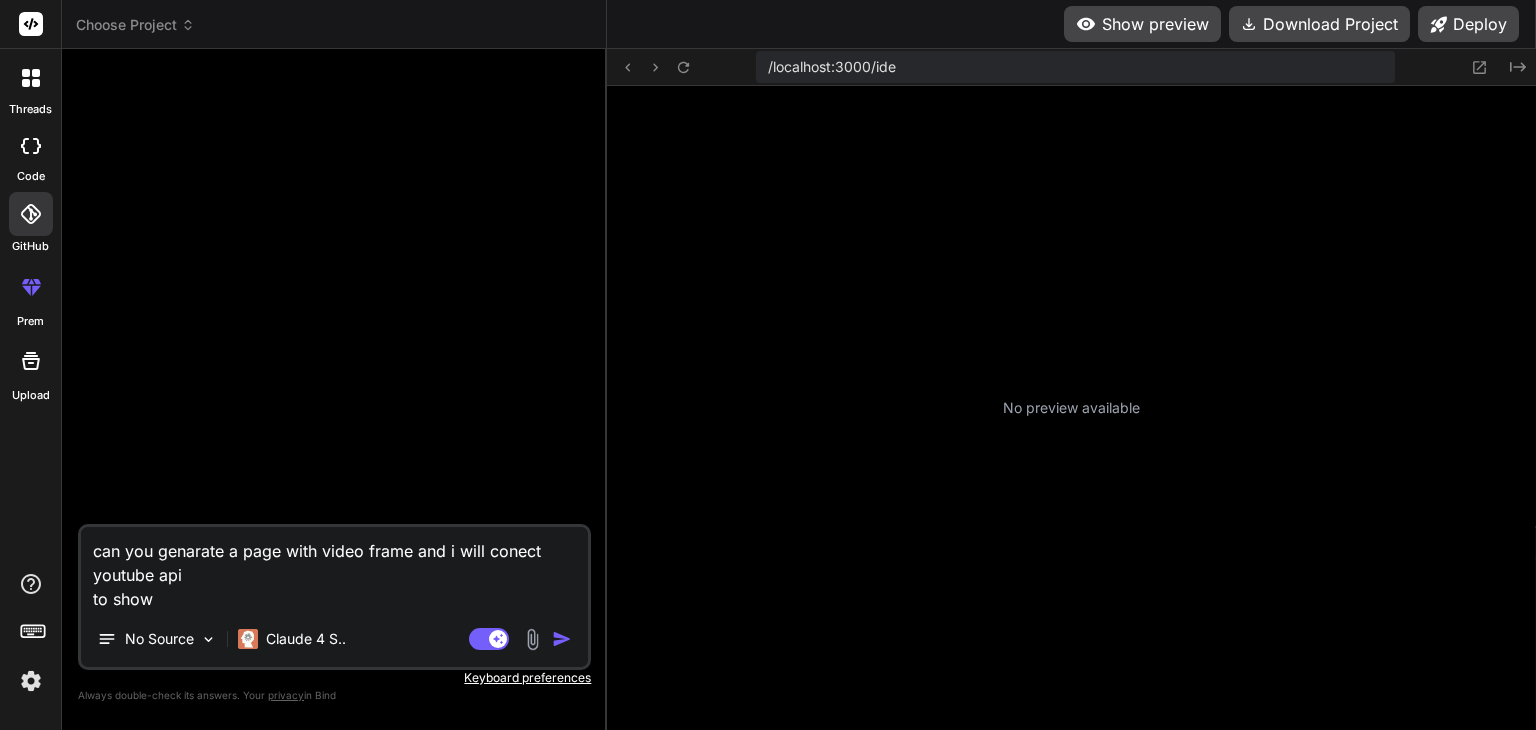 type on "can you genarate a page with video frame and i will conect youtube api
to show" 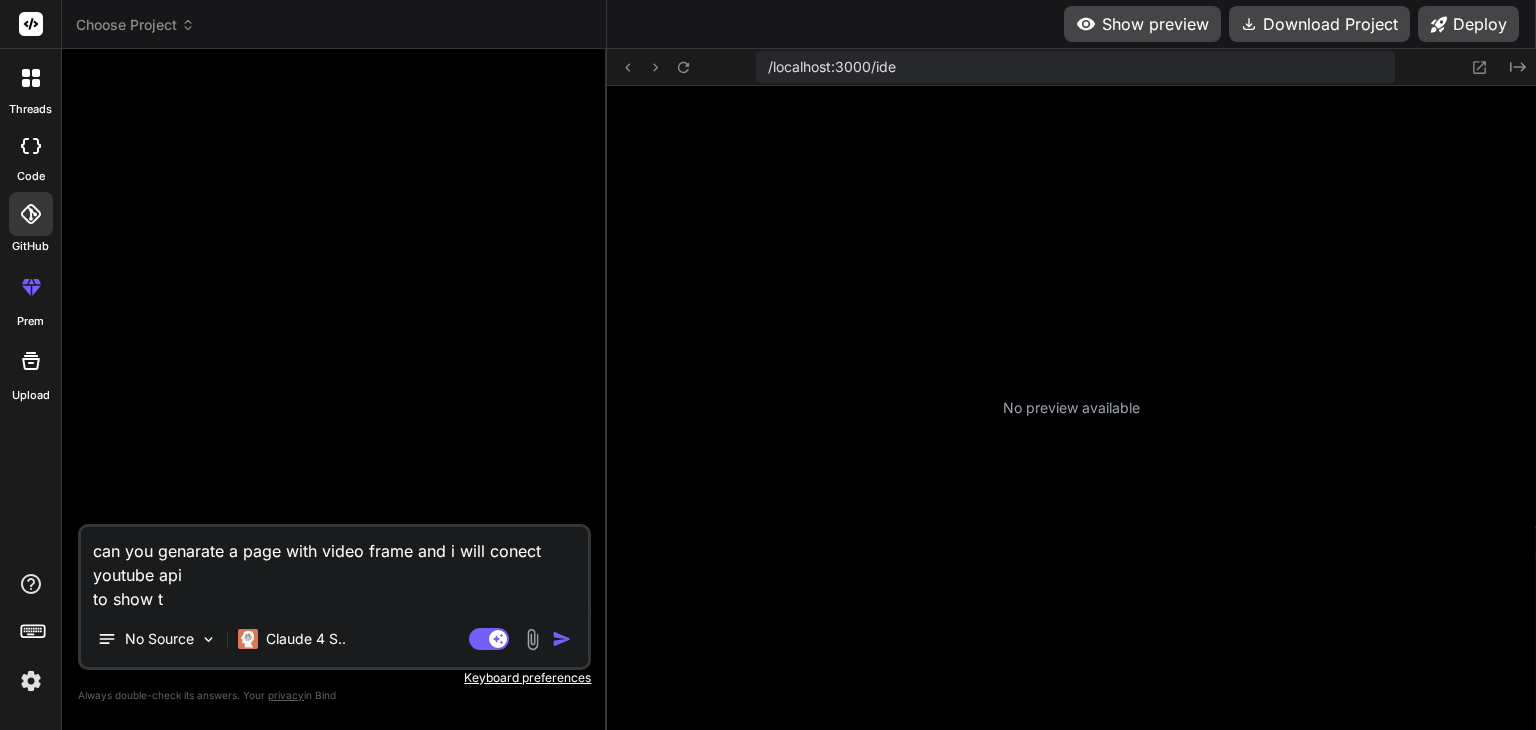 type on "can you genarate a page with video frame and i will conect youtube api
to show th" 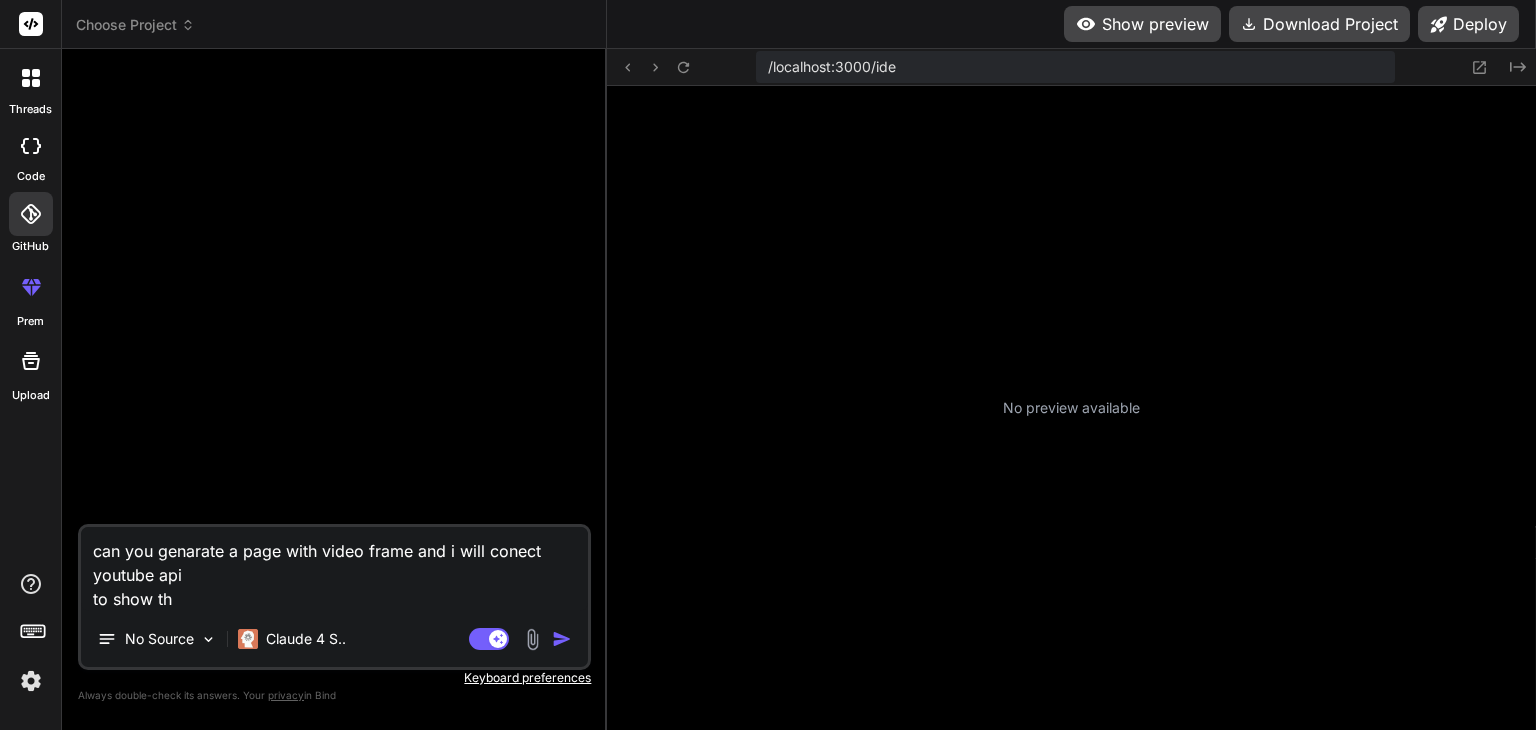 type on "can you genarate a page with video frame and i will conect youtube api
to show the" 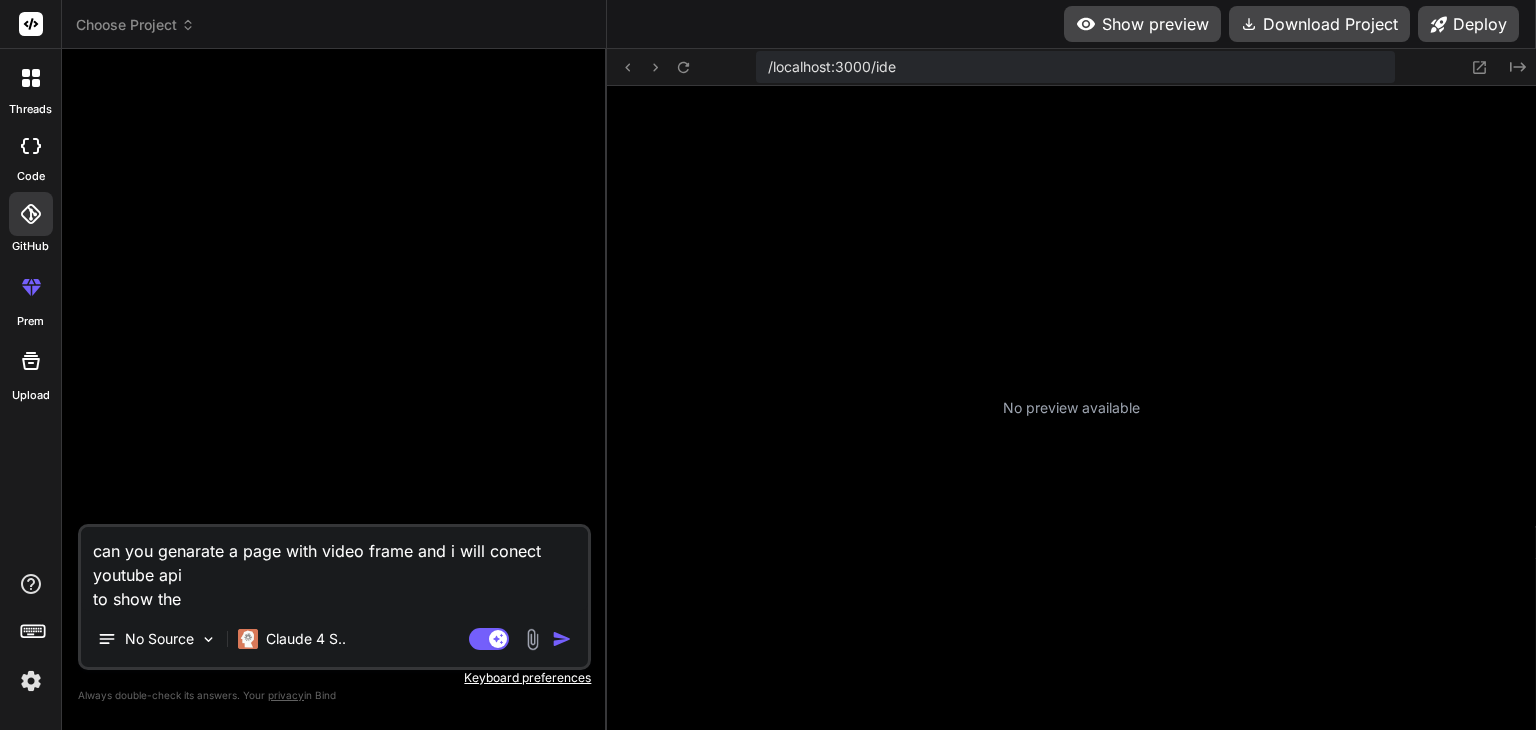 type on "can you genarate a page with video frame and i will conect youtube api
to show the" 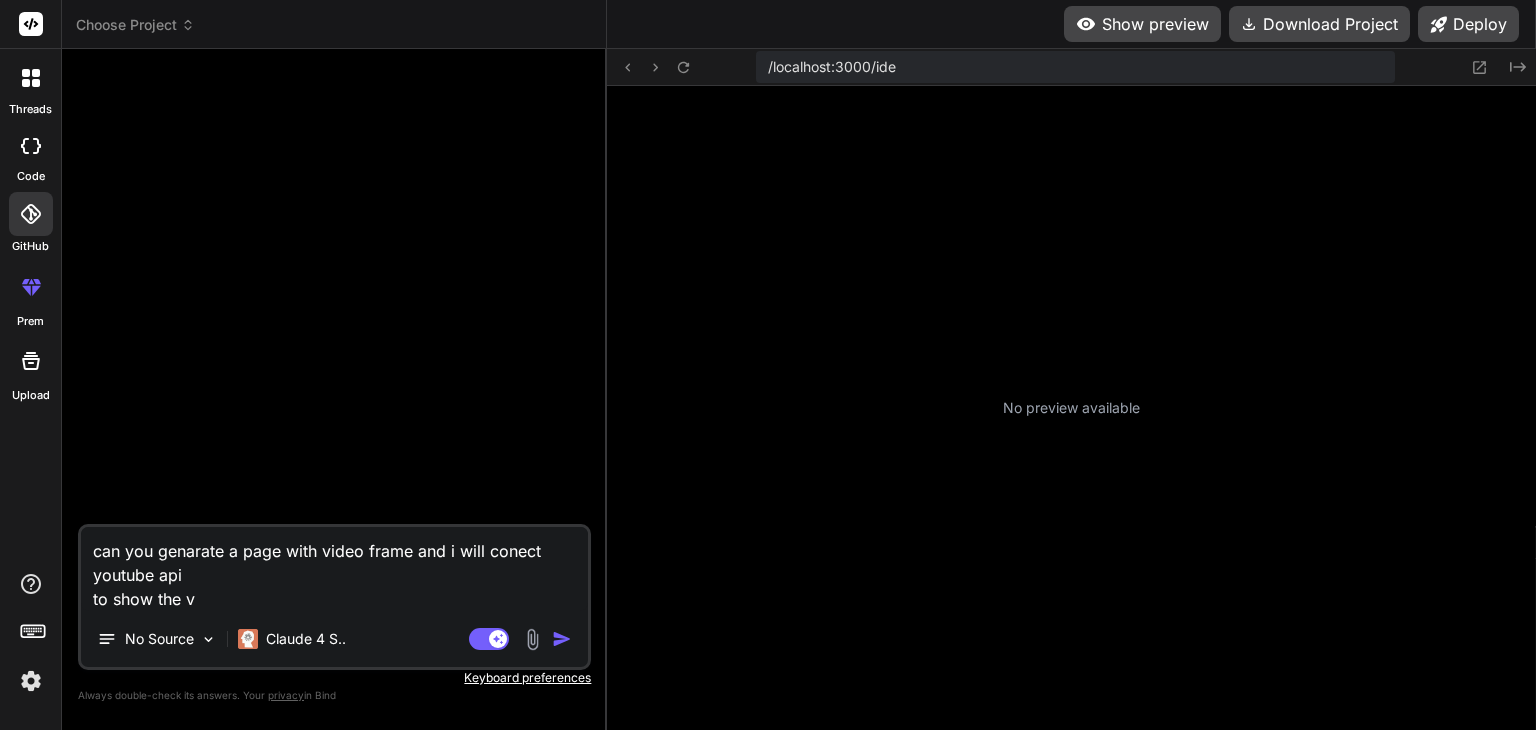 type on "can you genarate a page with video frame and i will conect youtube api
to show the vi" 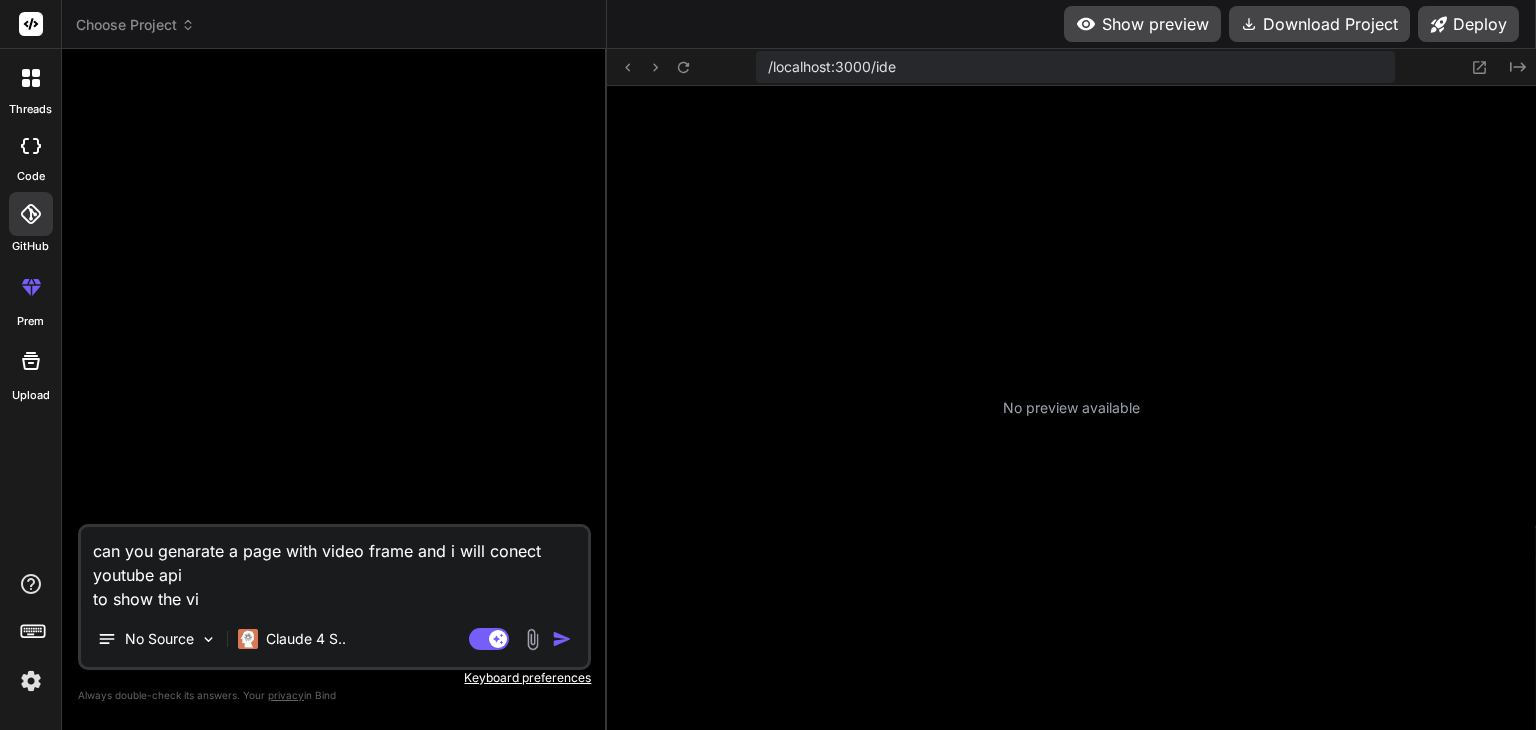 type on "can you genarate a page with video frame and i will conect youtube api
to show the vid" 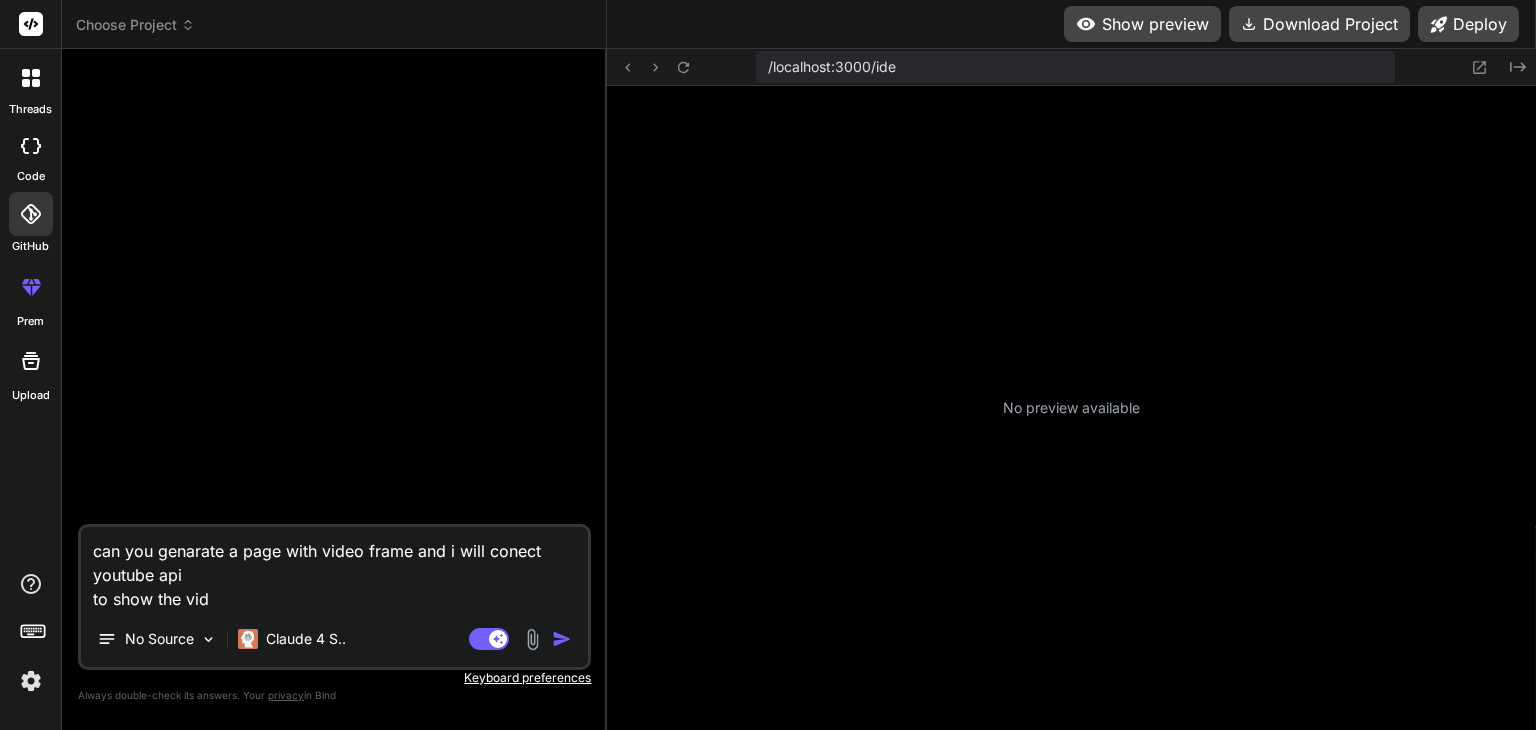 type on "can you genarate a page with video frame and i will conect youtube api
to show the vide" 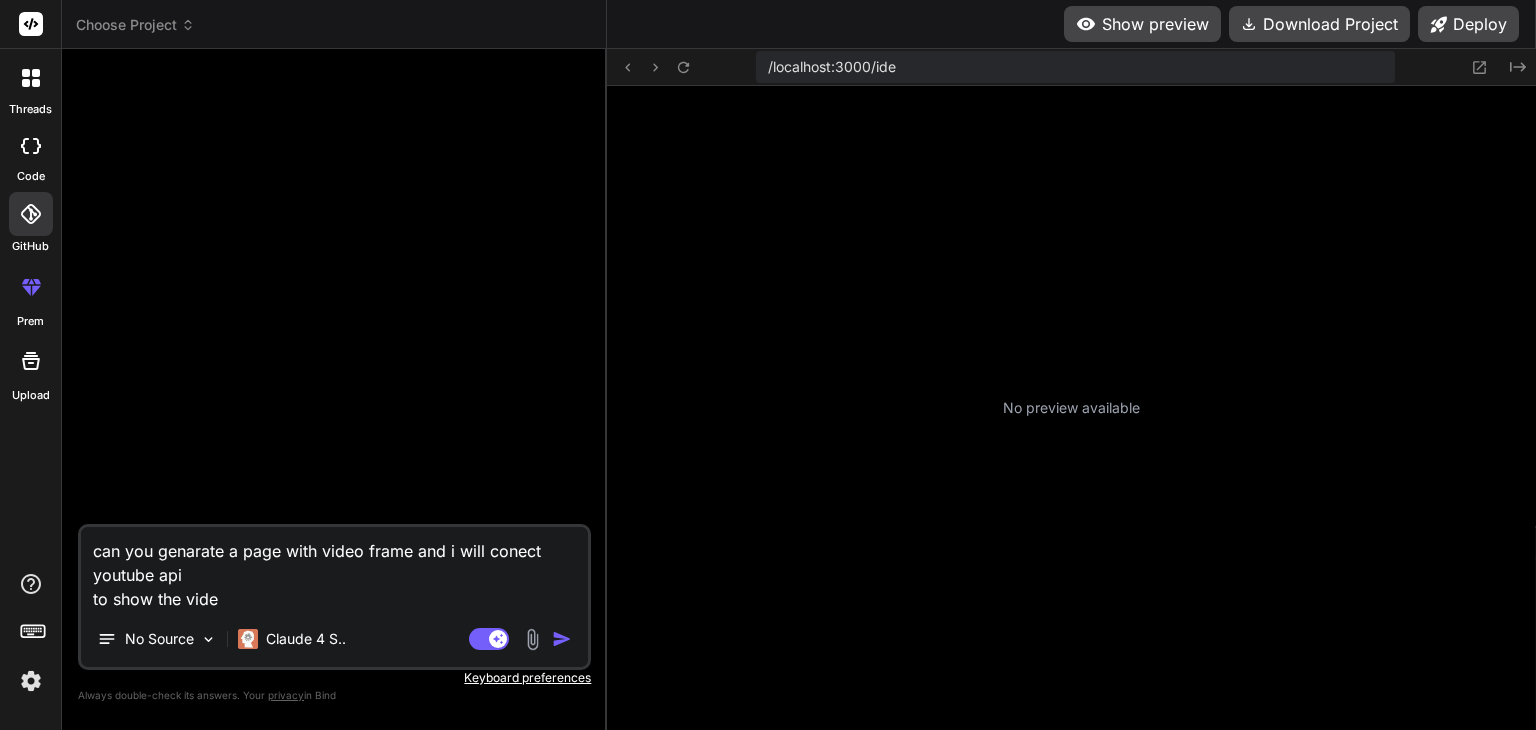 type on "can you genarate a page with video frame and i will conect youtube api
to show the video" 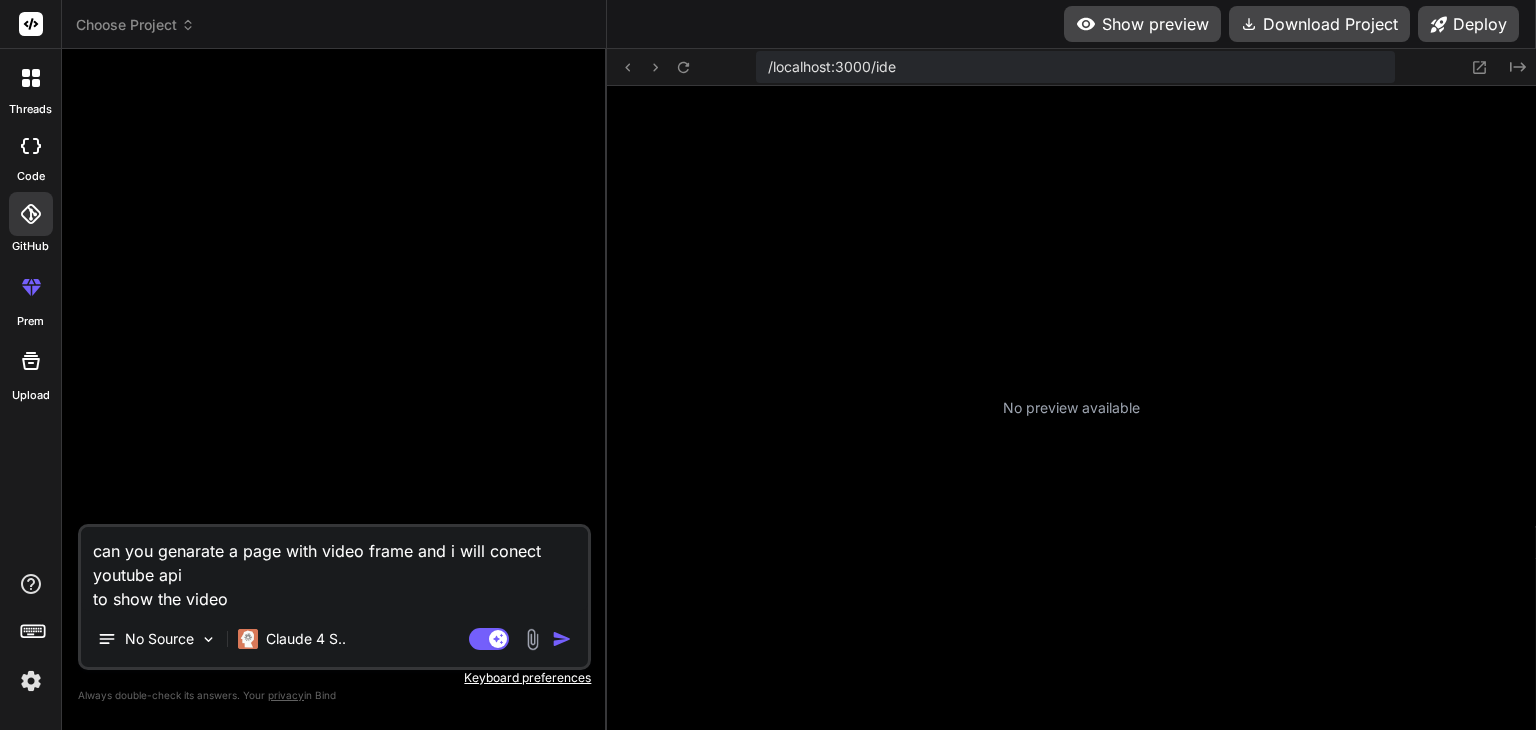type on "can you genarate a page with video frame and i will conect youtube api
to show the videos" 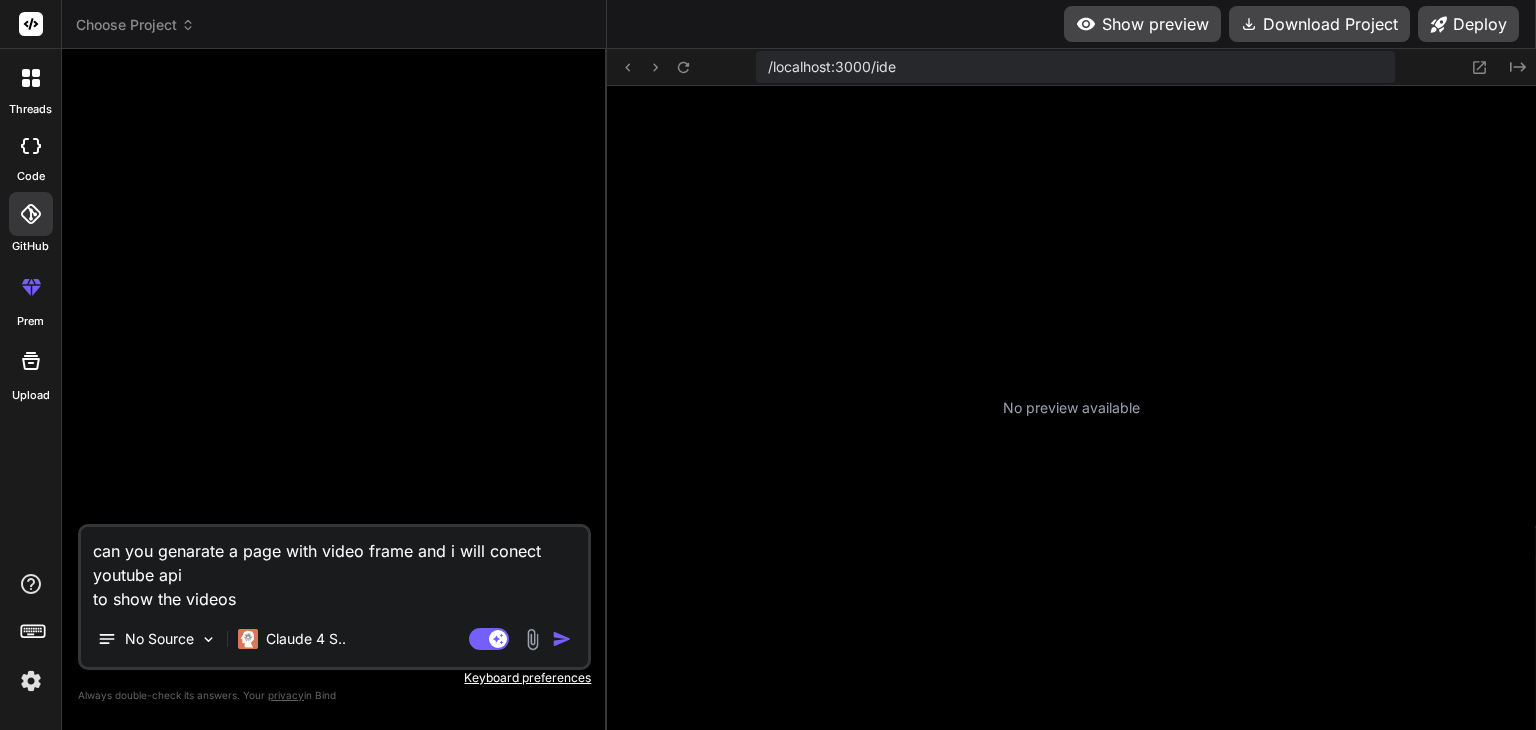 type on "can you genarate a page with video frame and i will conect youtube api
to show the videos" 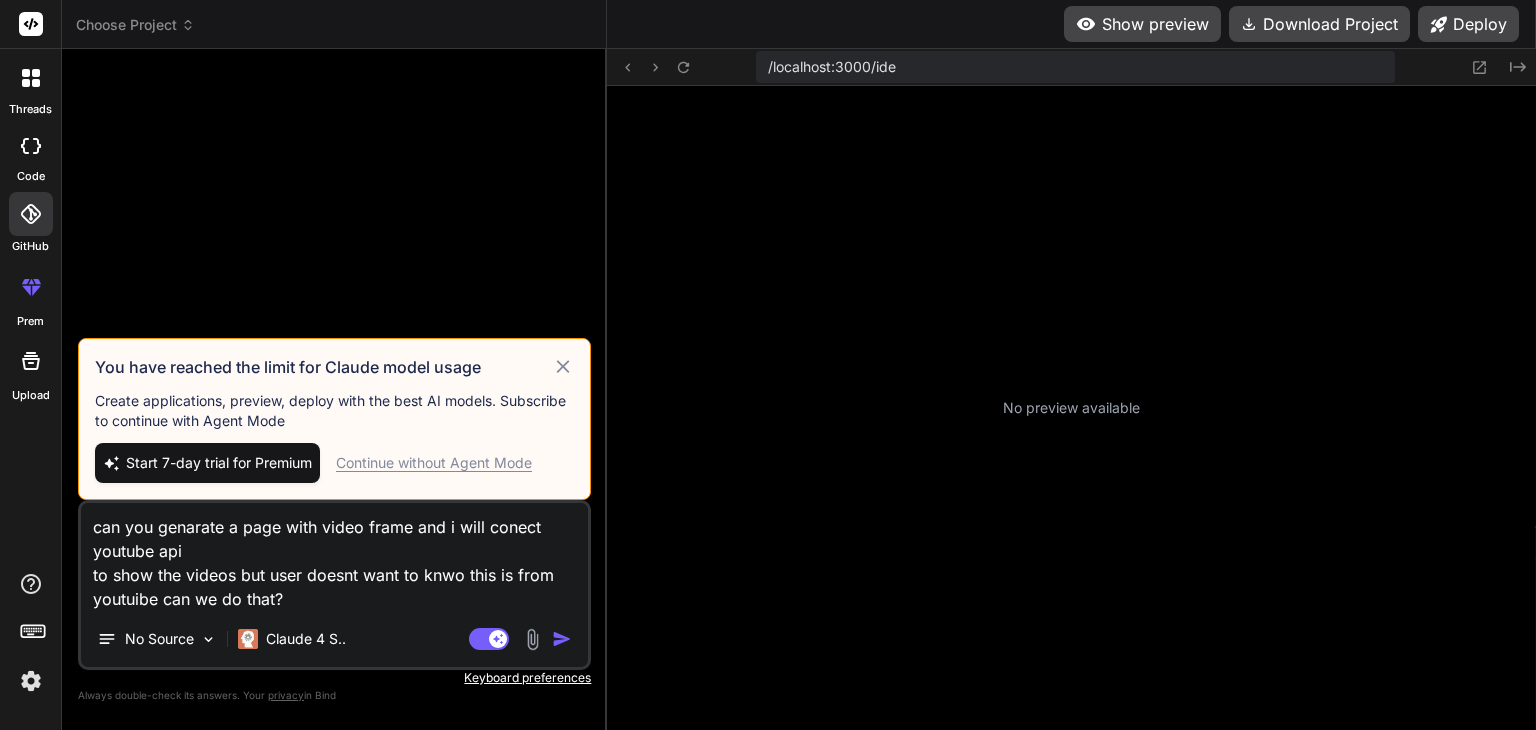 drag, startPoint x: 309, startPoint y: 592, endPoint x: 0, endPoint y: 451, distance: 339.6498 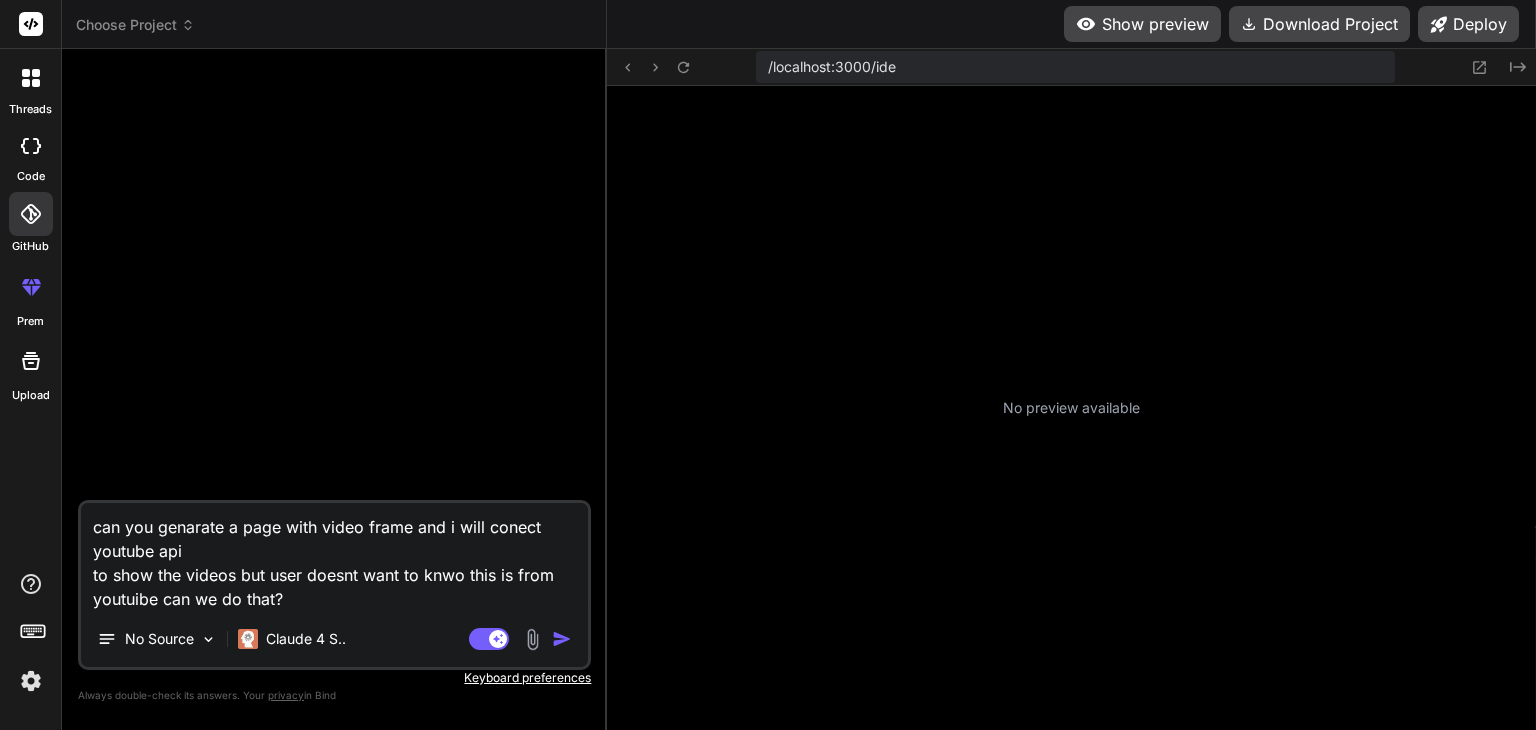 drag, startPoint x: 343, startPoint y: 590, endPoint x: 0, endPoint y: 368, distance: 408.57434 